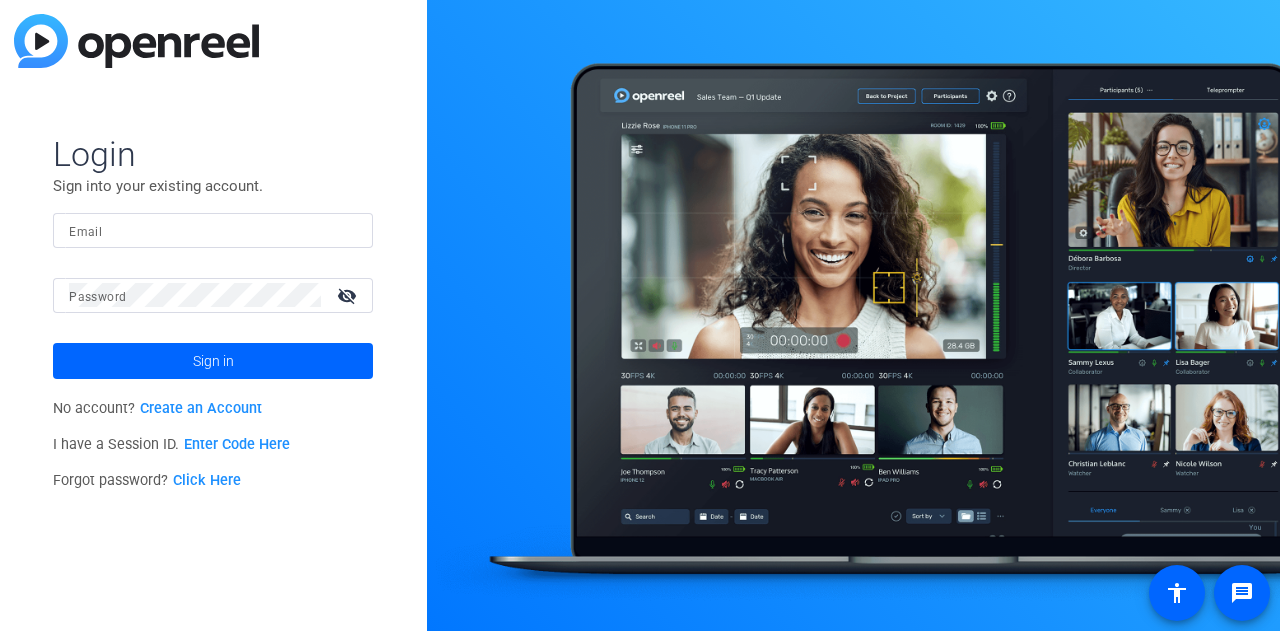 scroll, scrollTop: 0, scrollLeft: 0, axis: both 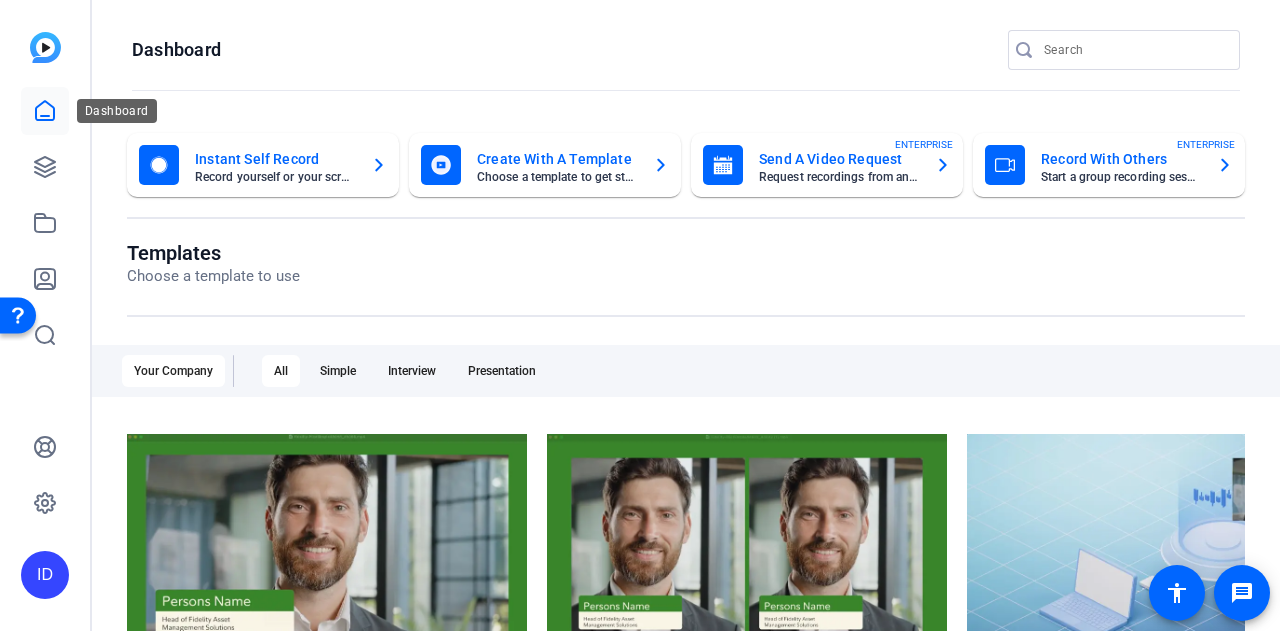 click 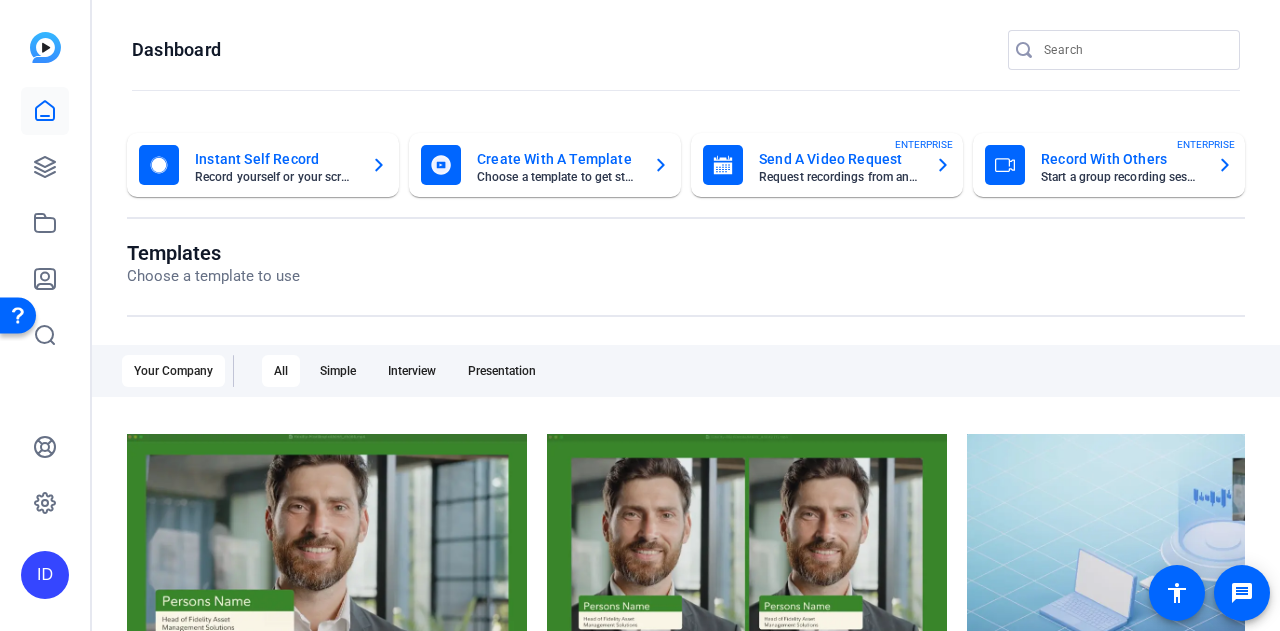 click on "Record yourself or your screen" 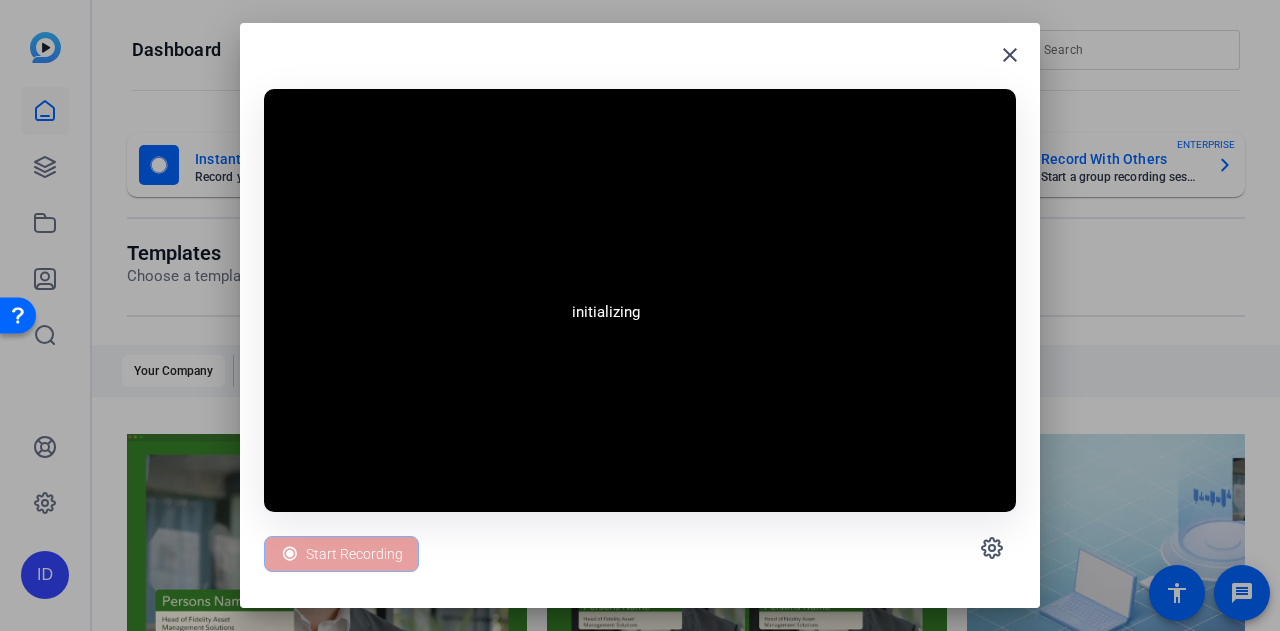 click at bounding box center (640, 315) 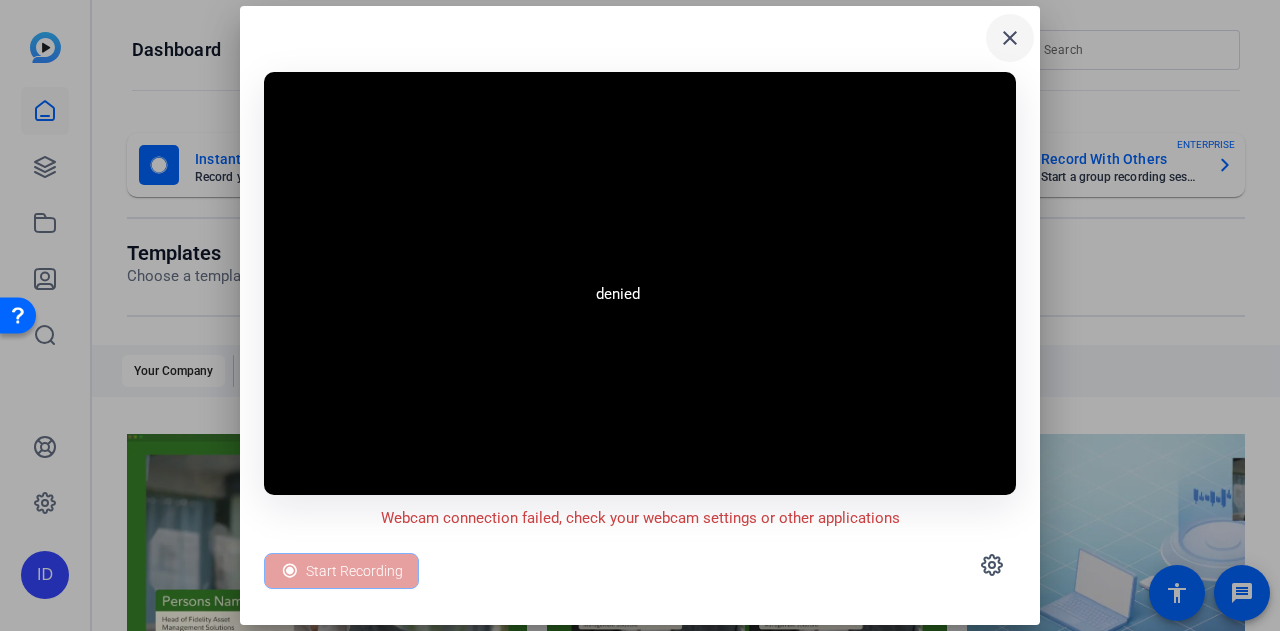 click on "close" at bounding box center [1010, 38] 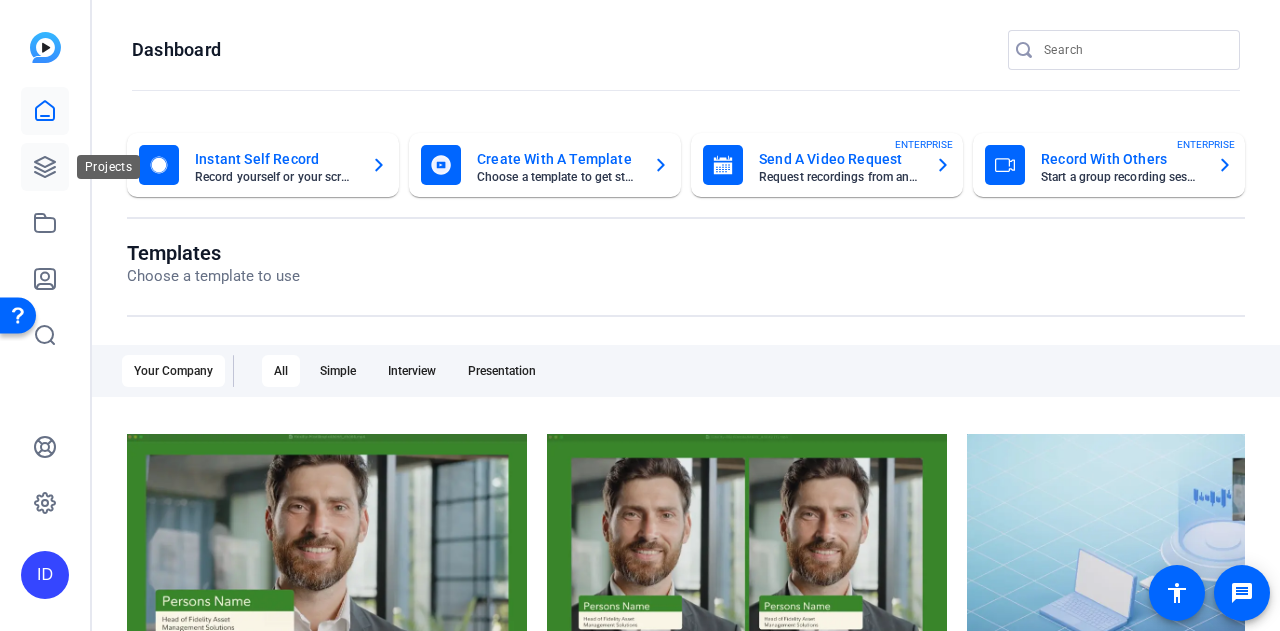 click 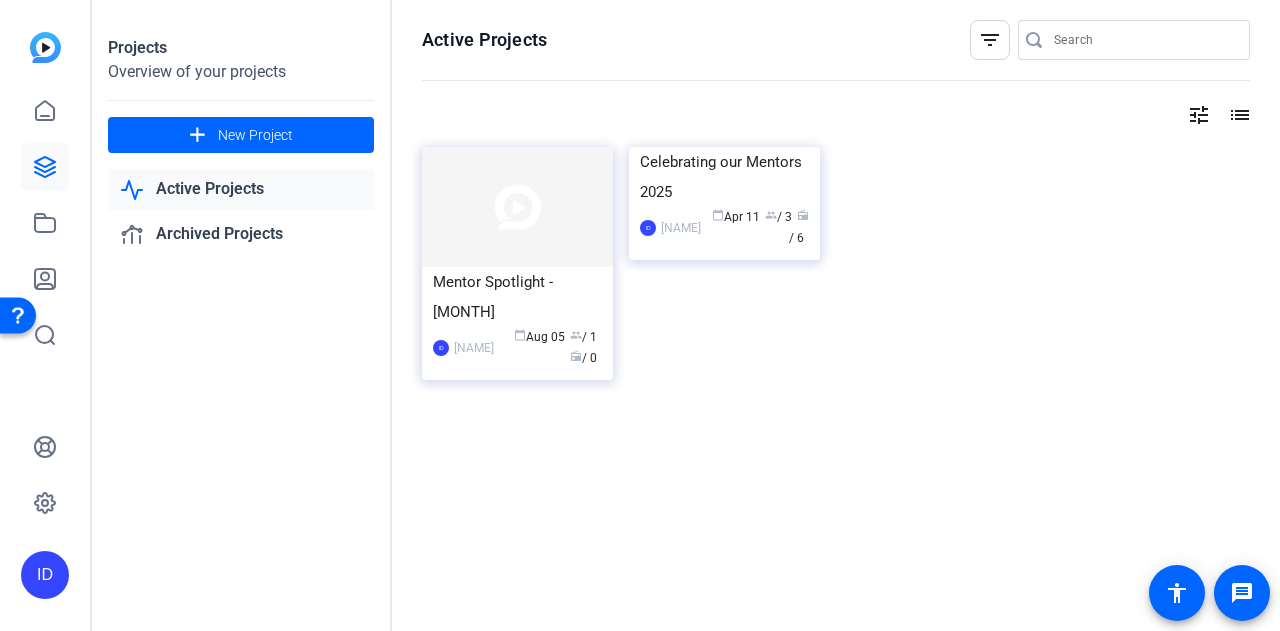 click on "Active Projects" 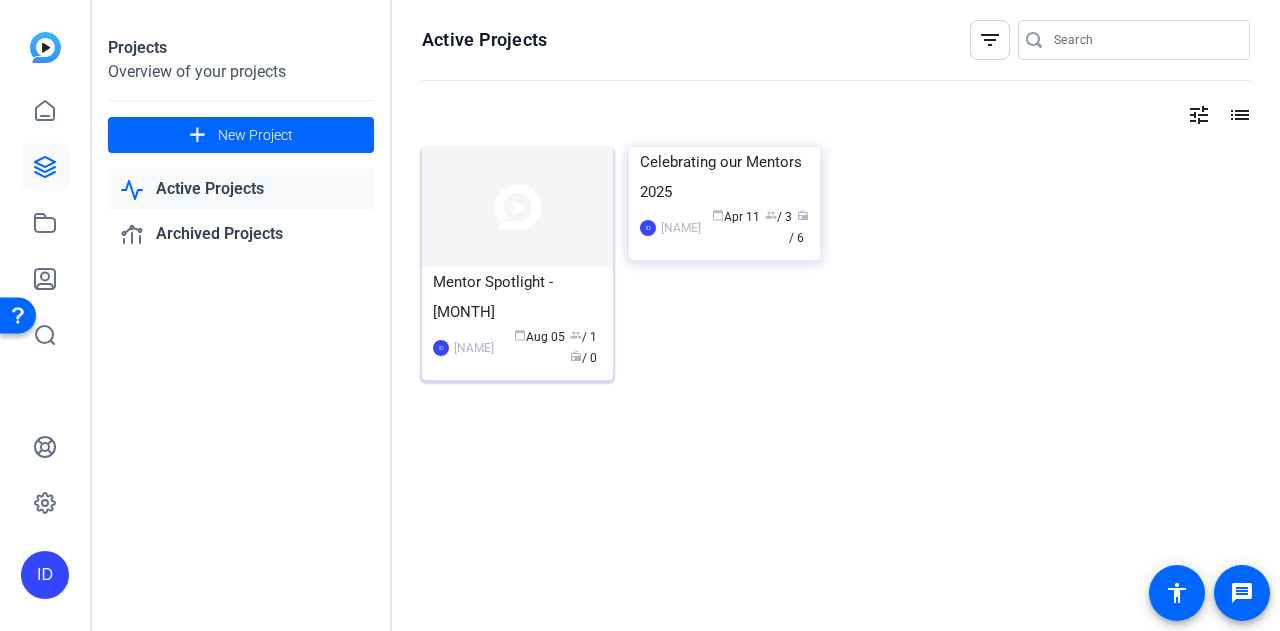 click 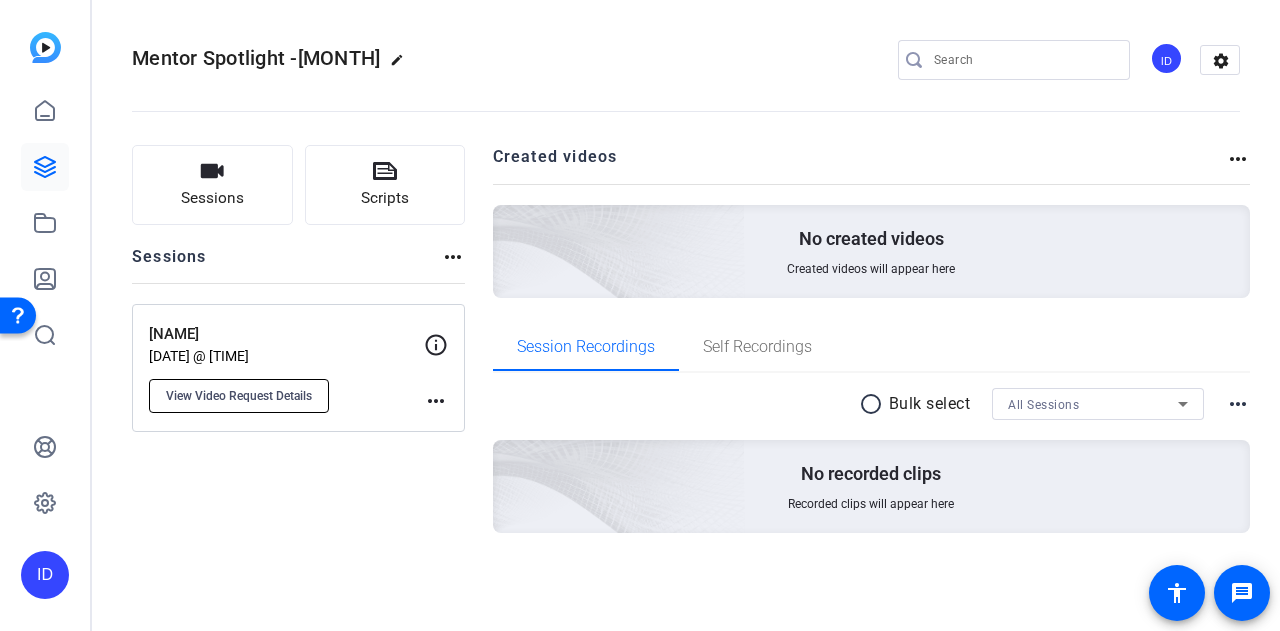 click on "View Video Request Details" 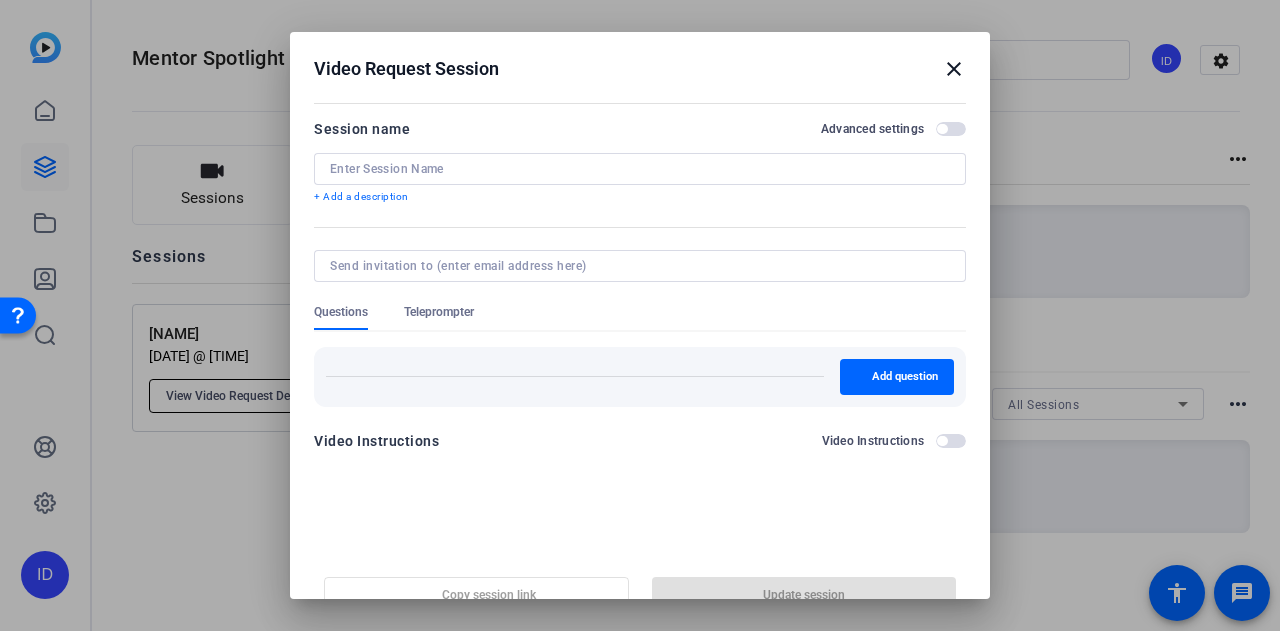 type on "[NAME]" 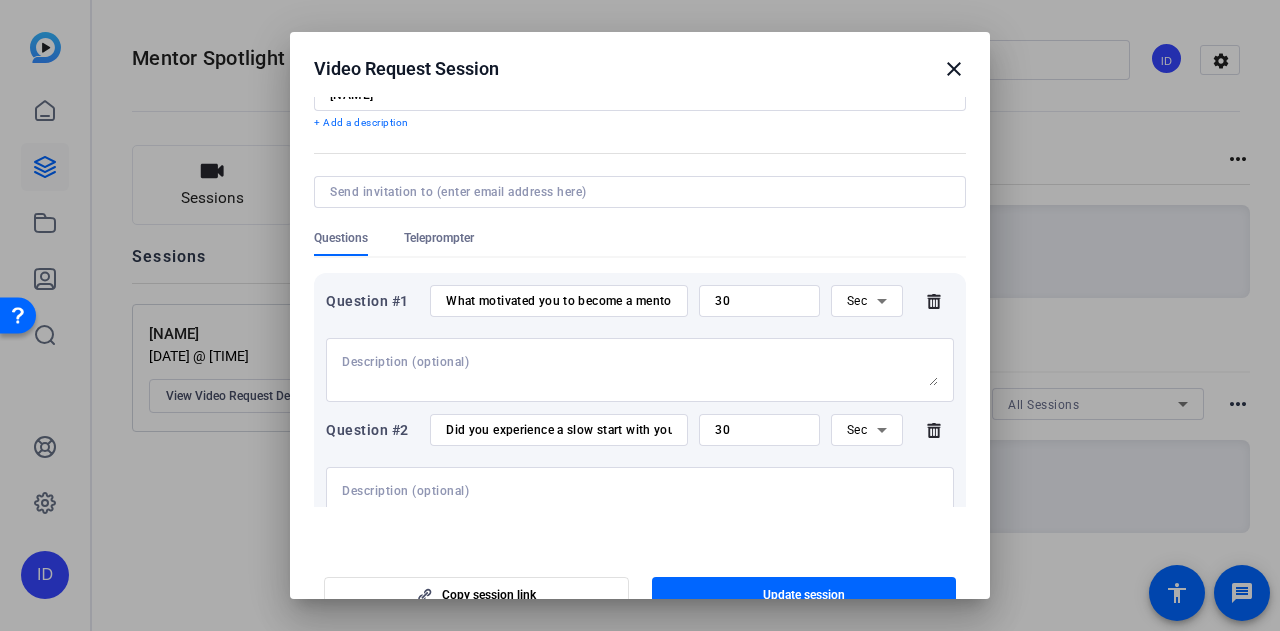scroll, scrollTop: 100, scrollLeft: 0, axis: vertical 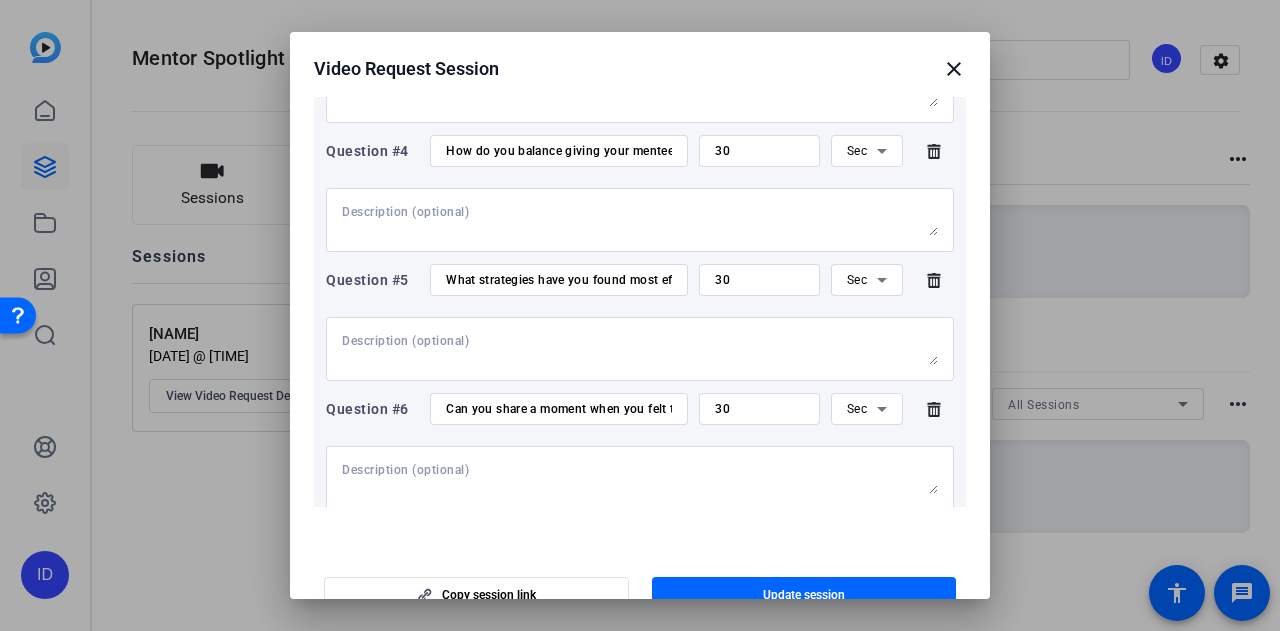 click on "What strategies have you found most effective in building trust with your mentee over time?" at bounding box center (559, 280) 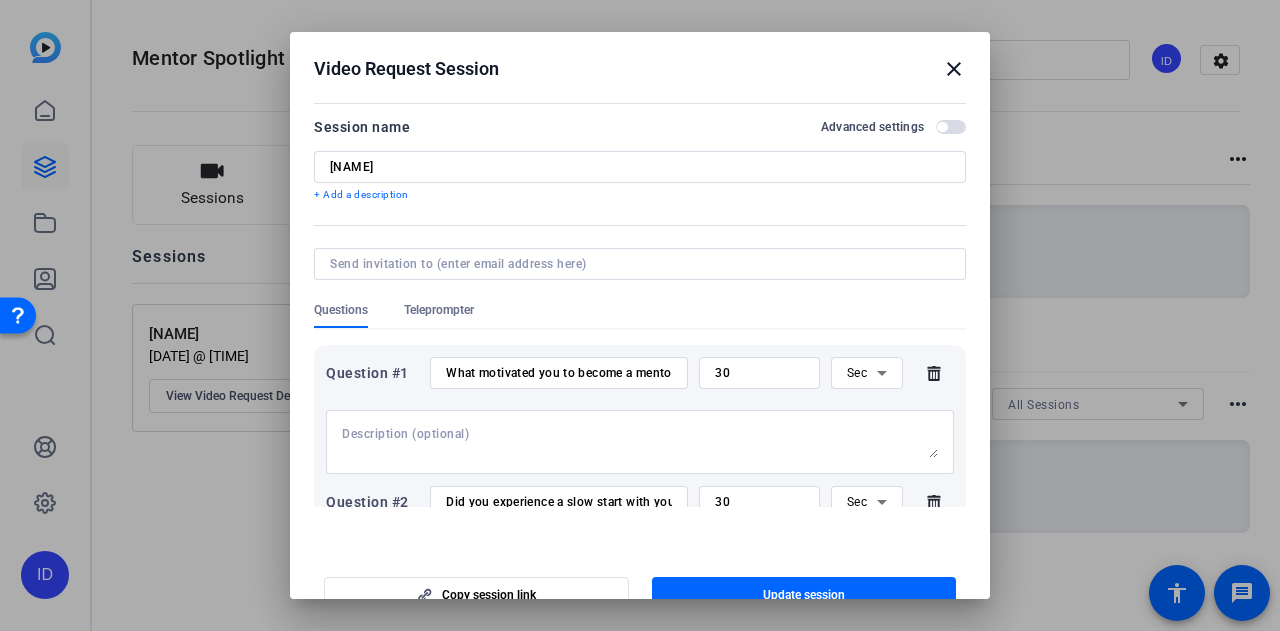 scroll, scrollTop: 0, scrollLeft: 0, axis: both 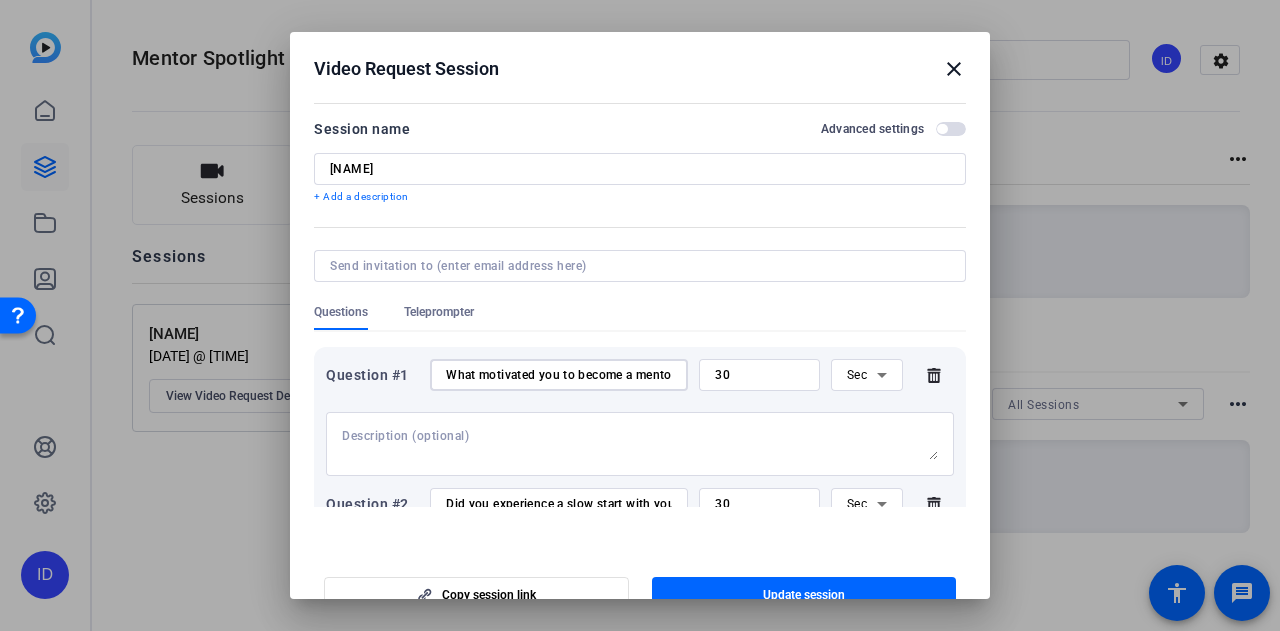 click on "What motivated you to become a mentor?" at bounding box center (559, 375) 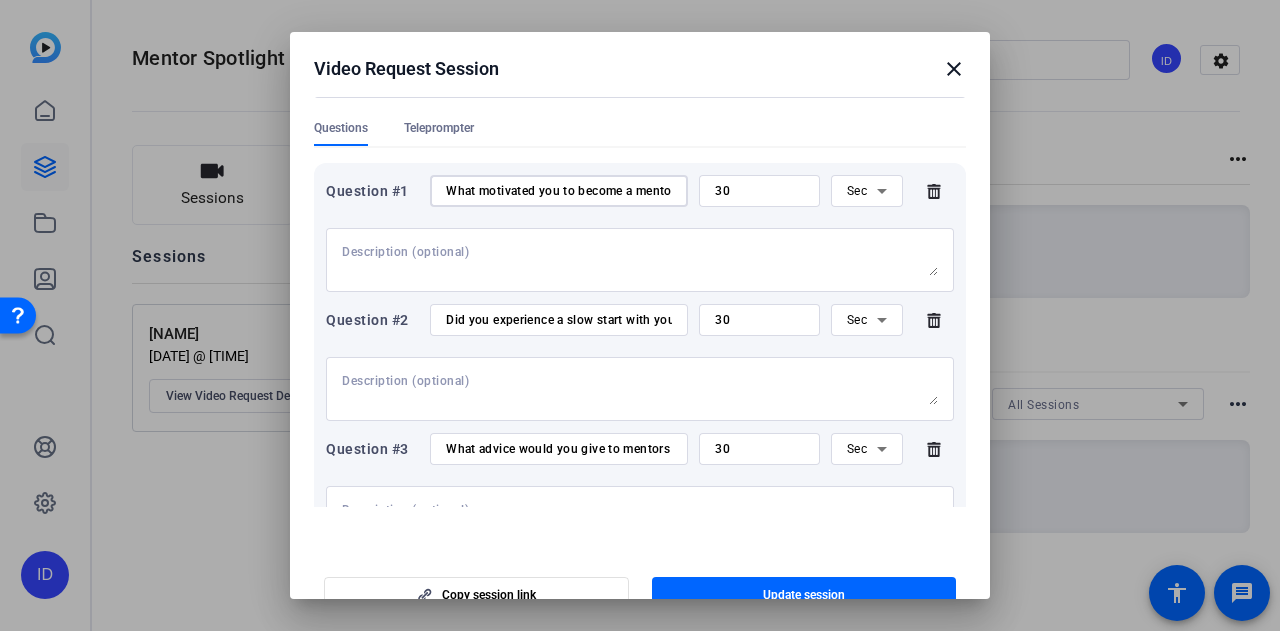 scroll, scrollTop: 200, scrollLeft: 0, axis: vertical 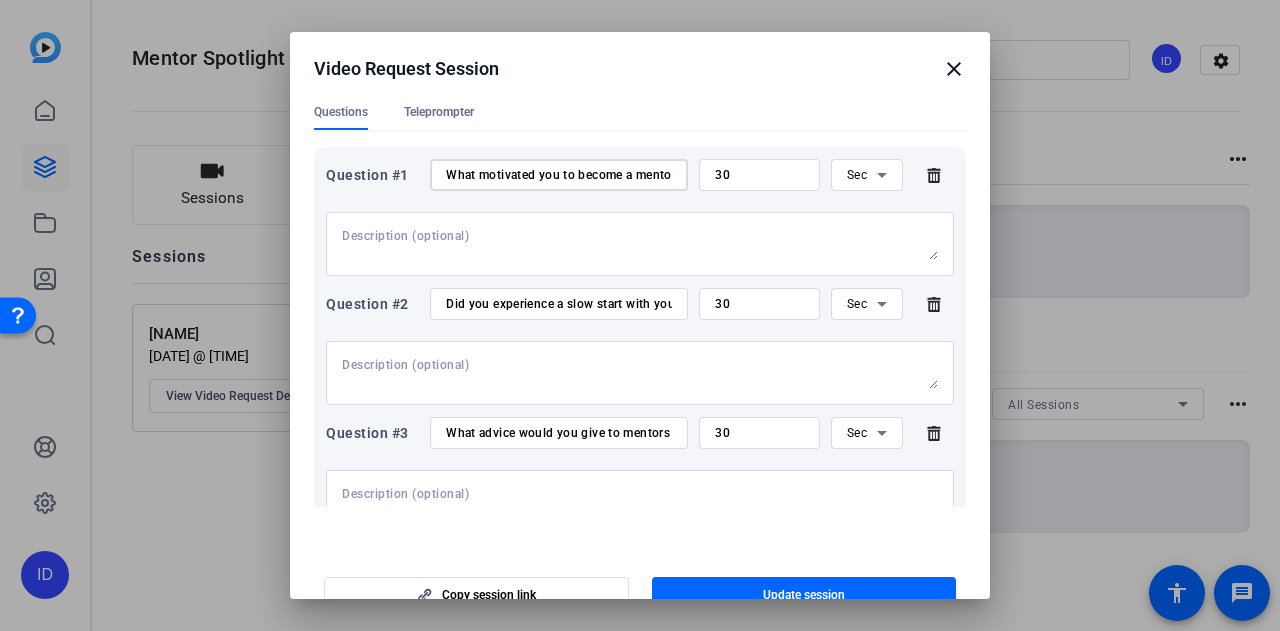 click on "What motivated you to become a mentor?" at bounding box center [559, 175] 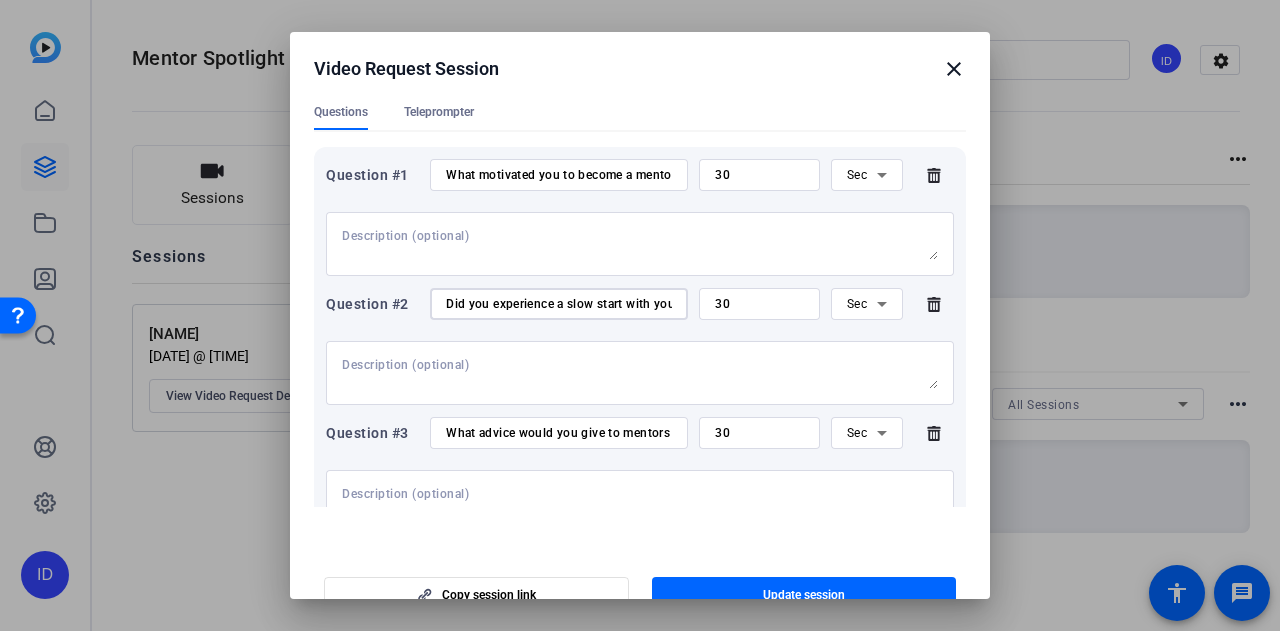 drag, startPoint x: 639, startPoint y: 297, endPoint x: 386, endPoint y: 287, distance: 253.19756 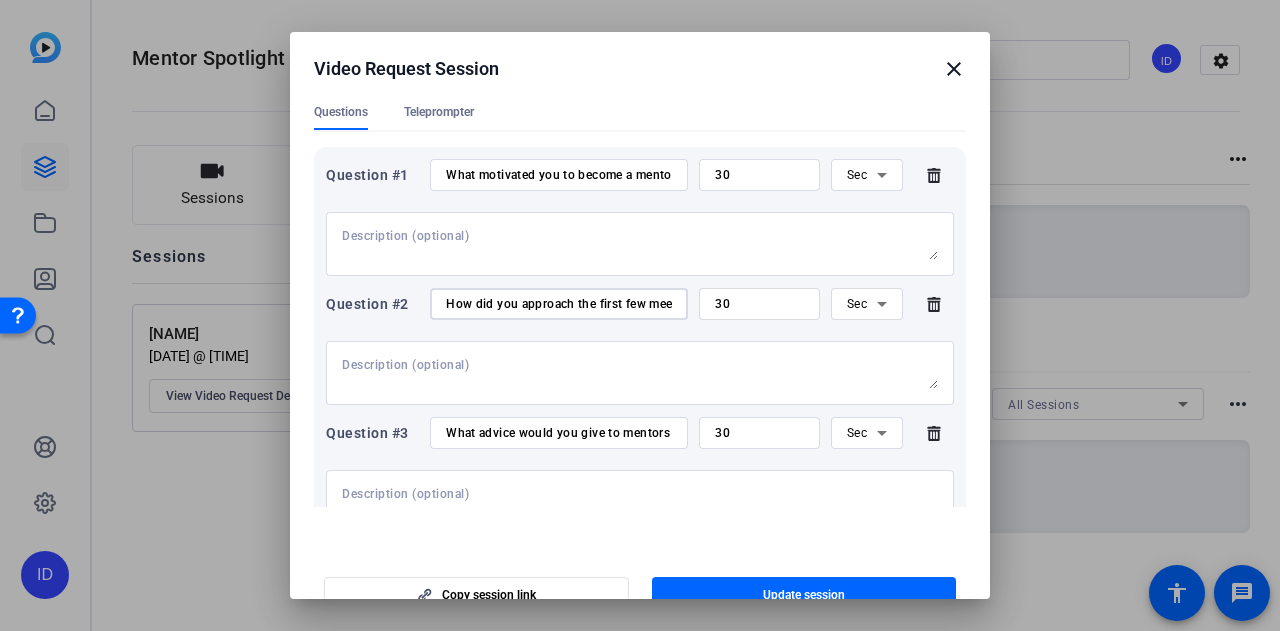 type on "How did you approach the first few meetings to help your mentees feel comfortable and open?" 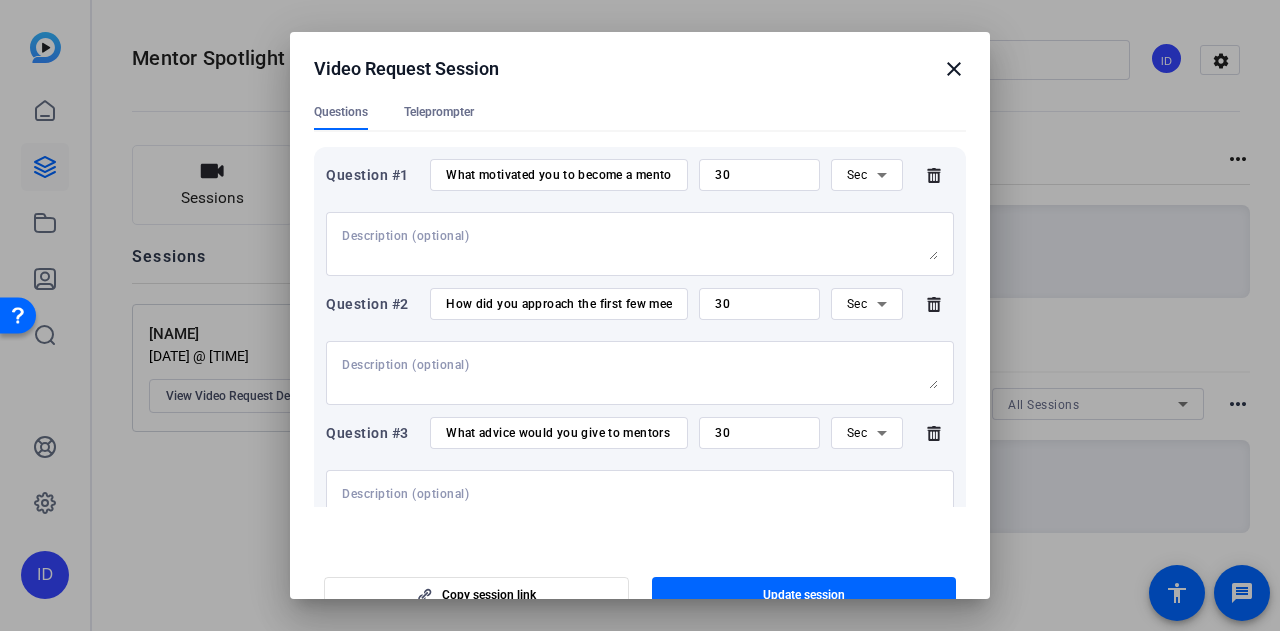 click at bounding box center (640, 373) 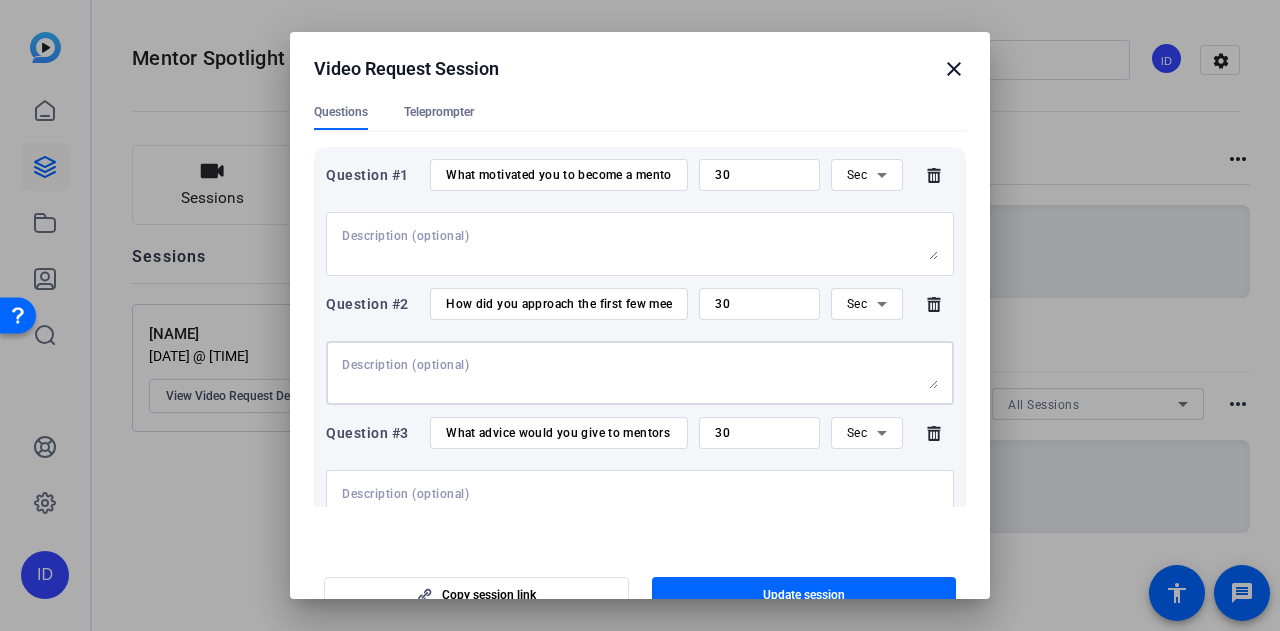 click on "What motivated you to become a mentor?" at bounding box center [559, 175] 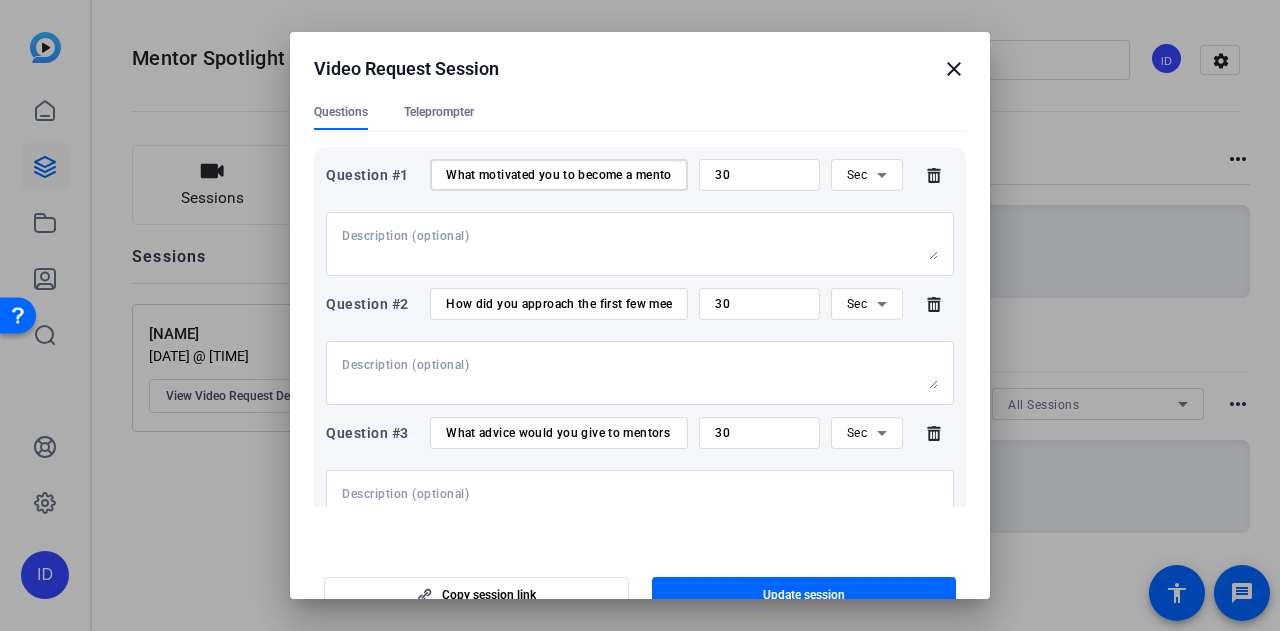 click on "What motivated you to become a mentor?" at bounding box center (559, 175) 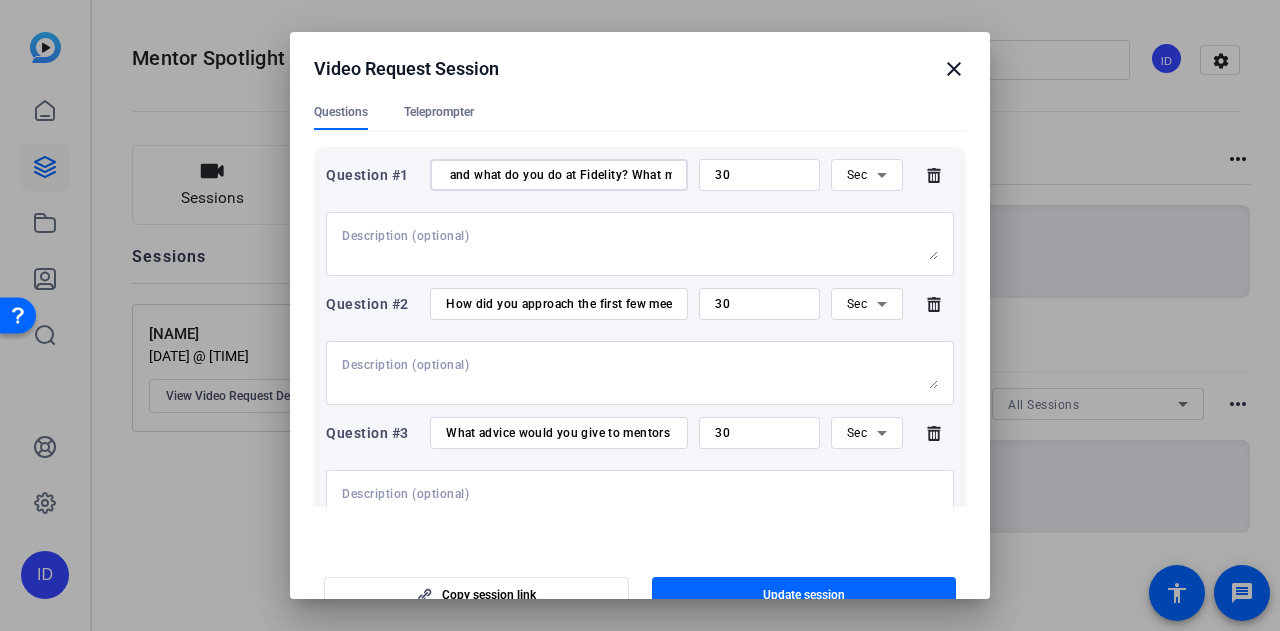 scroll, scrollTop: 0, scrollLeft: 74, axis: horizontal 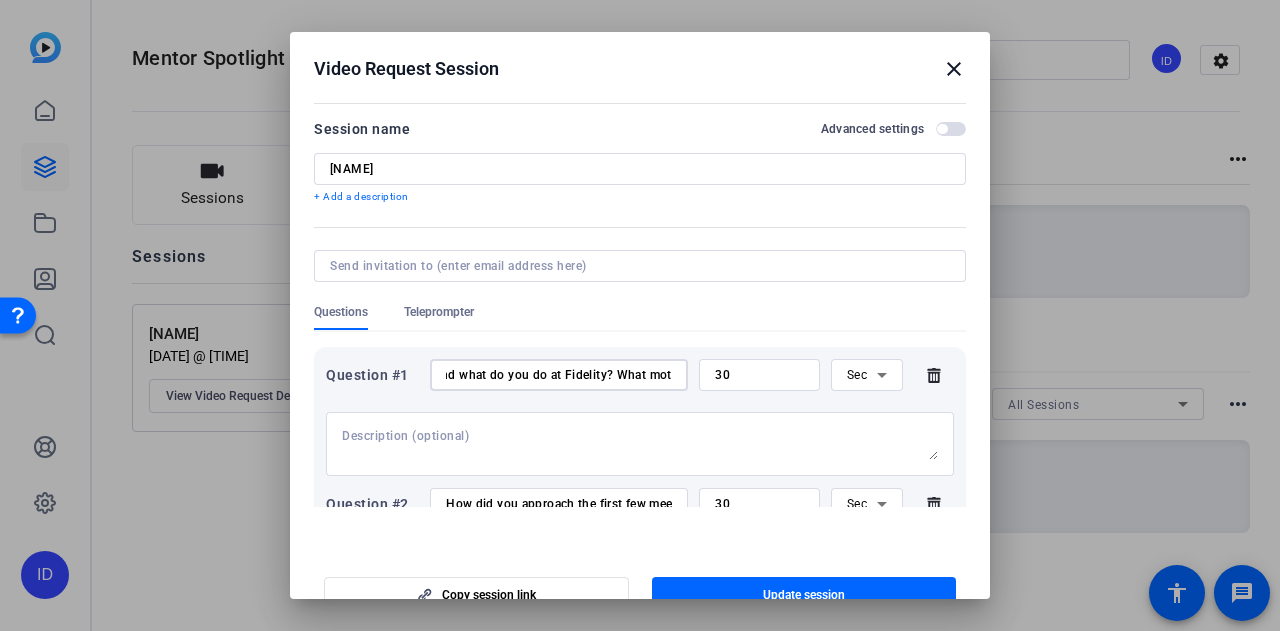 type on "Who are you and what do you do at Fidelity? What motivated you to become a mentor?" 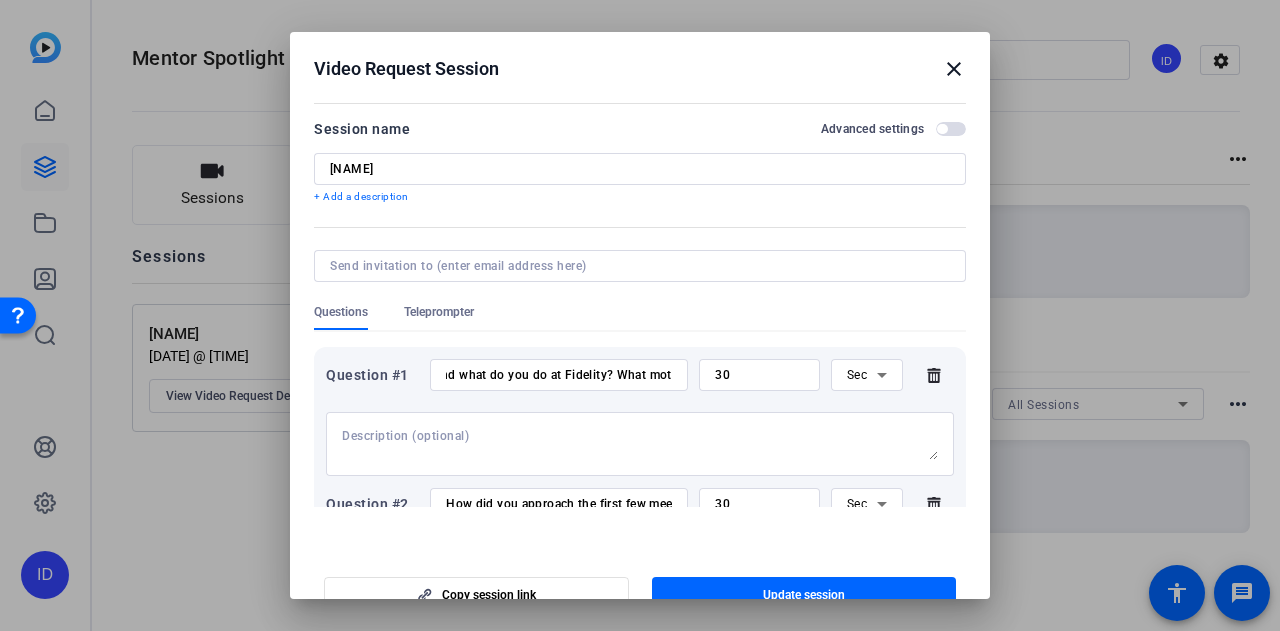 click on "Who are you and what do you do at Fidelity? What motivated you to become a mentor?" at bounding box center (559, 375) 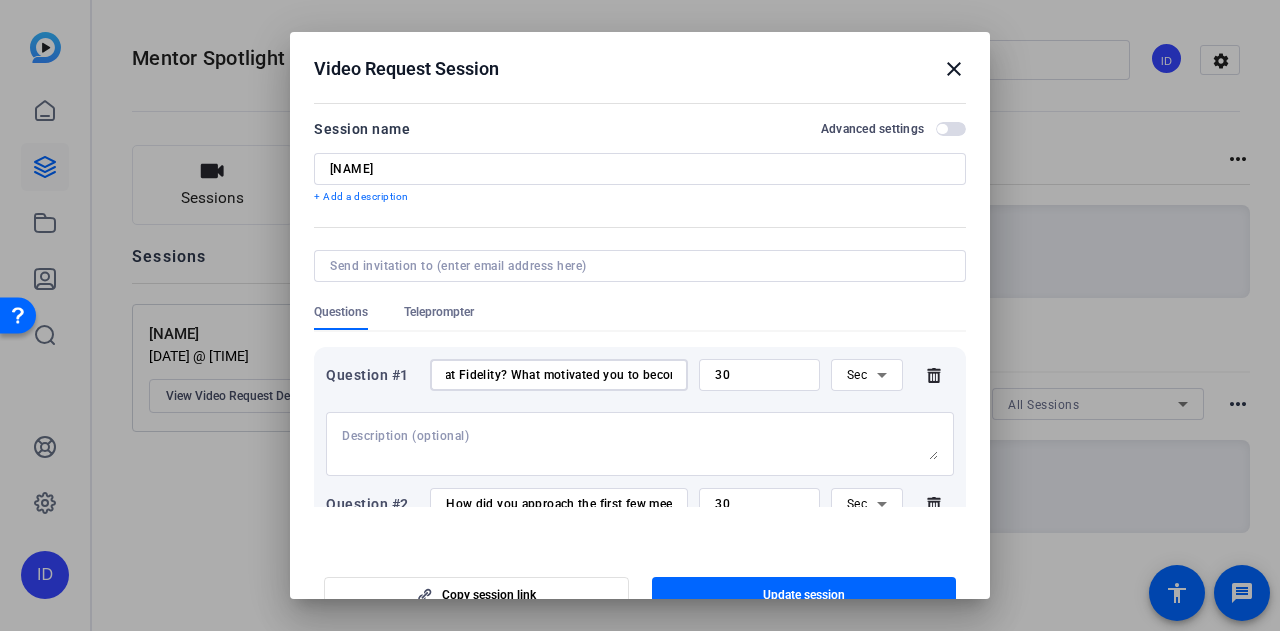 click on "Who are you and what do you do at Fidelity? What motivated you to become a mentor?" at bounding box center (559, 375) 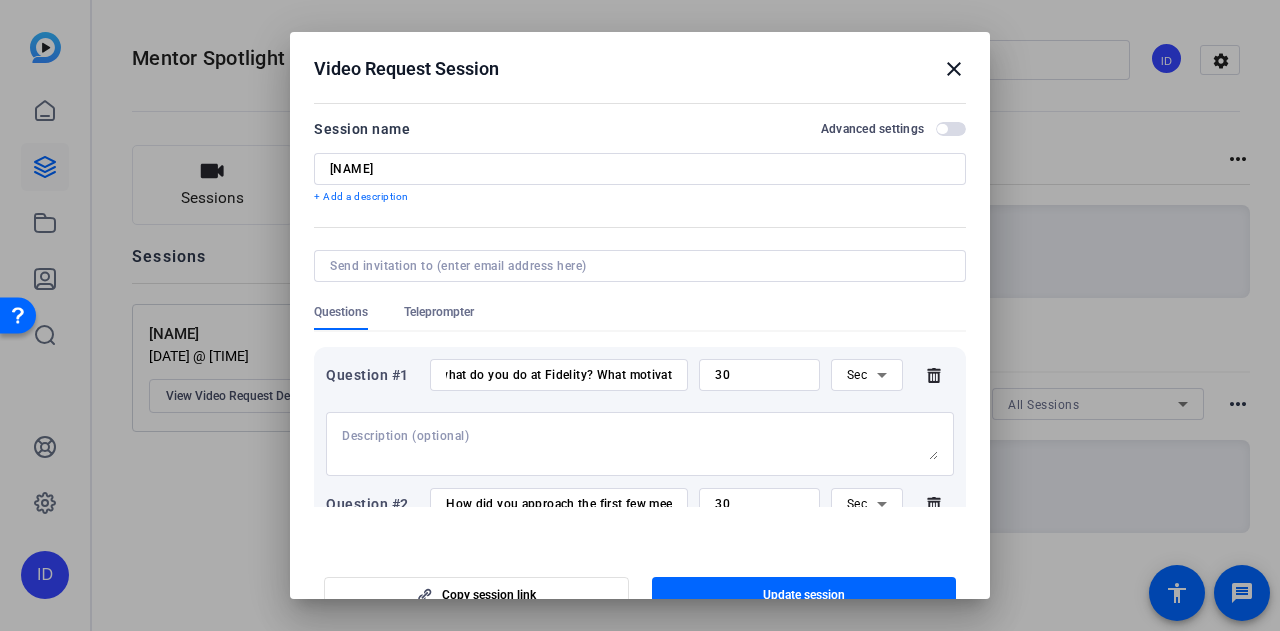 scroll, scrollTop: 0, scrollLeft: 0, axis: both 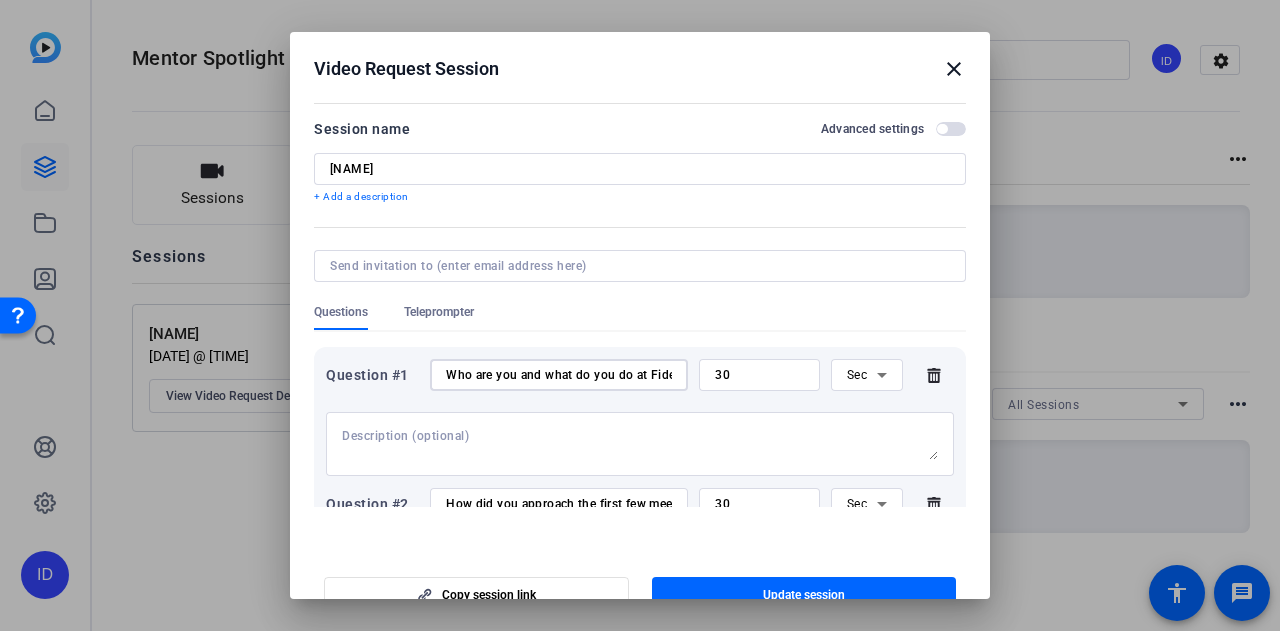 click on "Who are you and what do you do at Fidelity? What motivated you to become a mentor?" at bounding box center [559, 375] 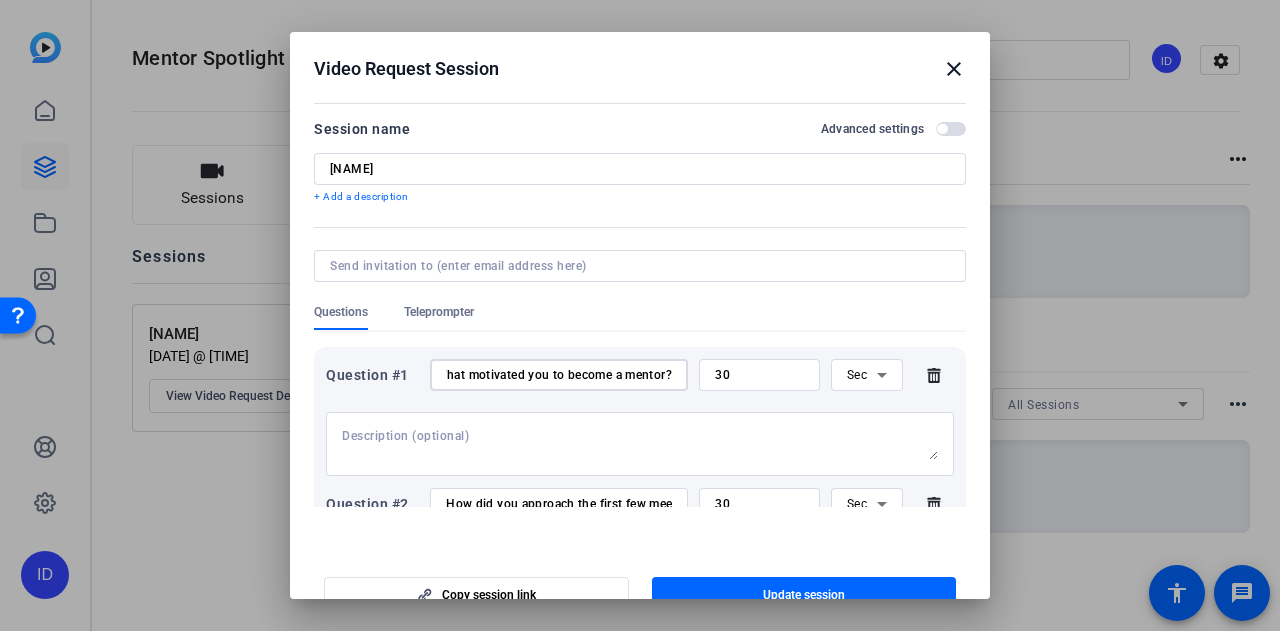 scroll, scrollTop: 0, scrollLeft: 282, axis: horizontal 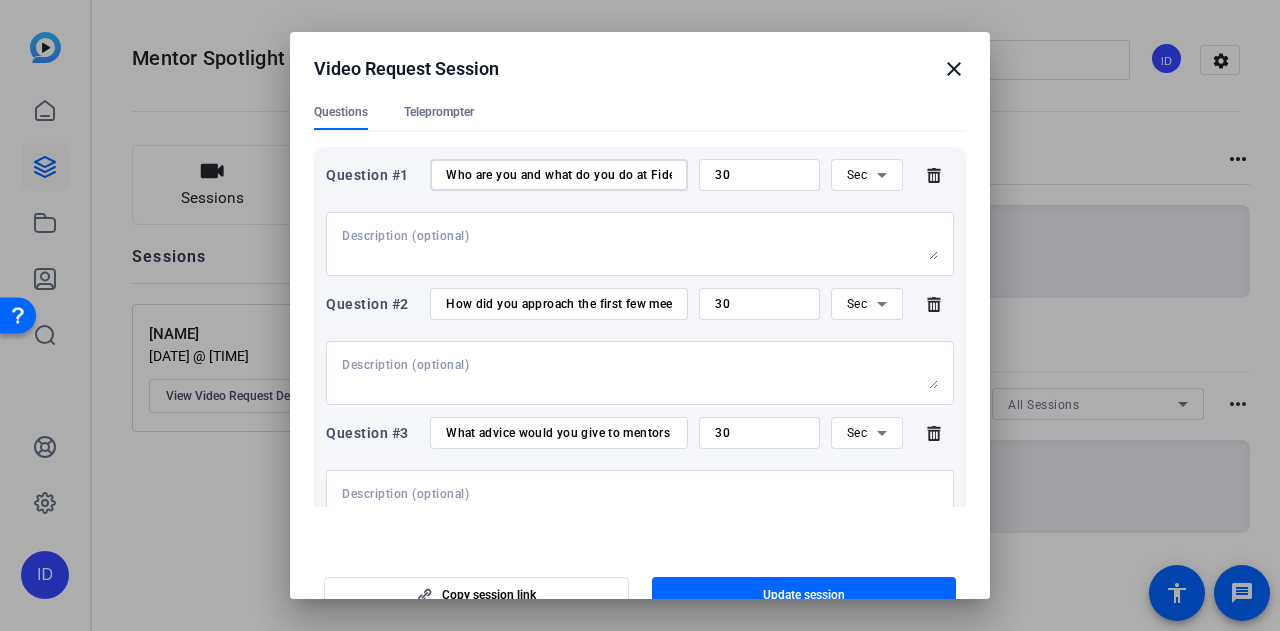 click on "How did you approach the first few meetings to help your mentees feel comfortable and open?" at bounding box center (559, 304) 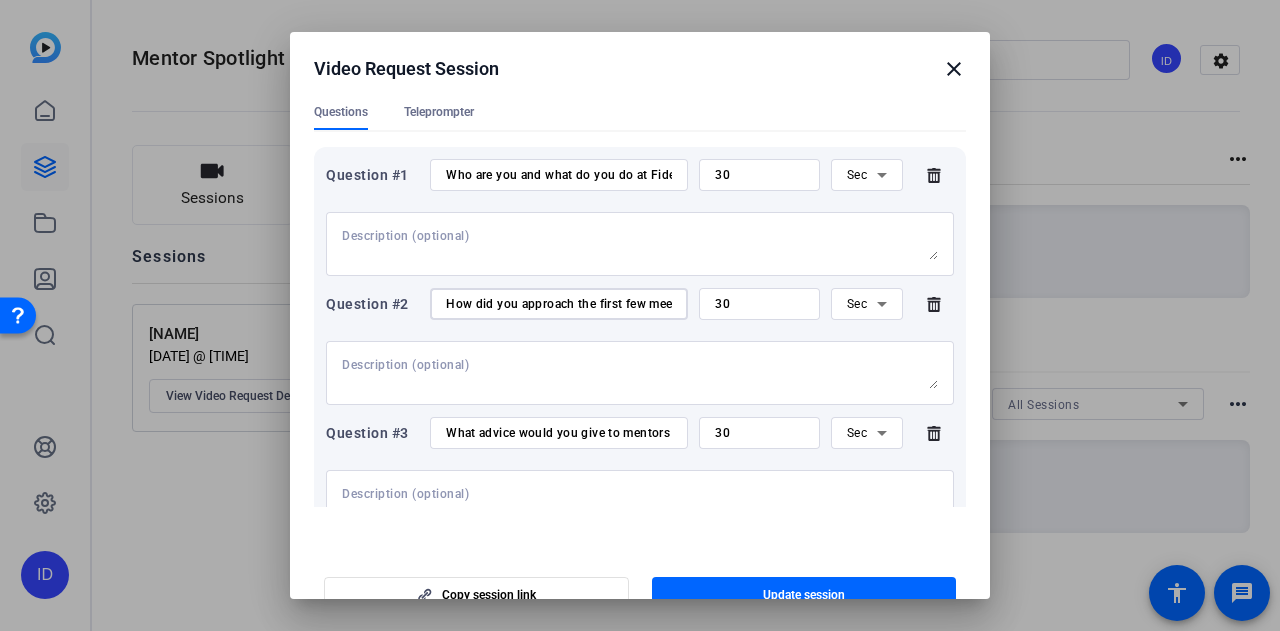click on "How did you approach the first few meetings to help your mentees feel comfortable and open?" at bounding box center (559, 304) 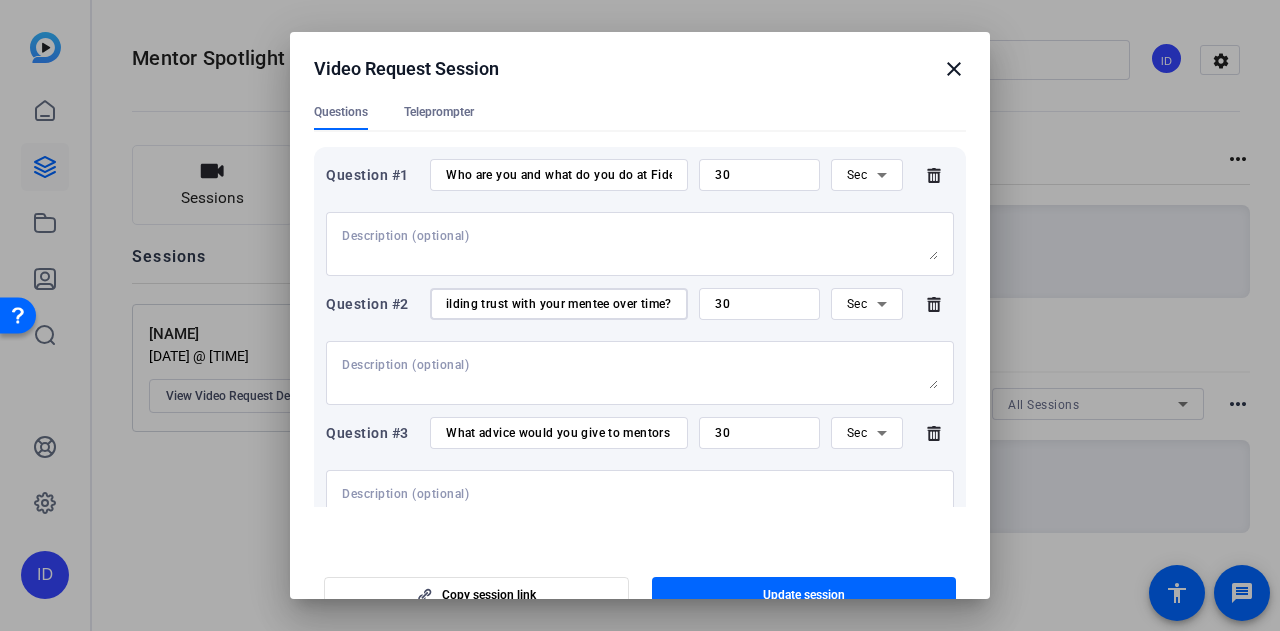 type on "How did you approach the first few meetings to help your mentees feel comfortable and open? What strategies have you found most effective in building trust with your mentee over time?" 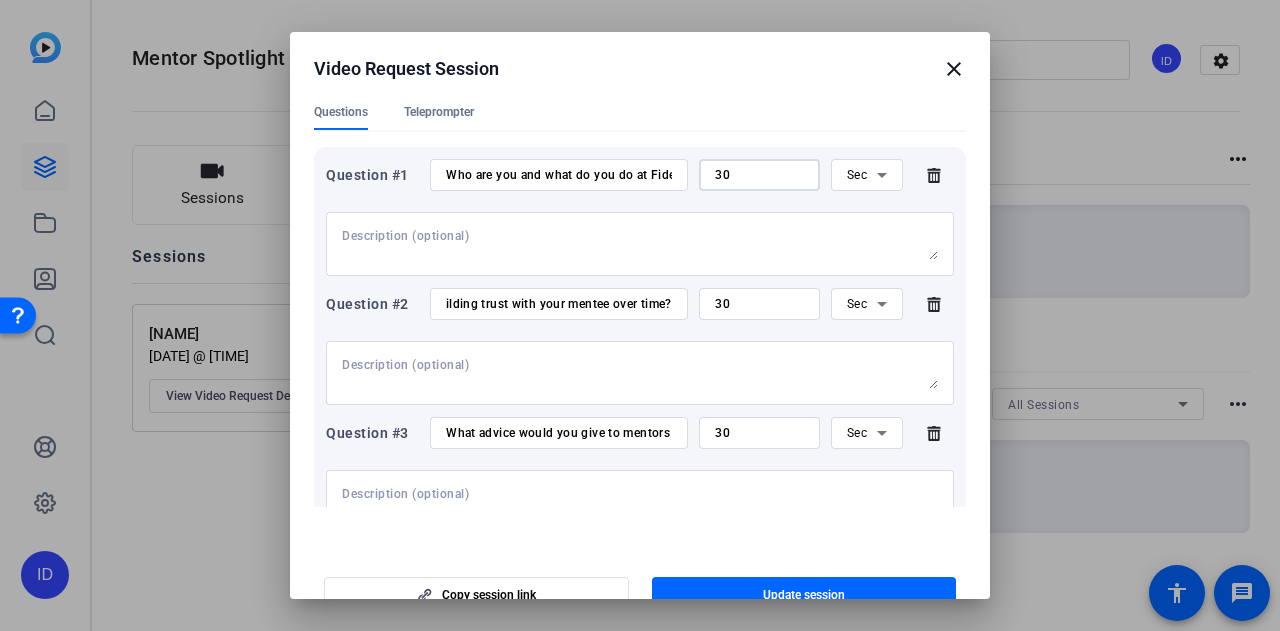 click on "30" at bounding box center (759, 175) 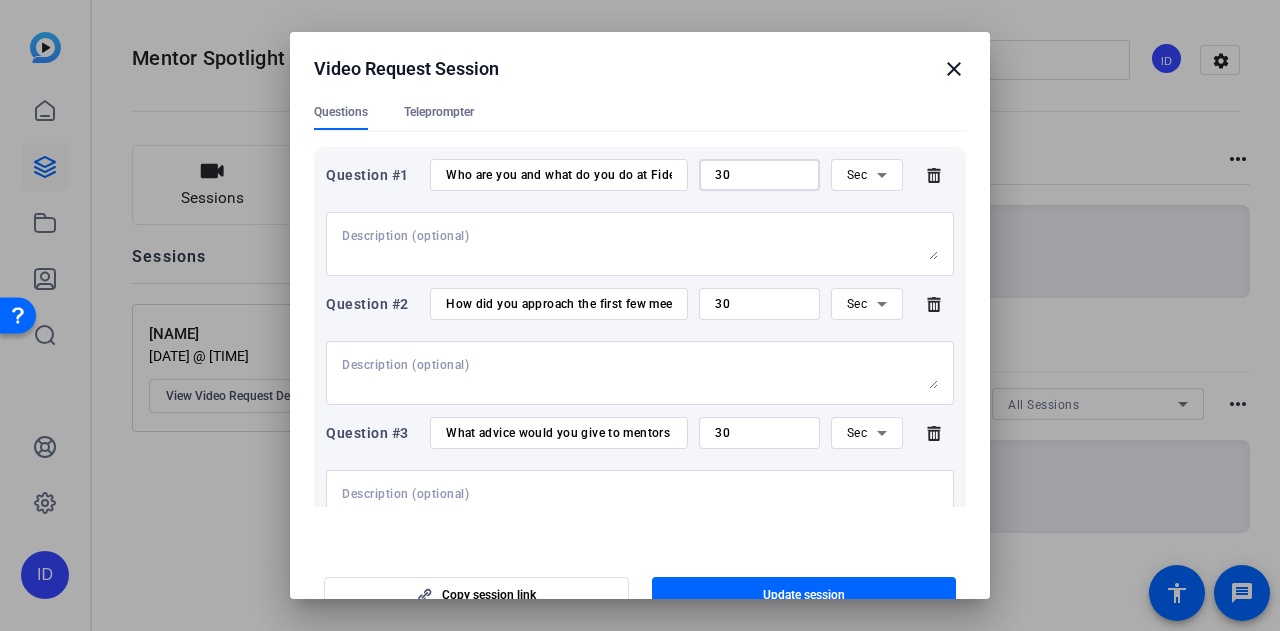type on "3" 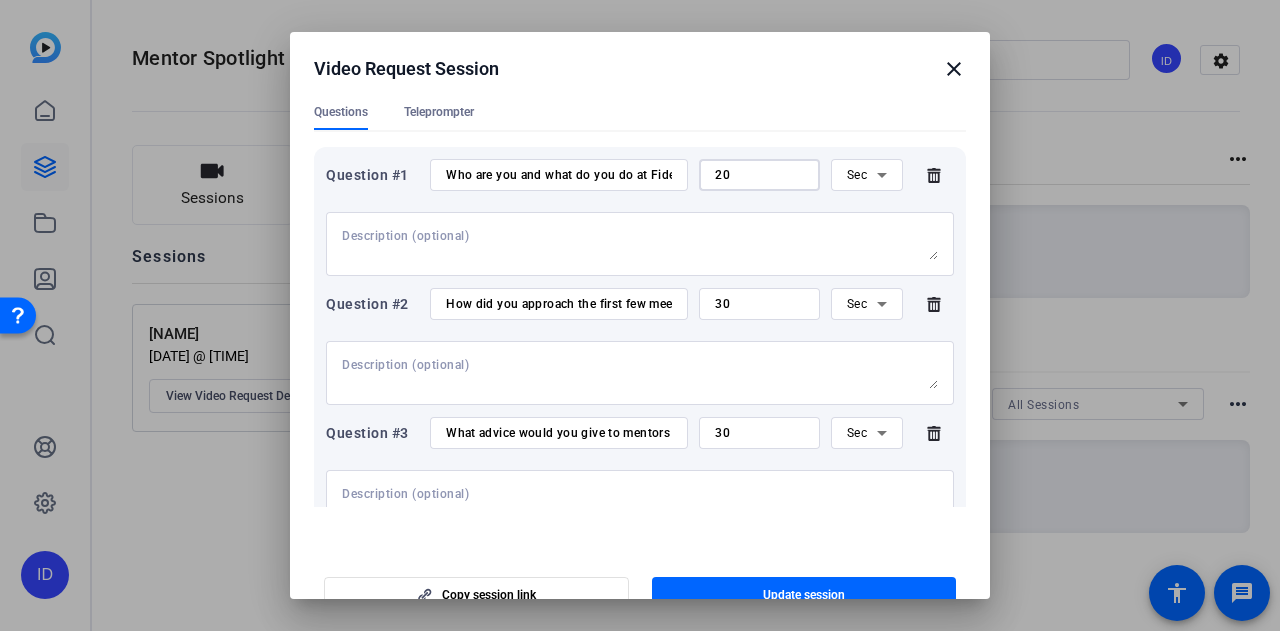 type on "20" 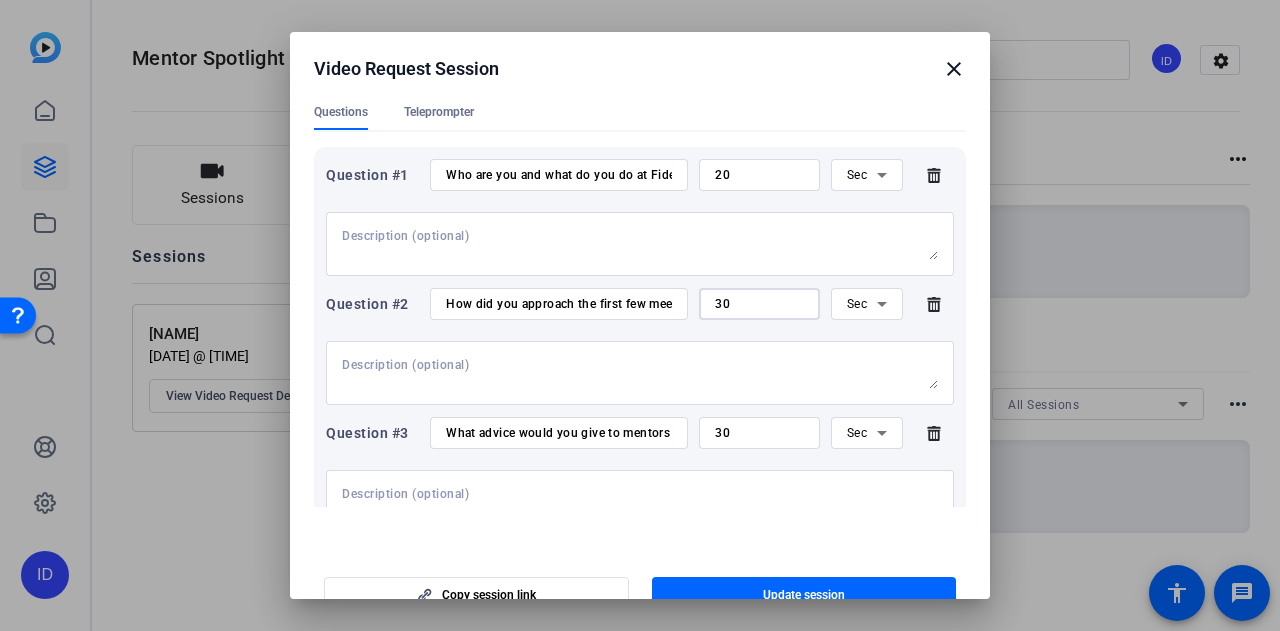 type on "3" 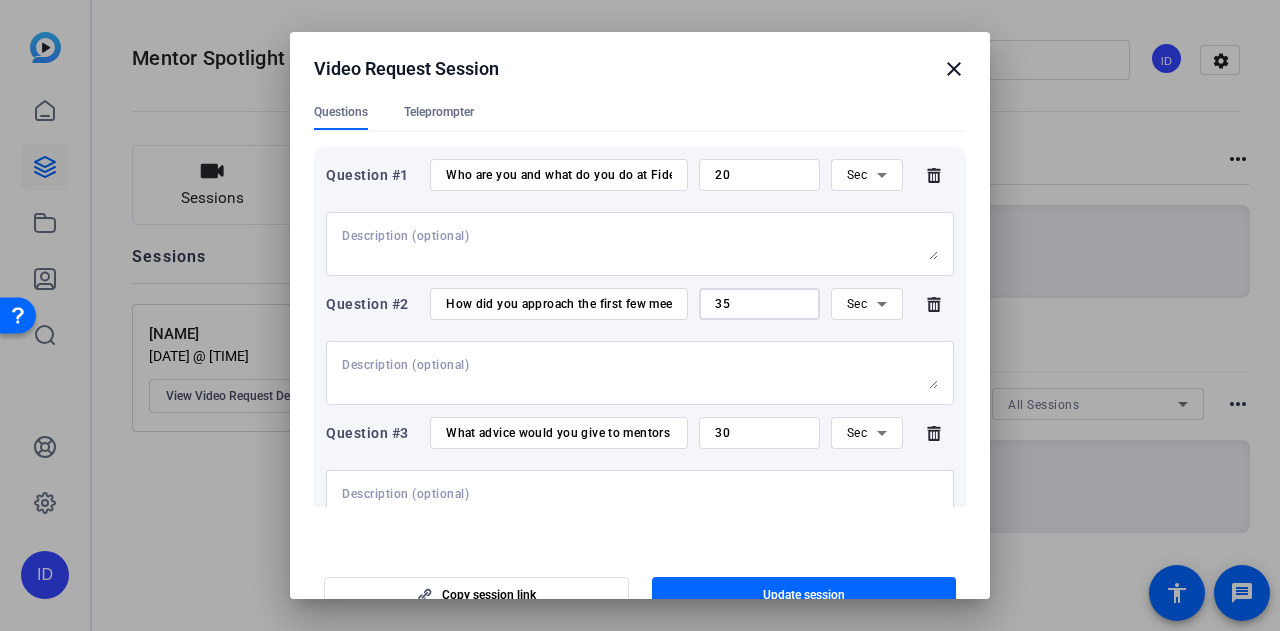 type on "3" 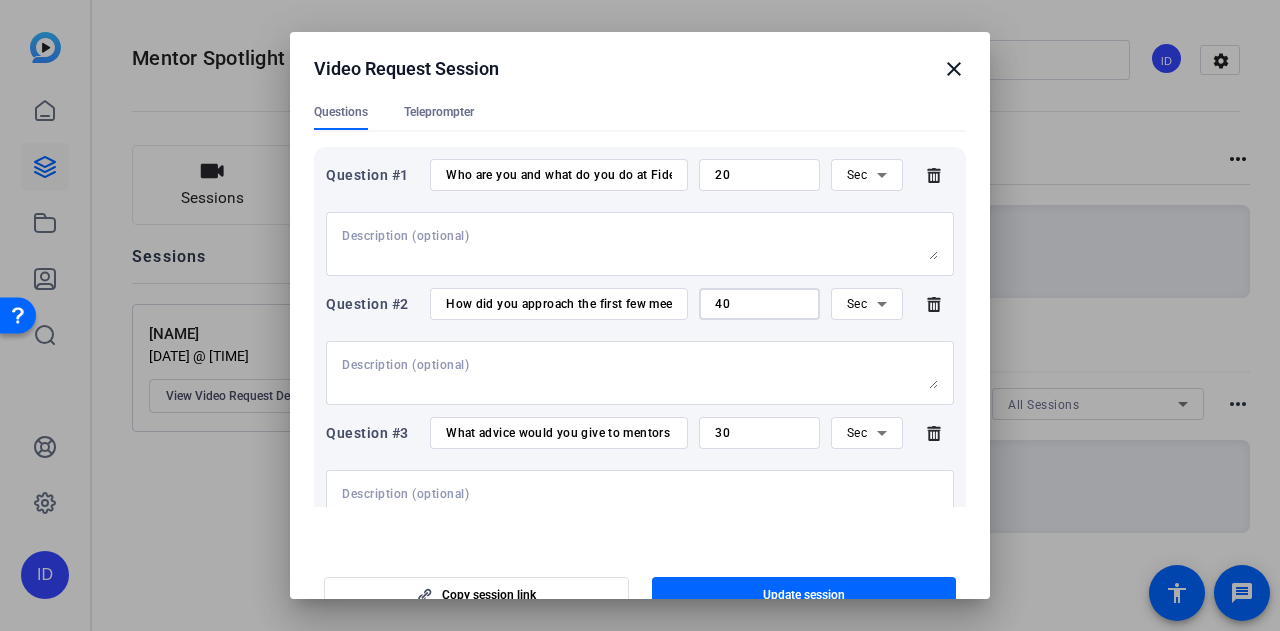 type on "40" 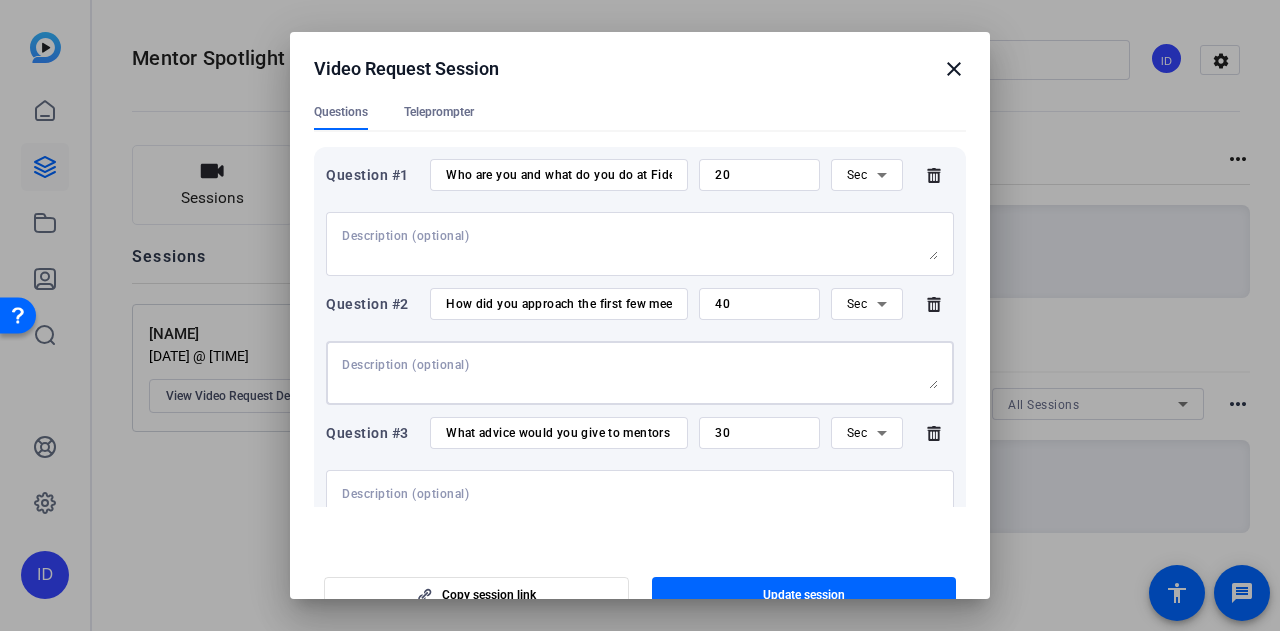 click at bounding box center [640, 373] 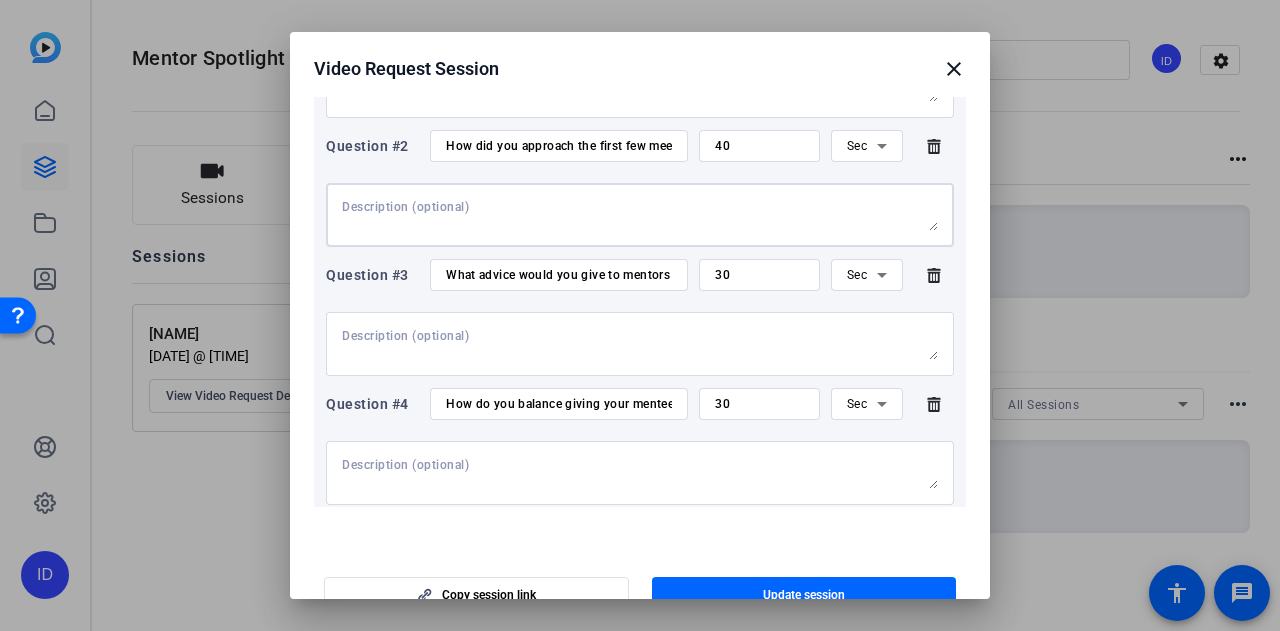 scroll, scrollTop: 400, scrollLeft: 0, axis: vertical 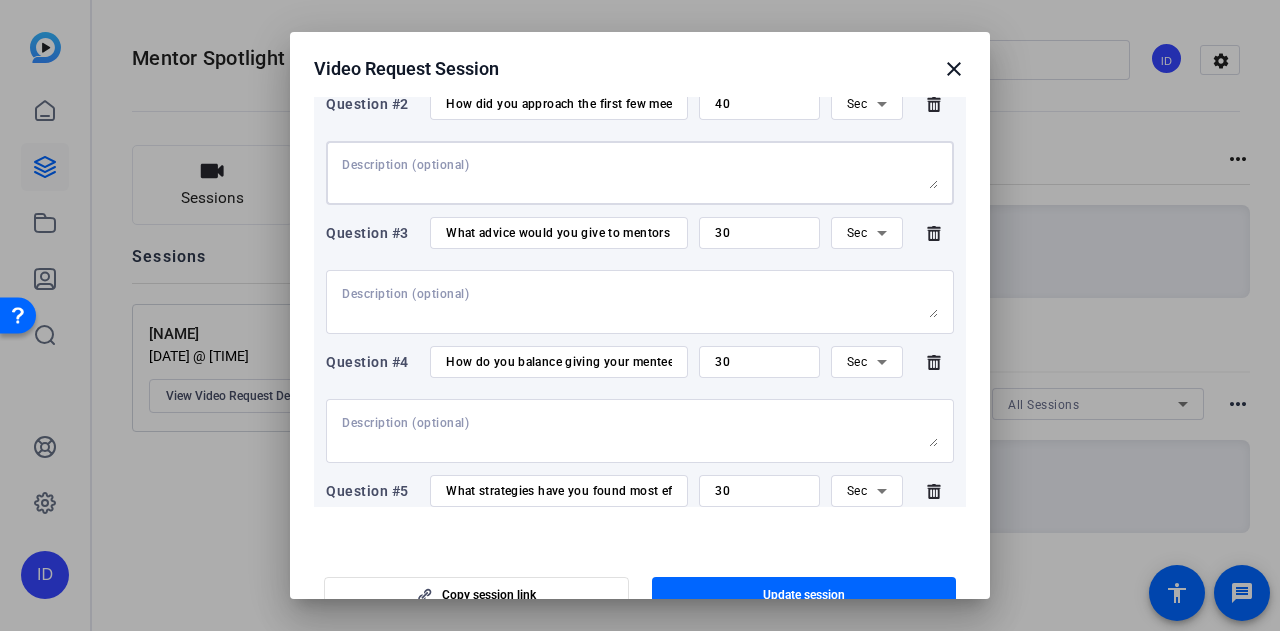 click 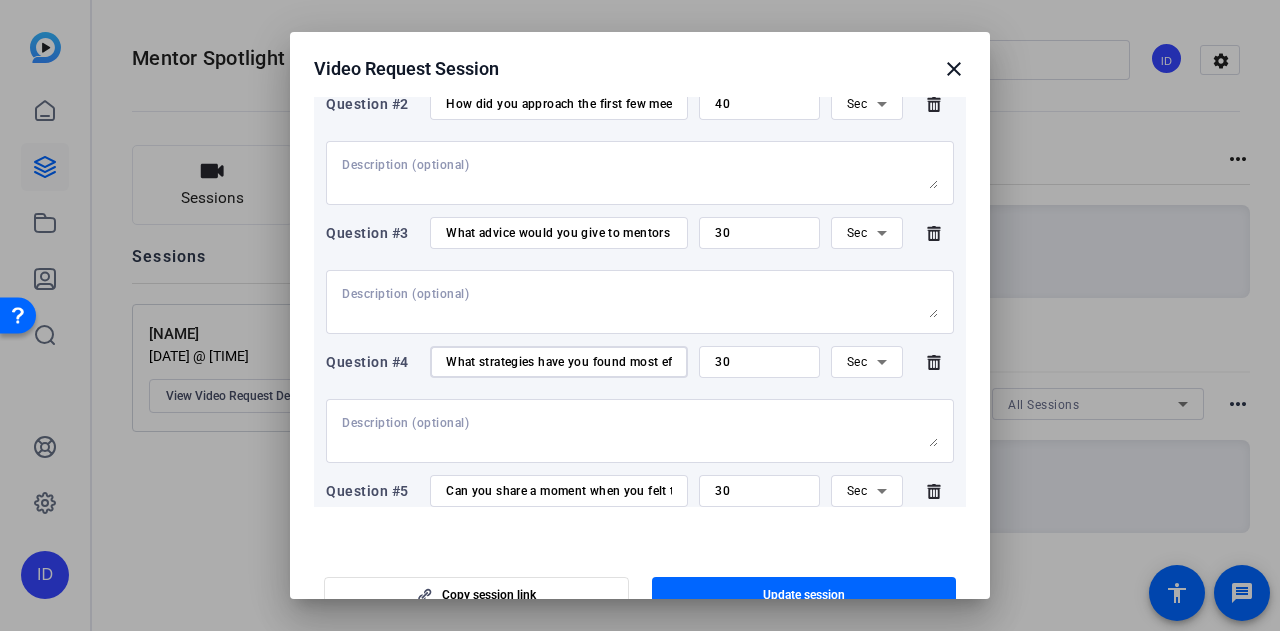 click on "What strategies have you found most effective in building trust with your mentee over time?" at bounding box center [559, 362] 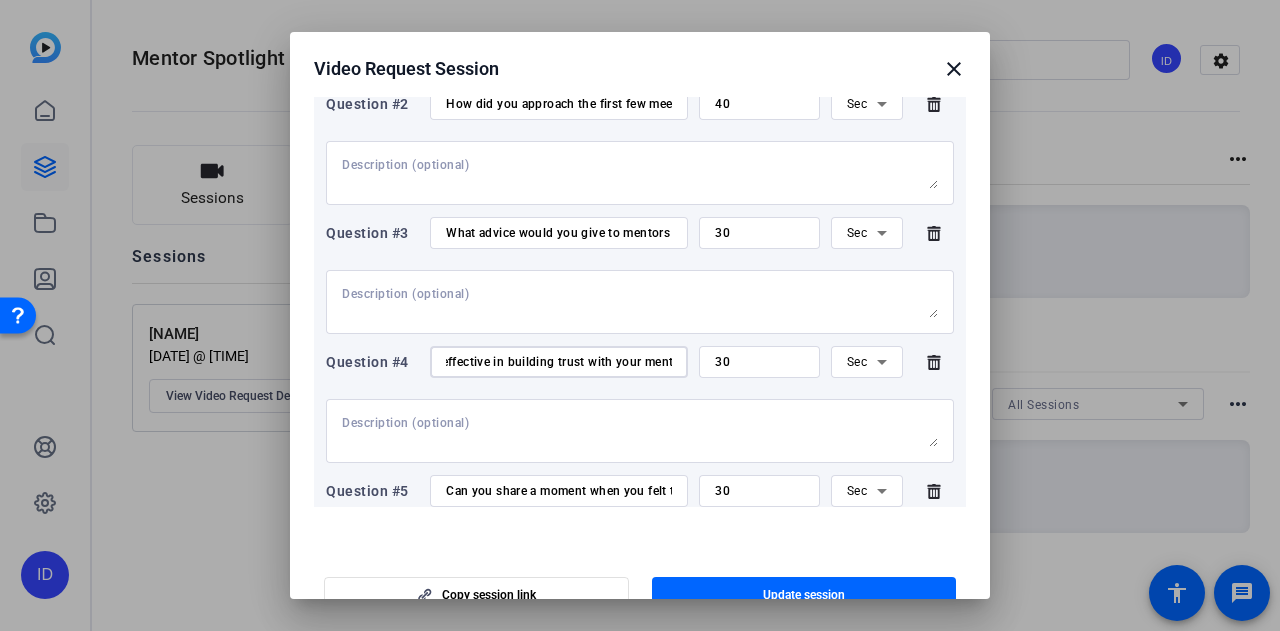 scroll, scrollTop: 0, scrollLeft: 234, axis: horizontal 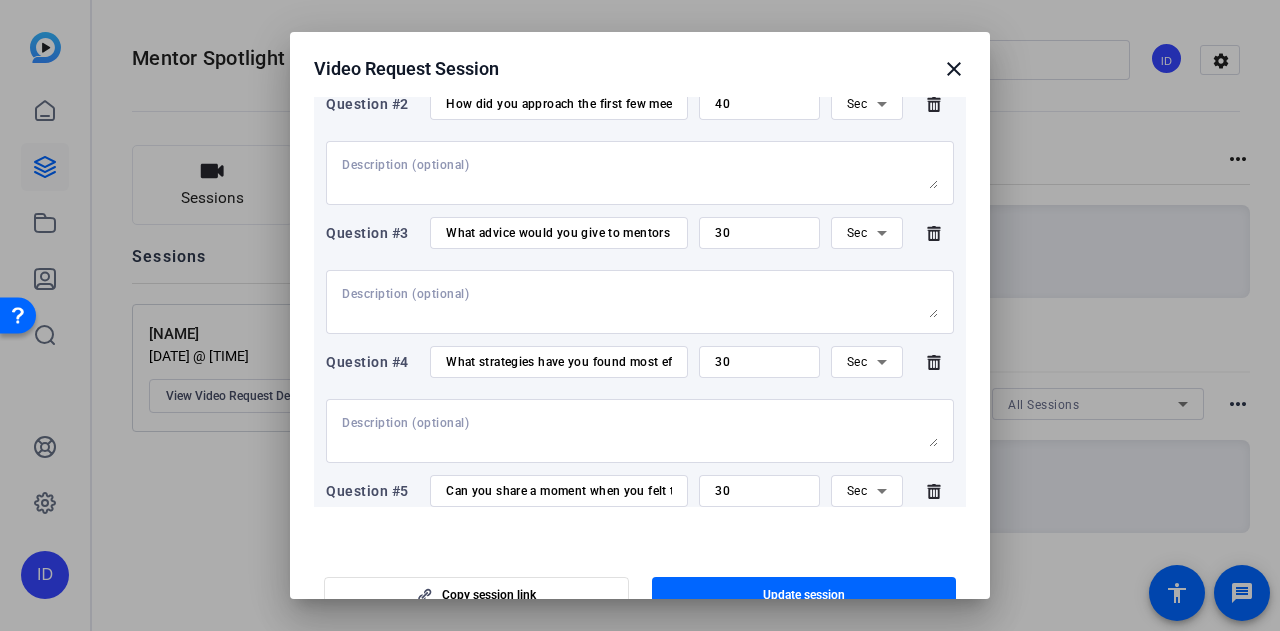 click on "What advice would you give to mentors who feel like they’re not making progress in their mentoring relationships?" at bounding box center (559, 233) 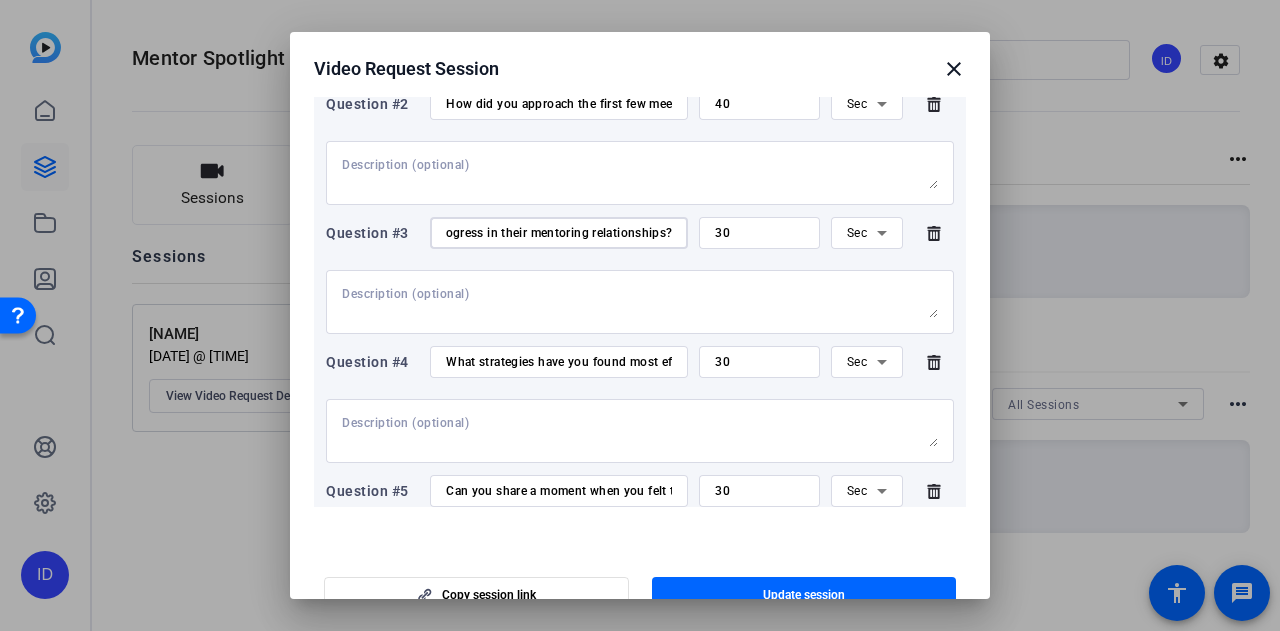 click on "What advice would you give to mentors who feel like they’re not making progress in their mentoring relationships?" at bounding box center (559, 233) 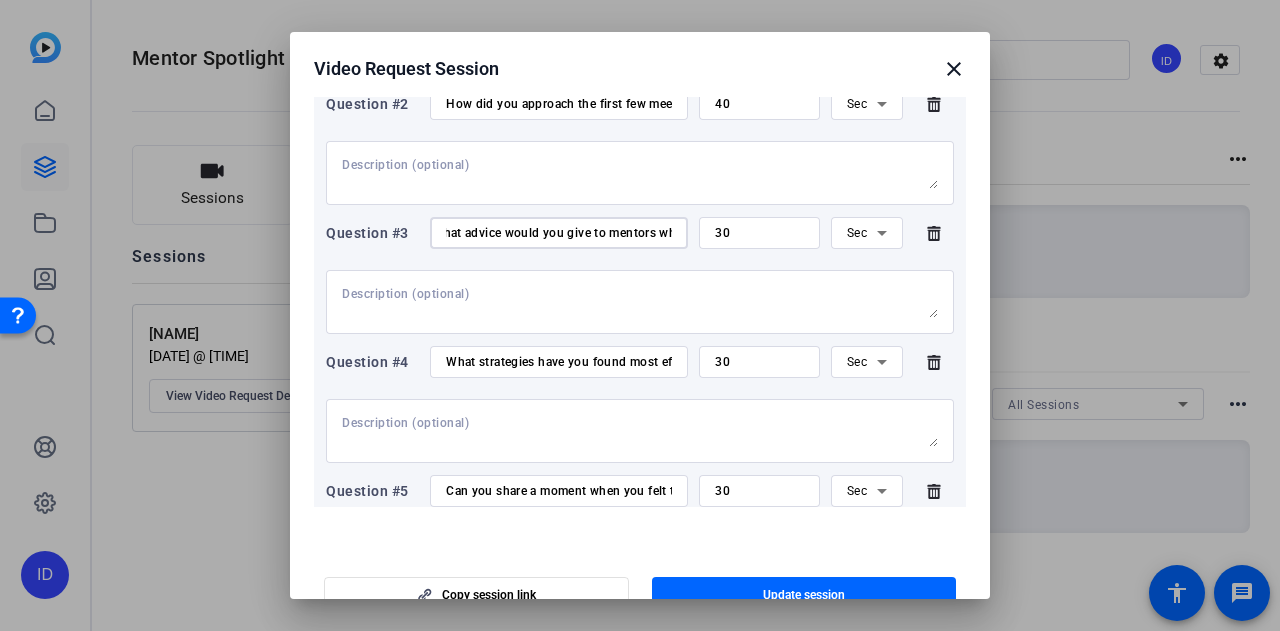 scroll, scrollTop: 0, scrollLeft: 0, axis: both 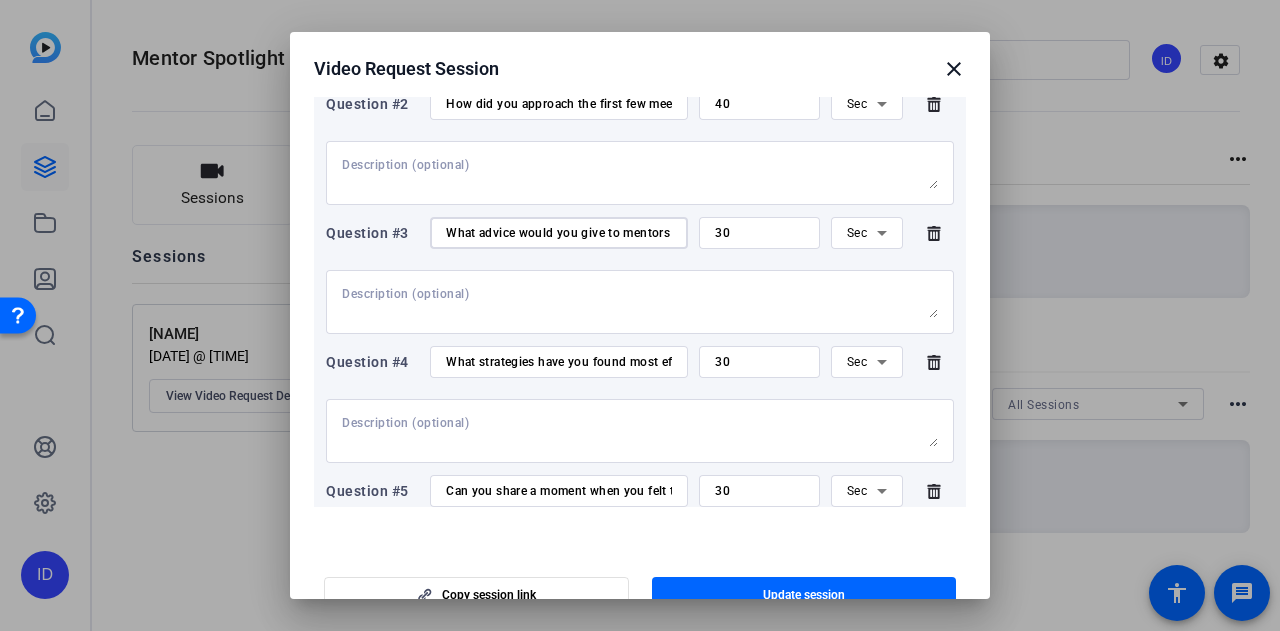 click on "How did you approach the first few meetings to help your mentees feel comfortable and open? What strategies have you found most effective in building trust with your mentee over time?" at bounding box center (559, 104) 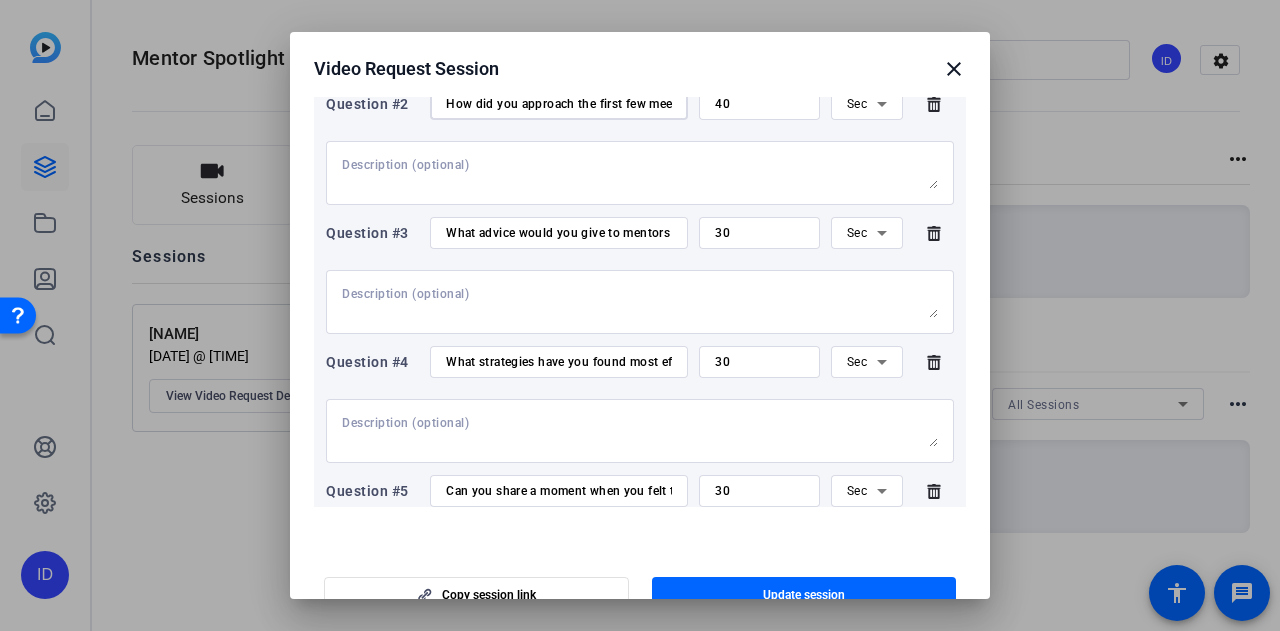 scroll, scrollTop: 398, scrollLeft: 0, axis: vertical 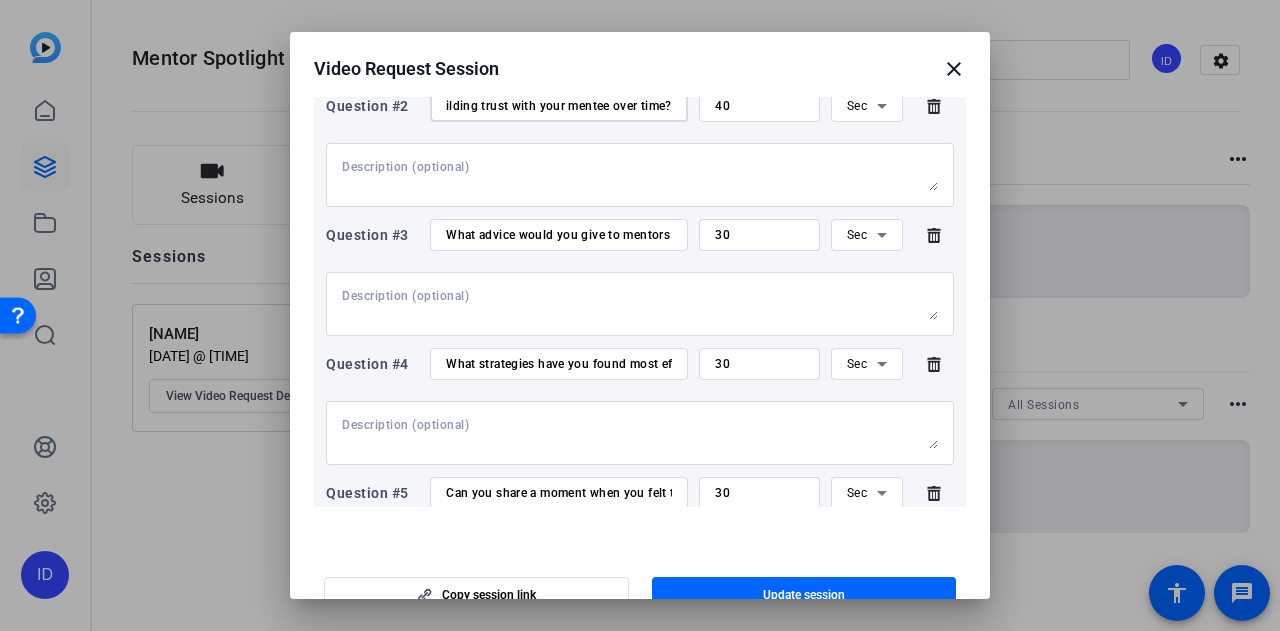 click 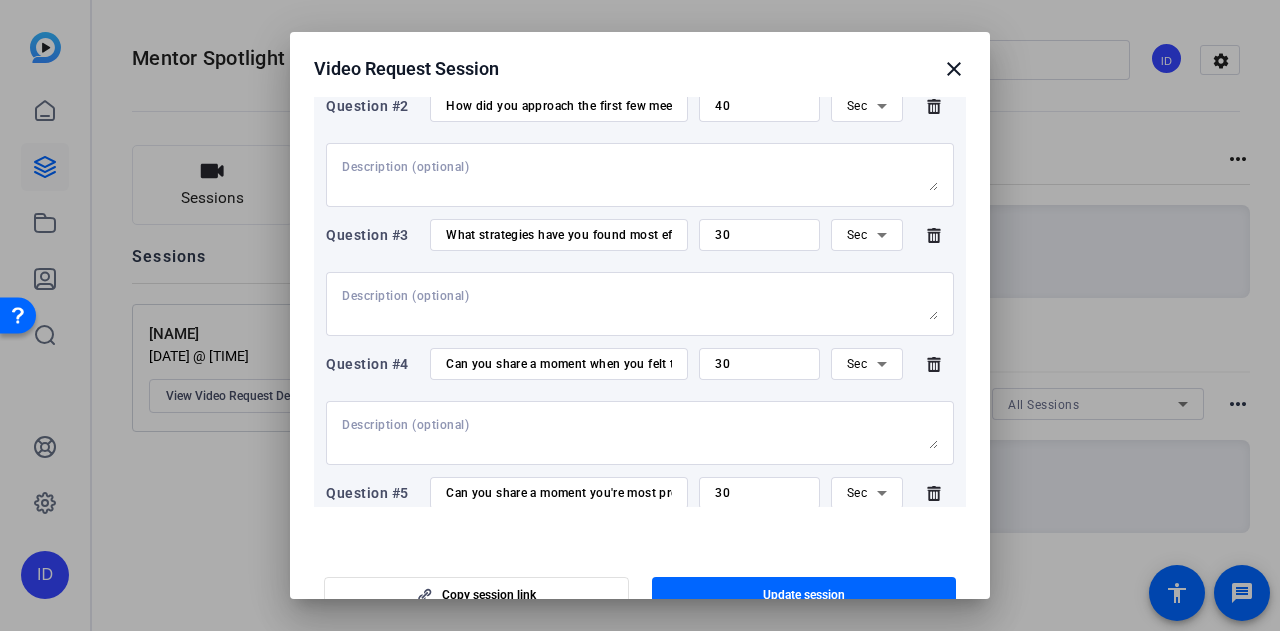 click on "What strategies have you found most effective in building trust with your mentee over time?" at bounding box center (559, 235) 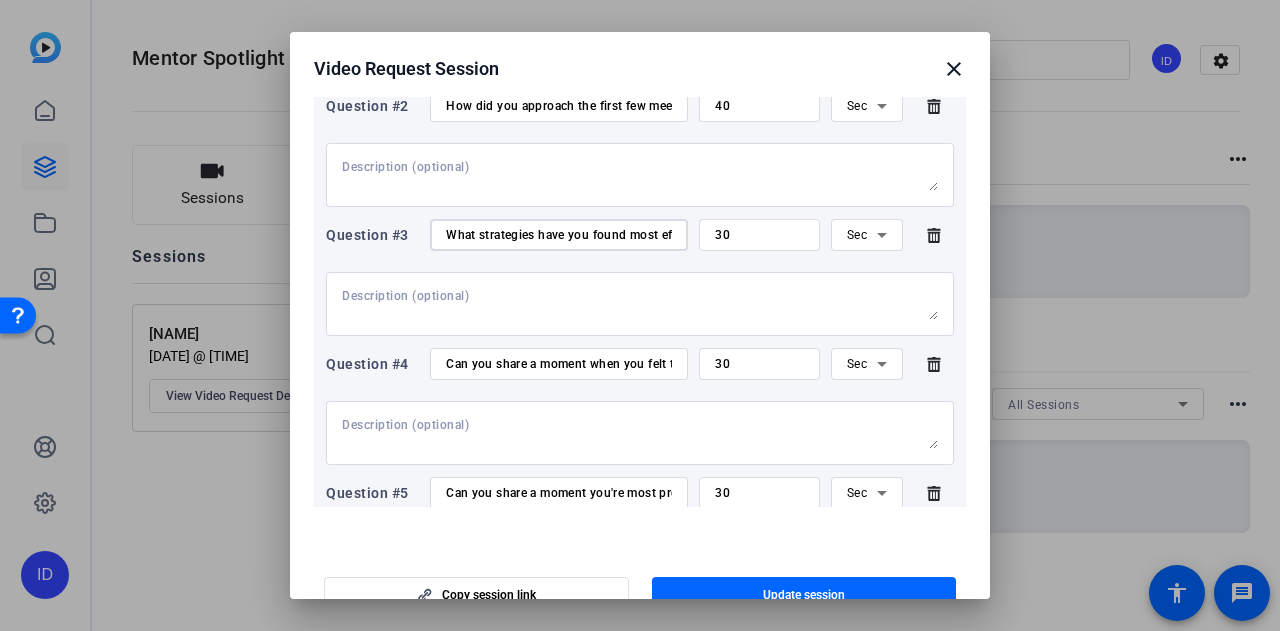 click 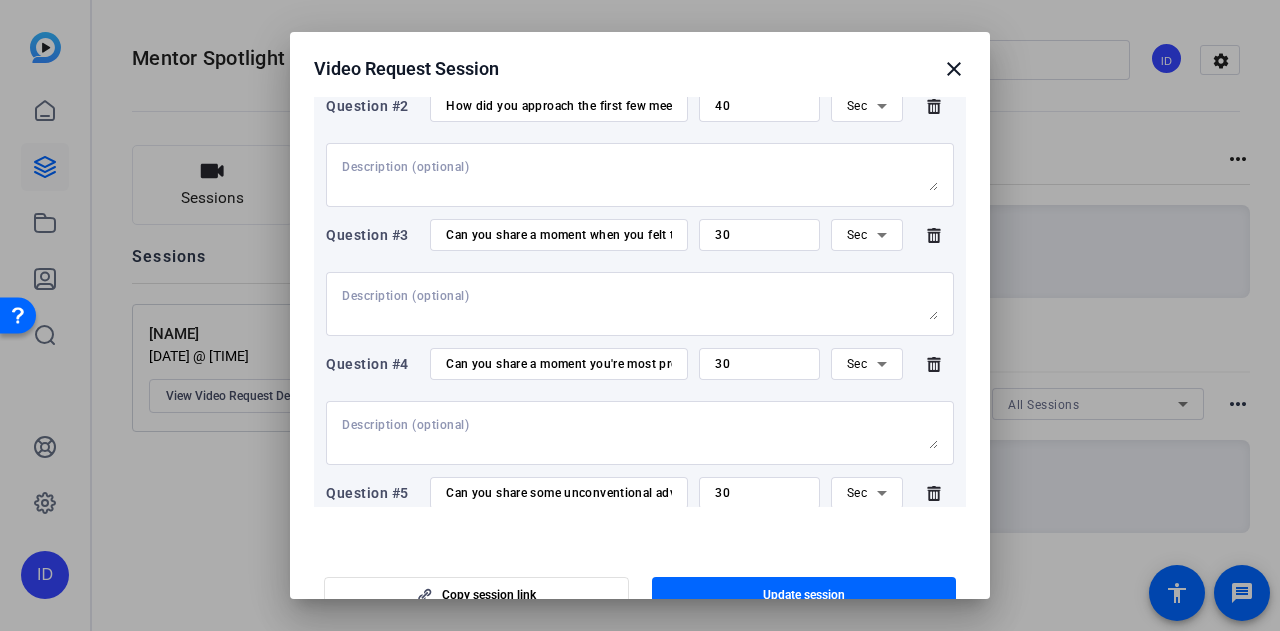 click 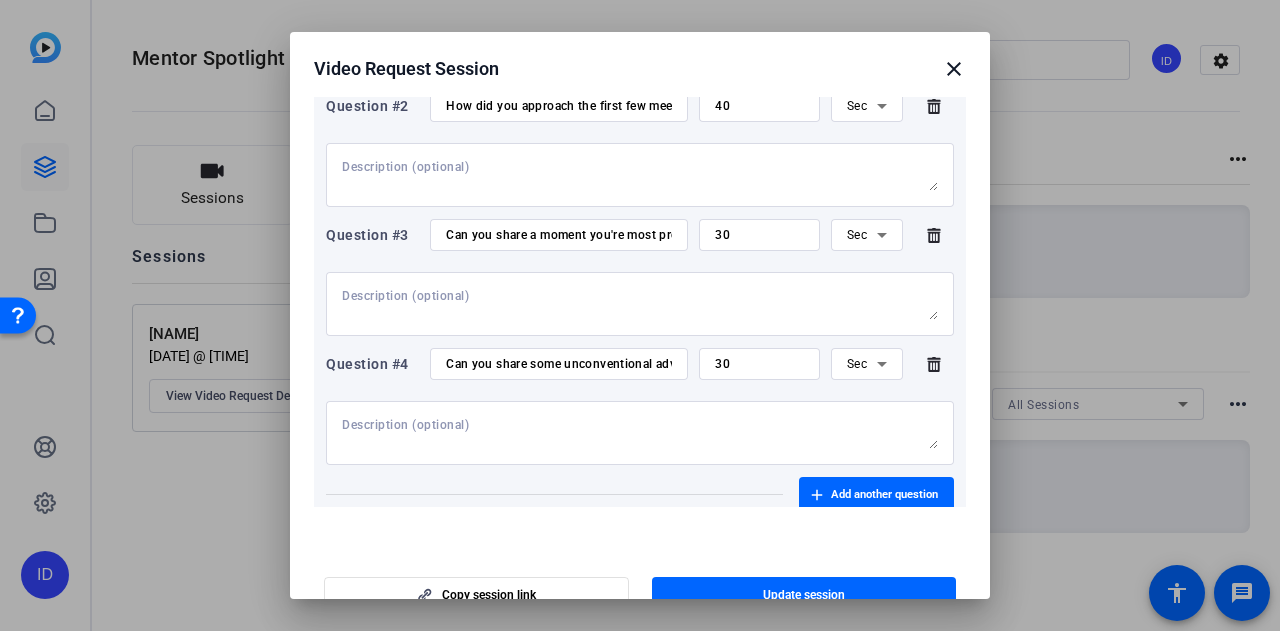 click 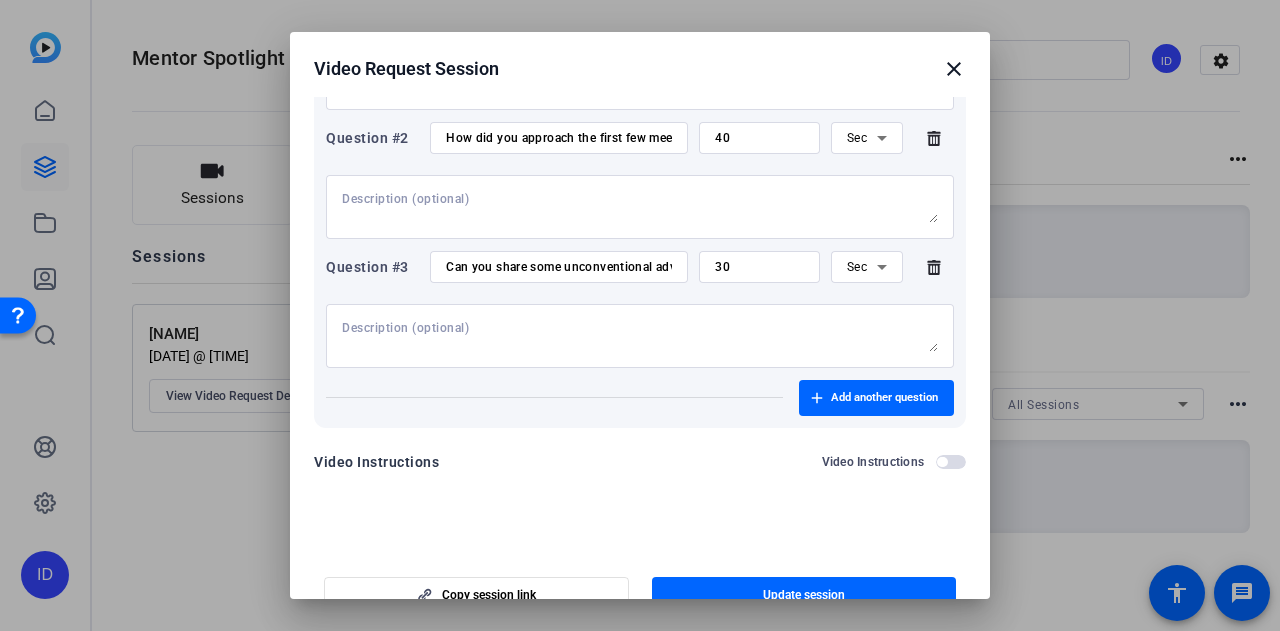 scroll, scrollTop: 166, scrollLeft: 0, axis: vertical 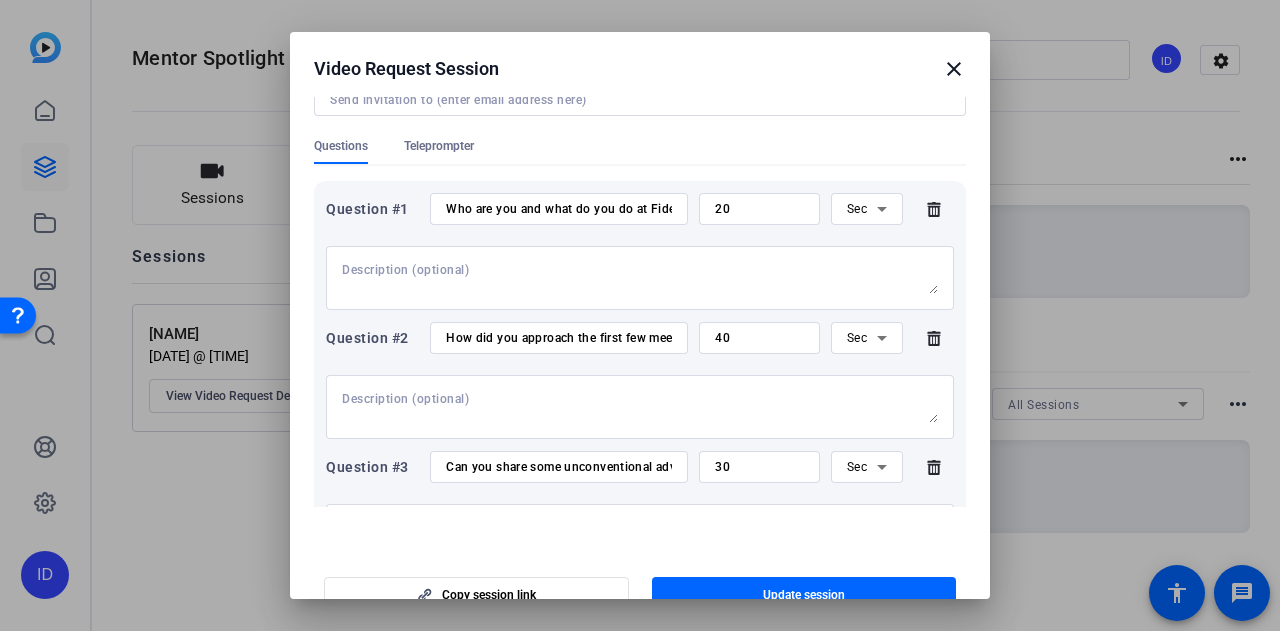 click on "40" at bounding box center (759, 338) 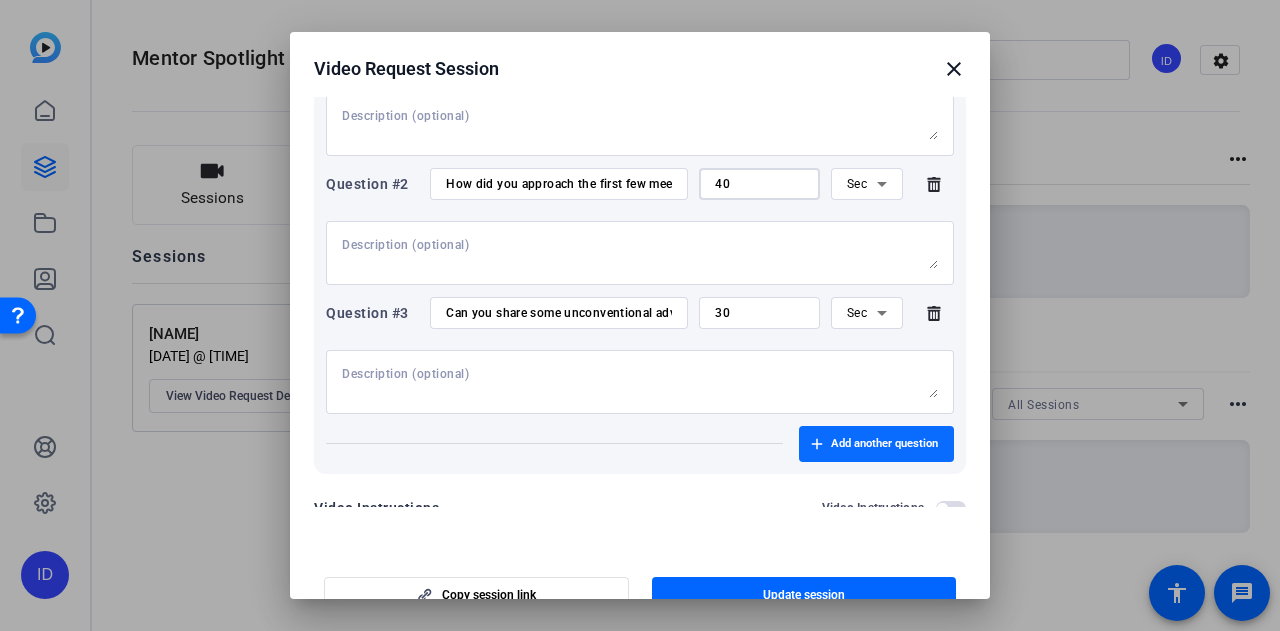 scroll, scrollTop: 366, scrollLeft: 0, axis: vertical 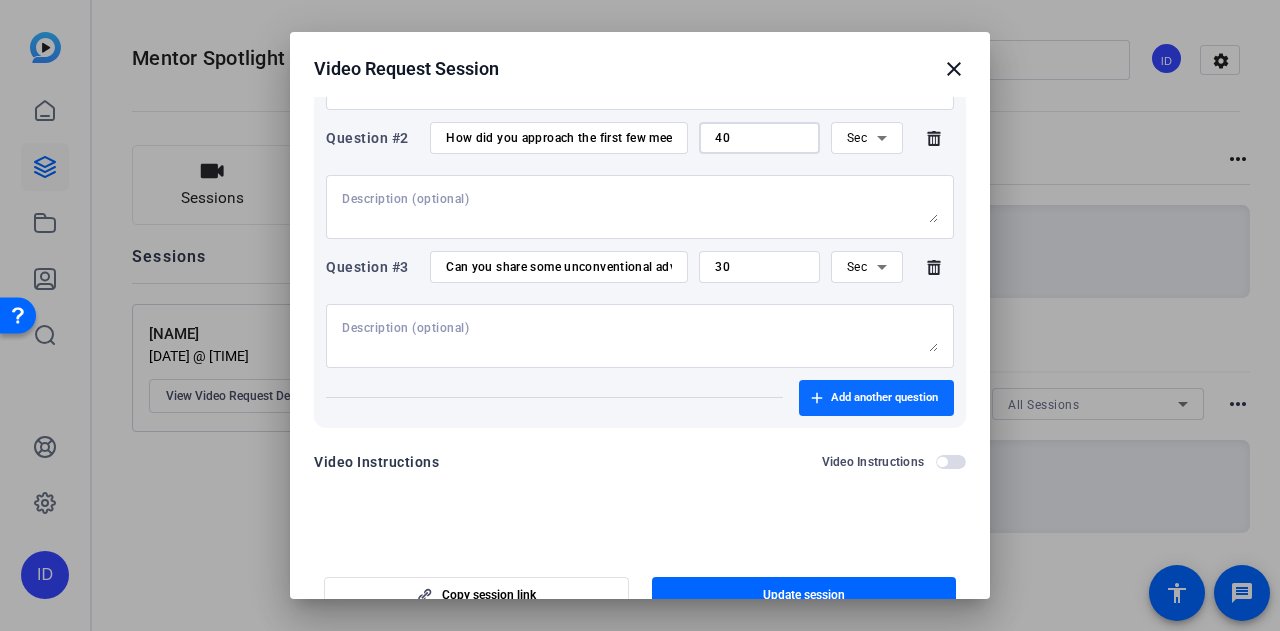 click at bounding box center (876, 398) 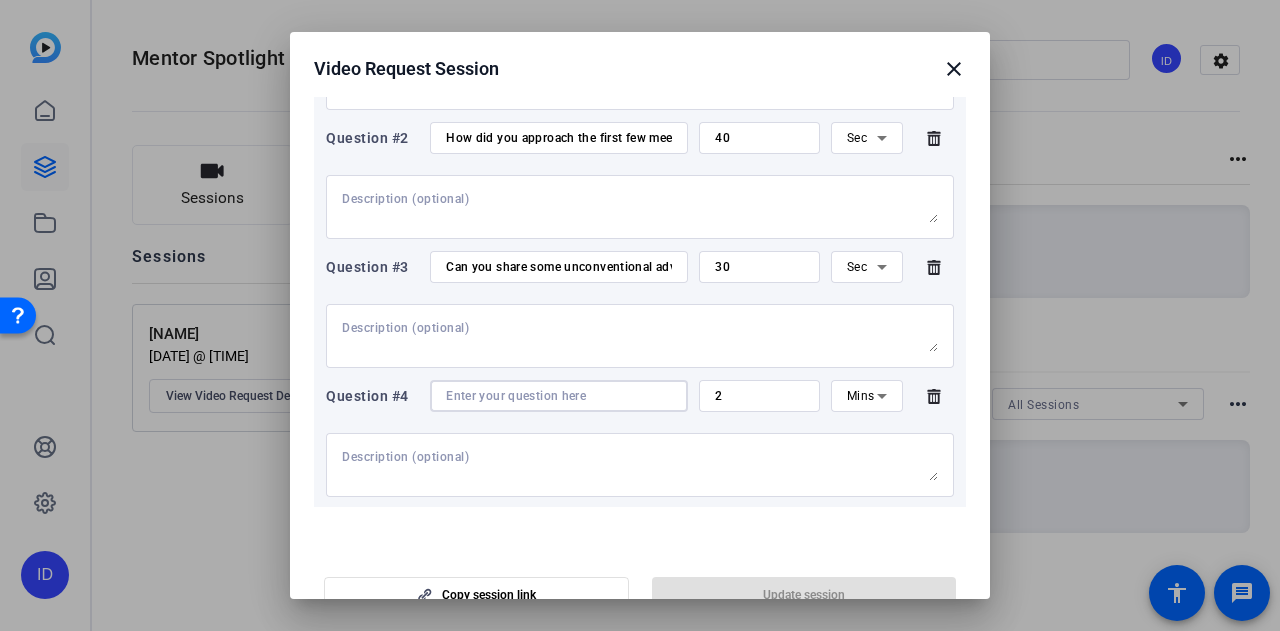 click at bounding box center (559, 396) 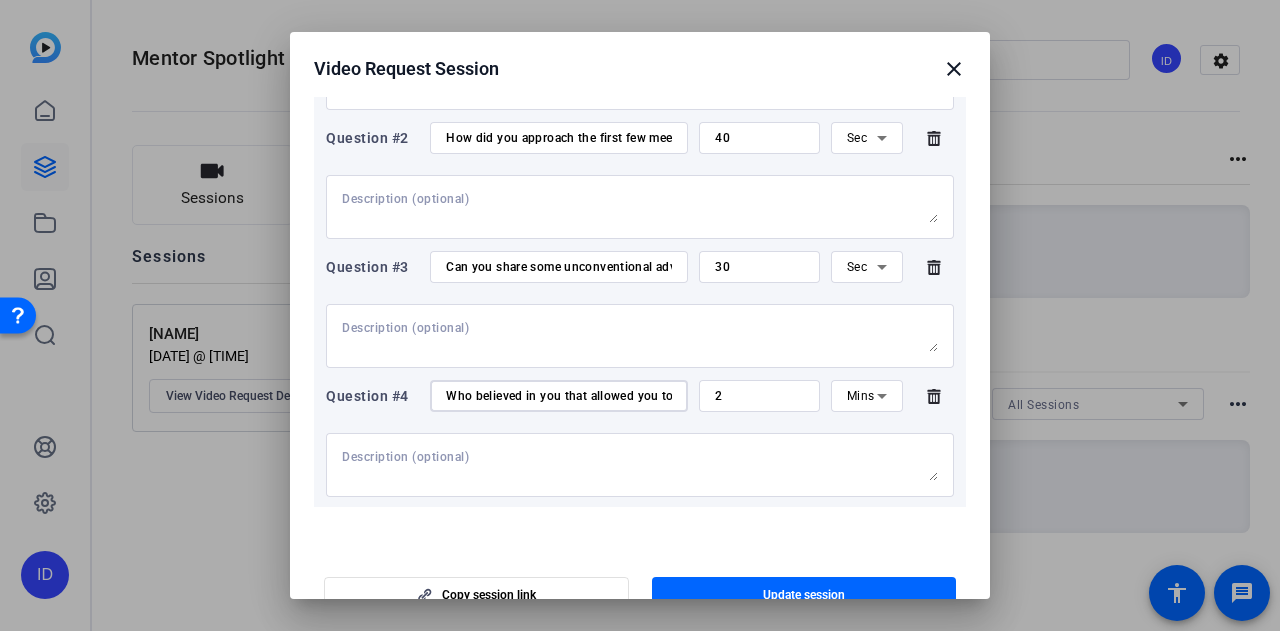 scroll, scrollTop: 0, scrollLeft: 126, axis: horizontal 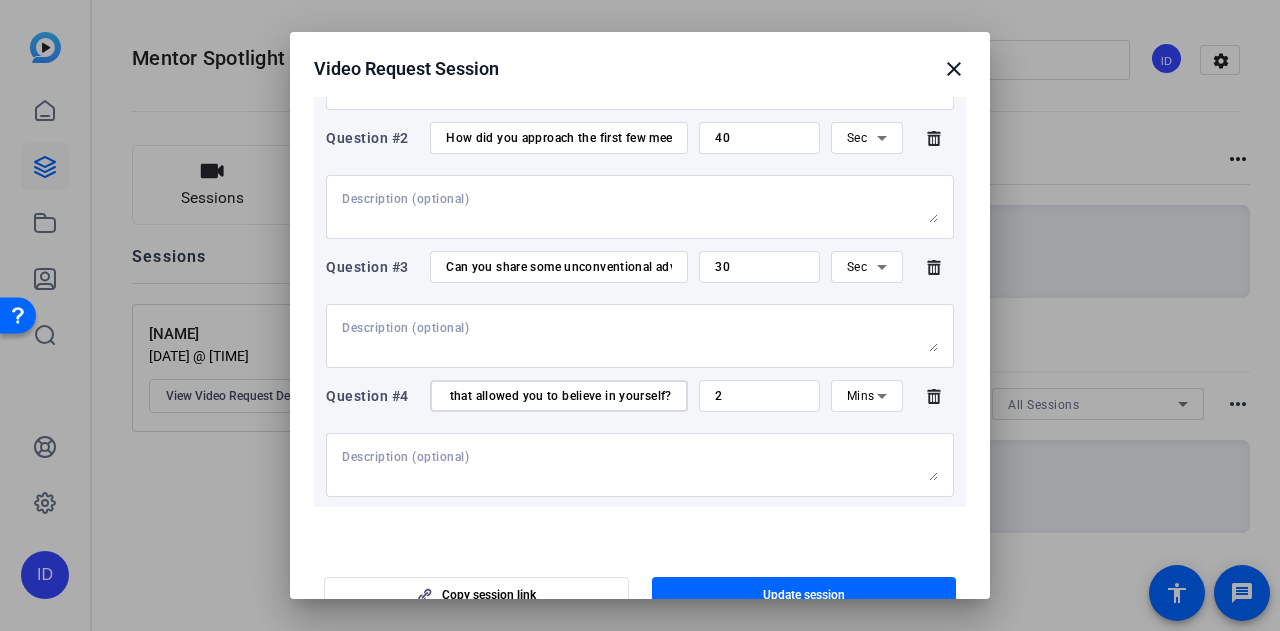 type on "Who believed in you that allowed you to believe in yourself?" 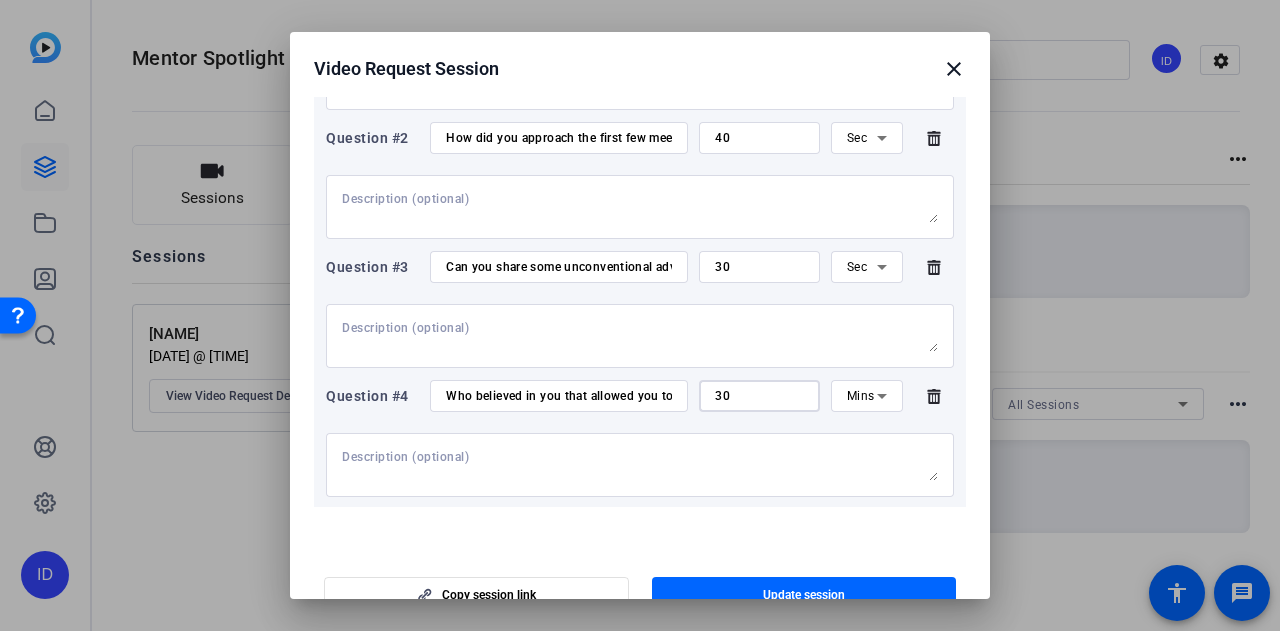 type on "30" 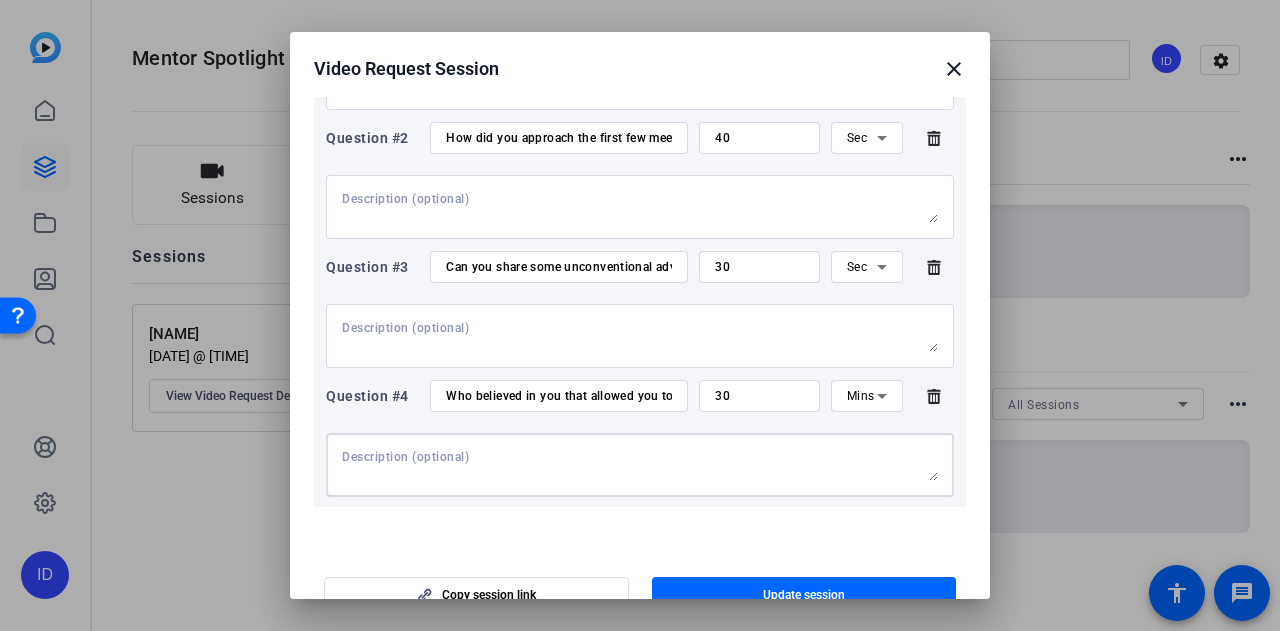 click at bounding box center (640, 465) 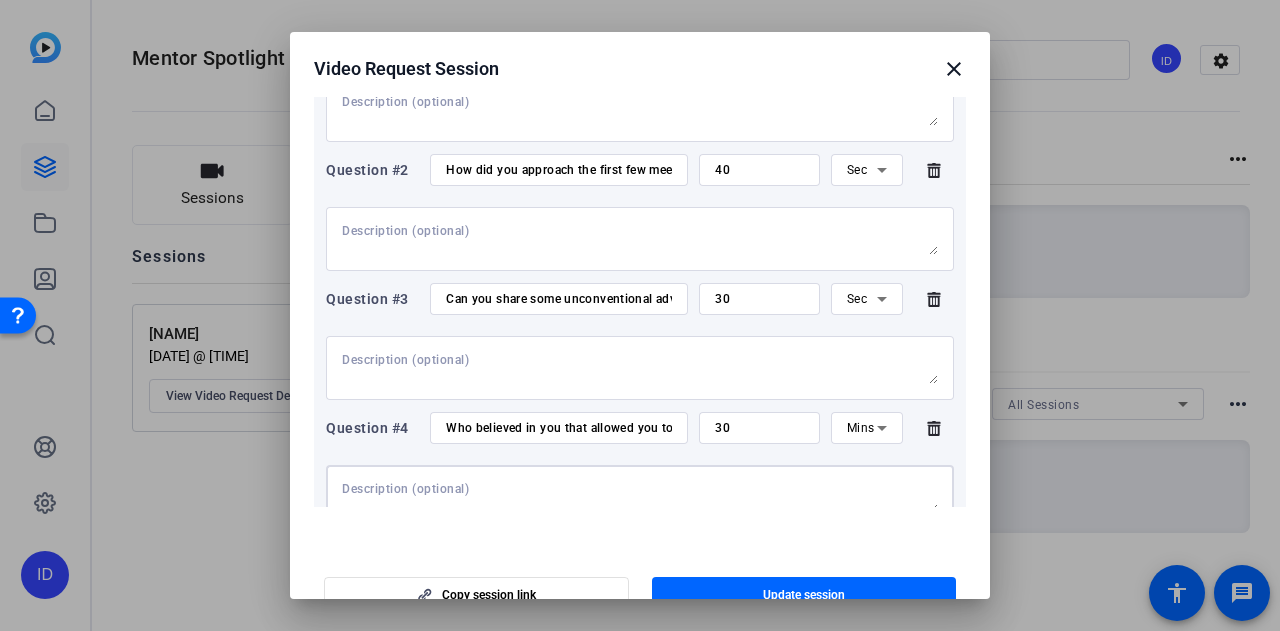 scroll, scrollTop: 366, scrollLeft: 0, axis: vertical 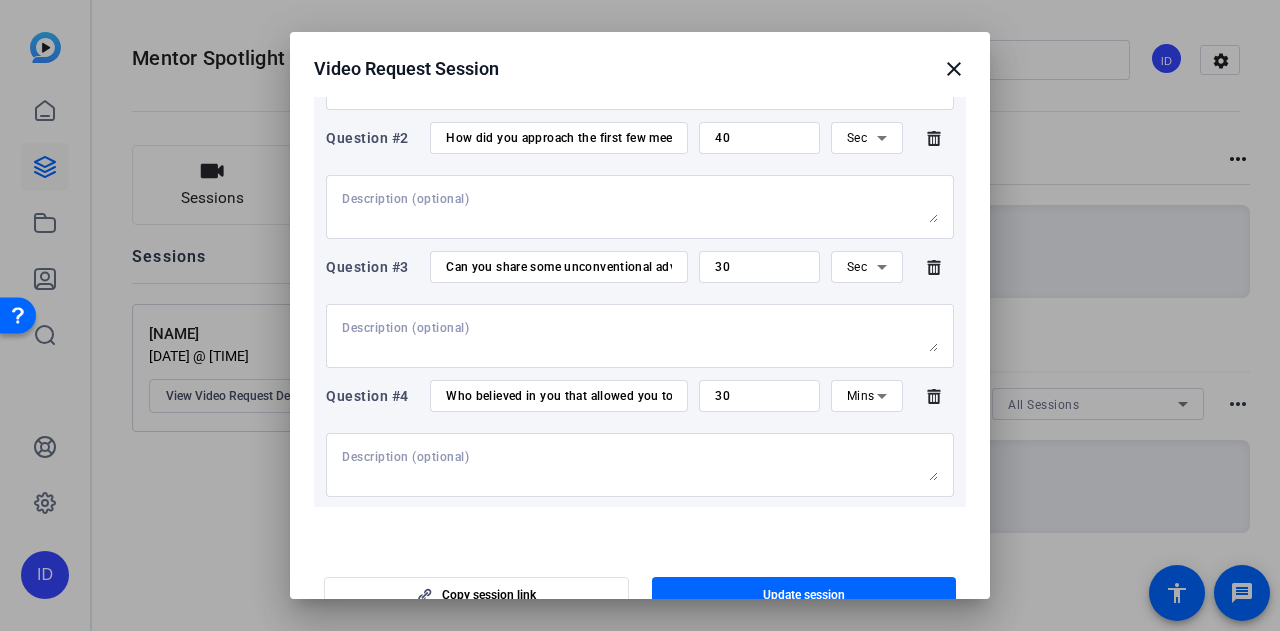 click at bounding box center (640, 336) 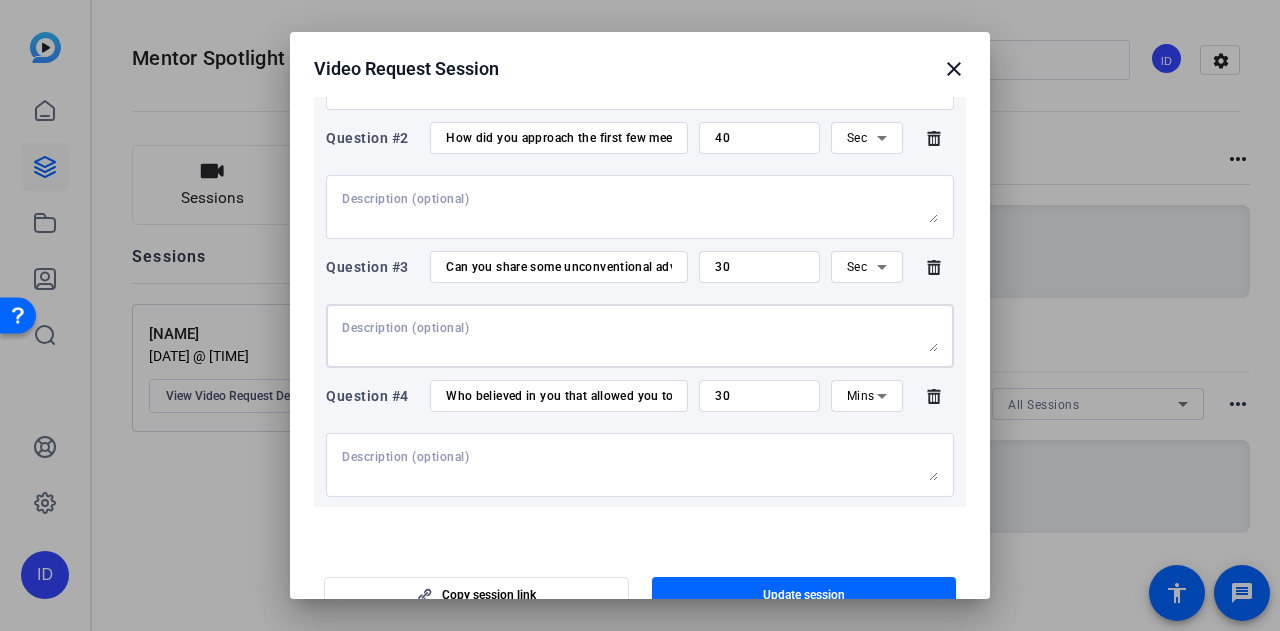 click on "Question #4 Who believed in you that allowed you to believe in yourself? 30 Mins" at bounding box center [640, 396] 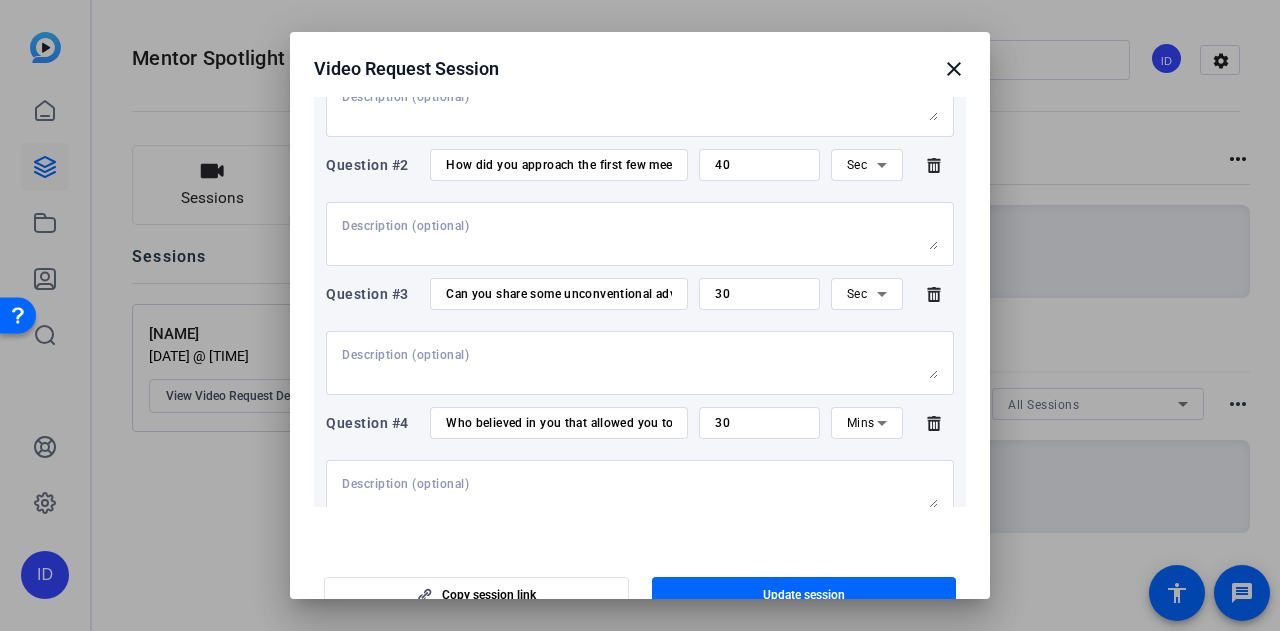 scroll, scrollTop: 295, scrollLeft: 0, axis: vertical 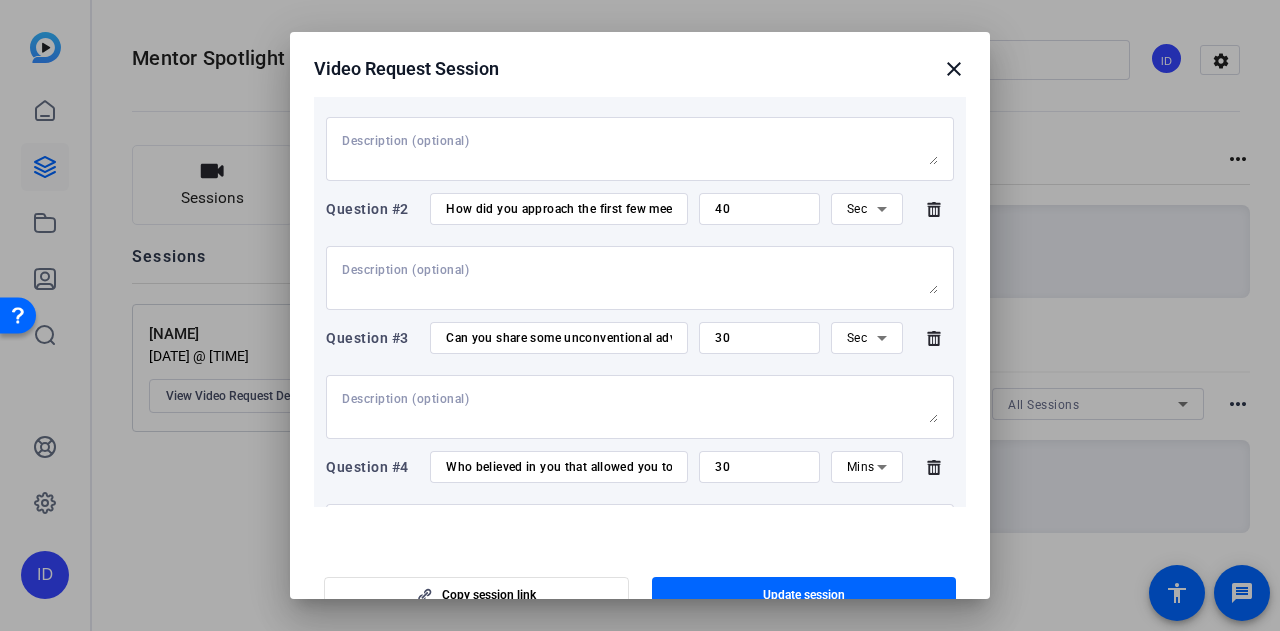click on "How did you approach the first few meetings to help your mentees feel comfortable and open? What strategies have you found most effective in building trust with your mentee over time?" at bounding box center (559, 209) 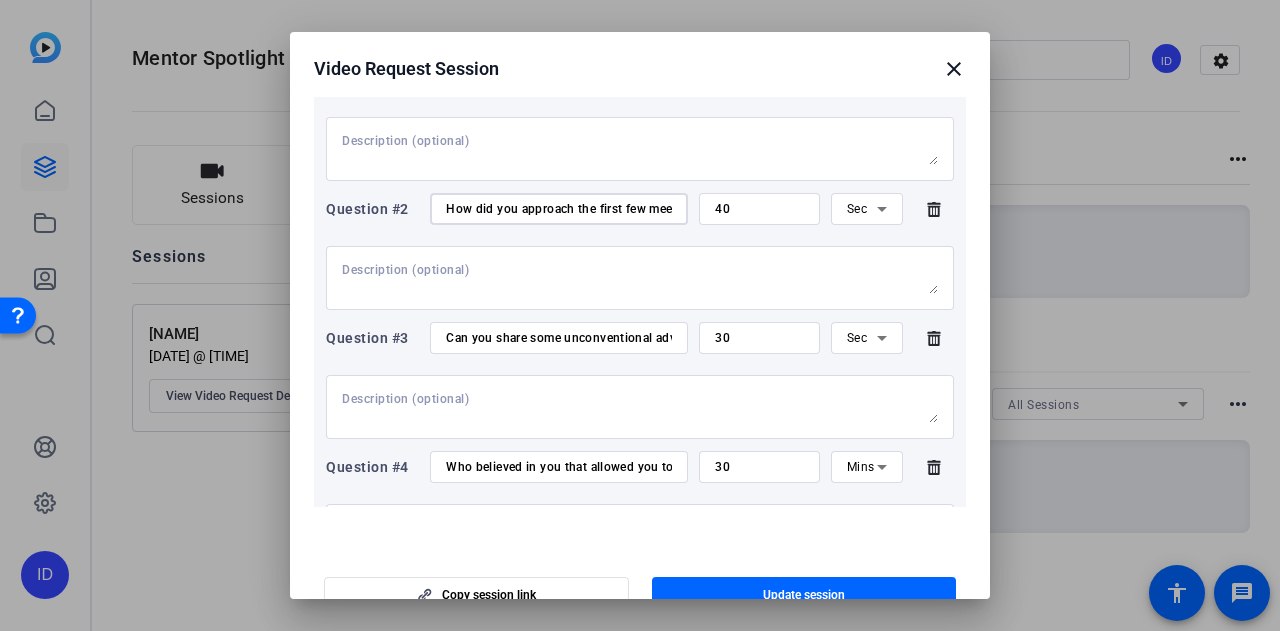 click on "How did you approach the first few meetings to help your mentees feel comfortable and open? What strategies have you found most effective in building trust with your mentee over time?" at bounding box center (559, 209) 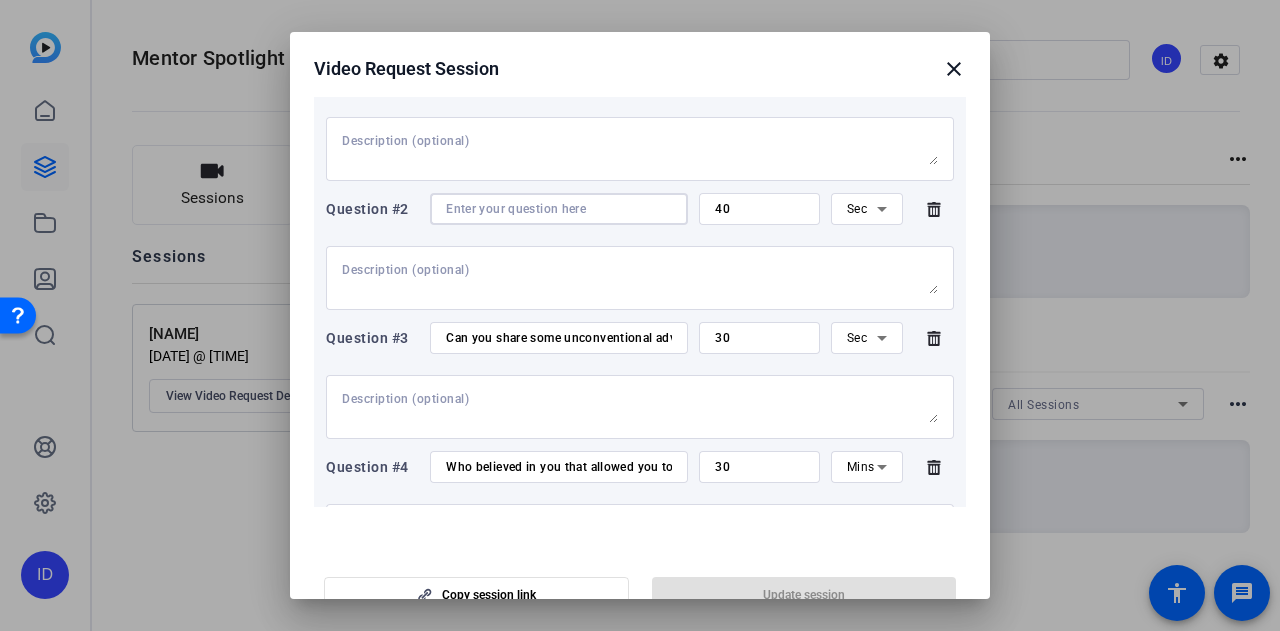 type 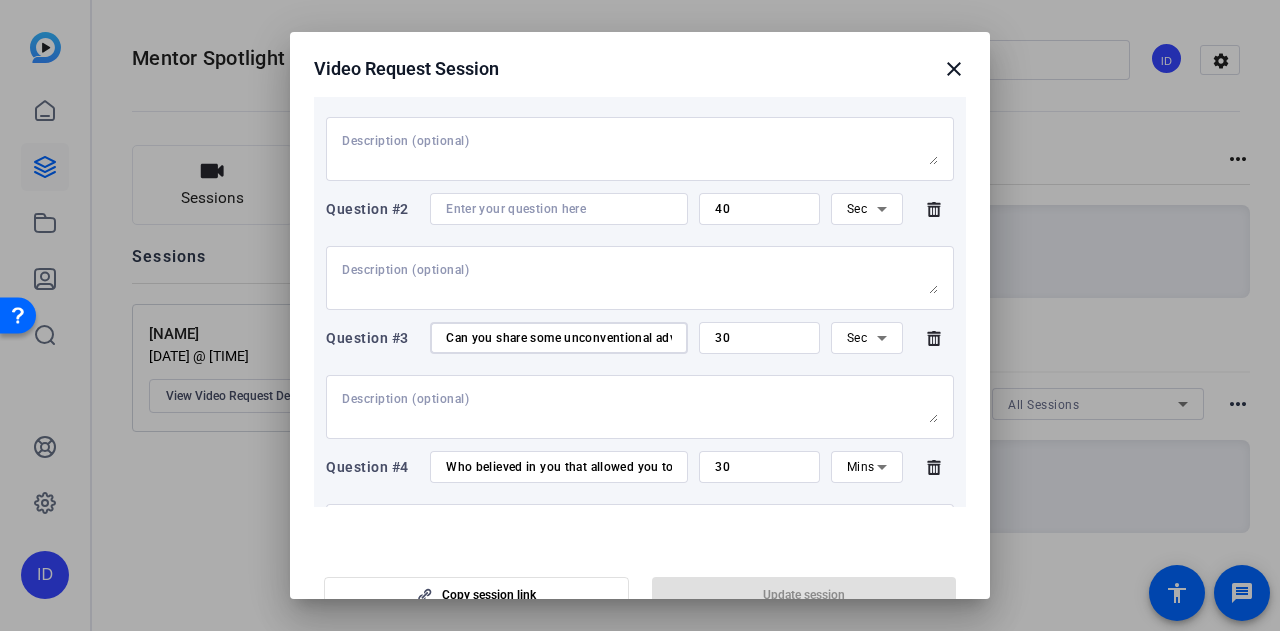 click on "Can you share some unconventional advice you’ve given your mentee that made a difference?" at bounding box center (559, 338) 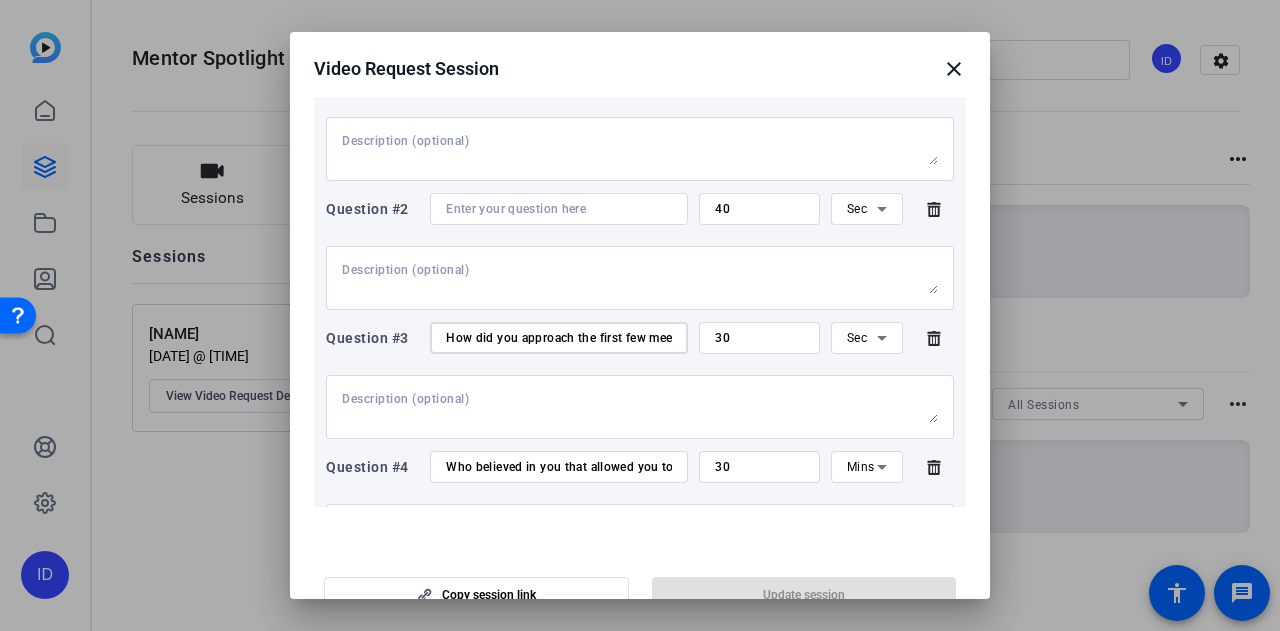 scroll, scrollTop: 0, scrollLeft: 858, axis: horizontal 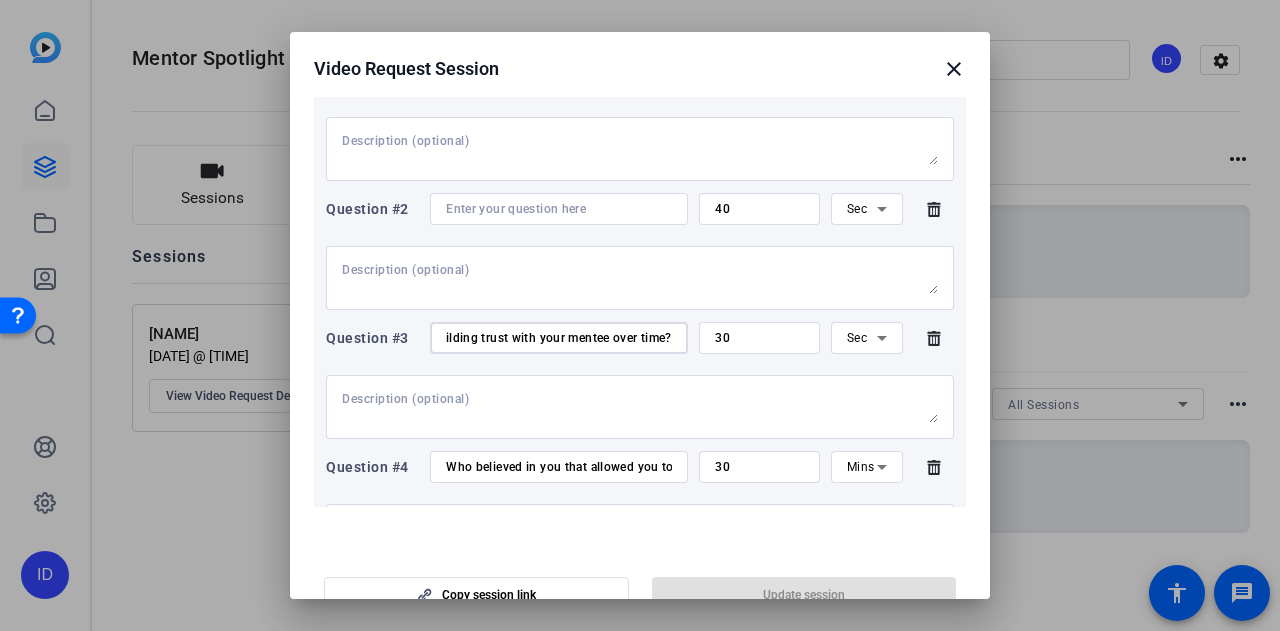 type on "How did you approach the first few meetings to help your mentees feel comfortable and open? What strategies have you found most effective in building trust with your mentee over time?" 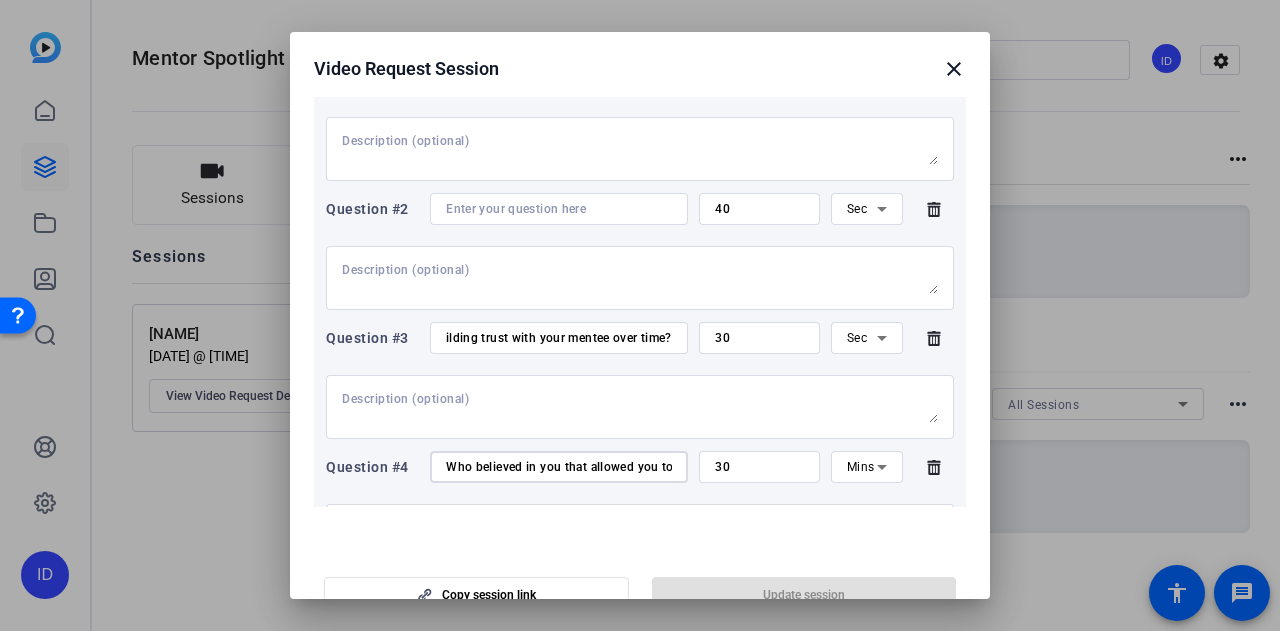 scroll, scrollTop: 0, scrollLeft: 0, axis: both 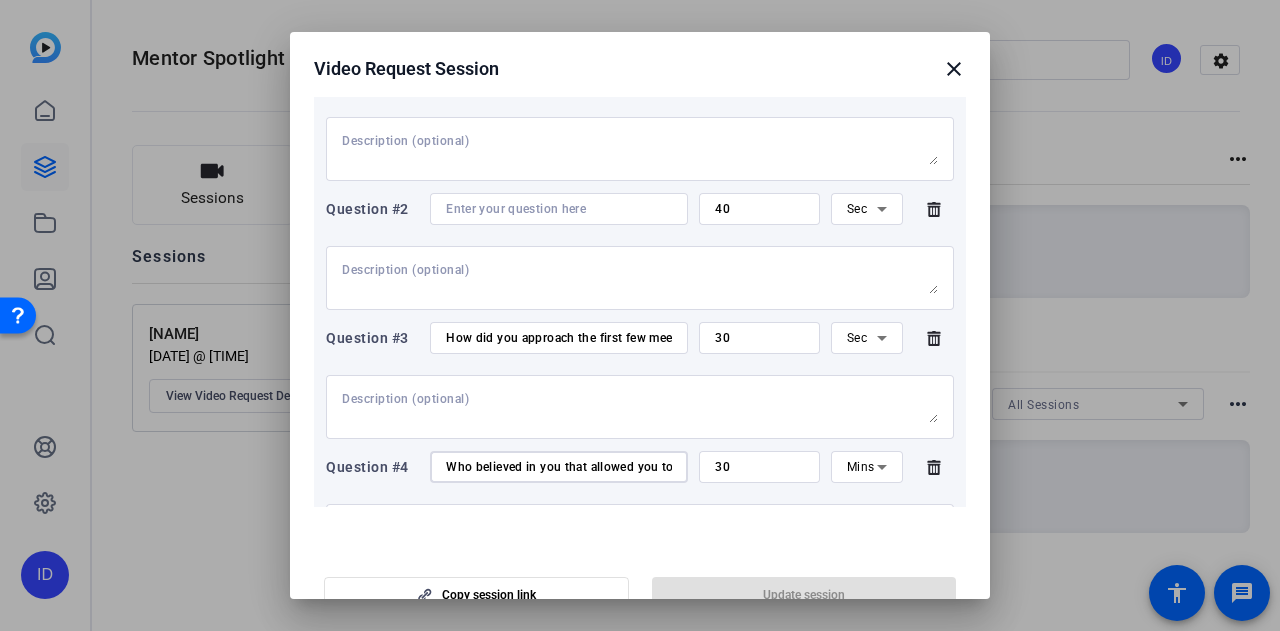 click on "Who believed in you that allowed you to believe in yourself?" at bounding box center (559, 467) 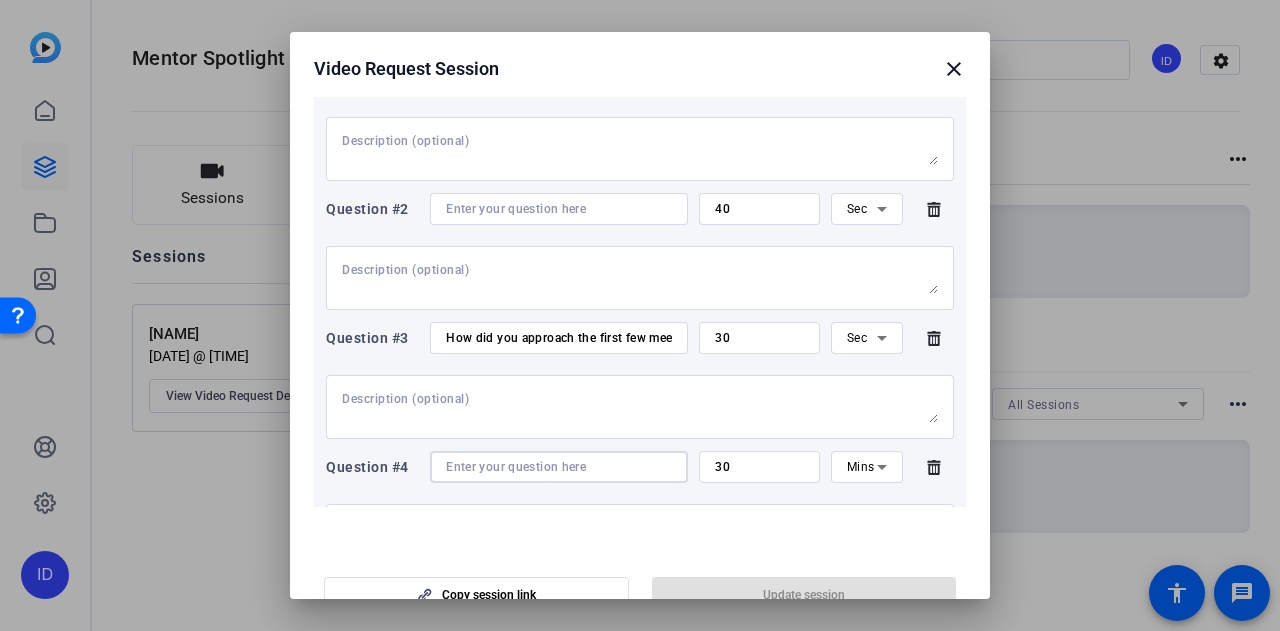 type 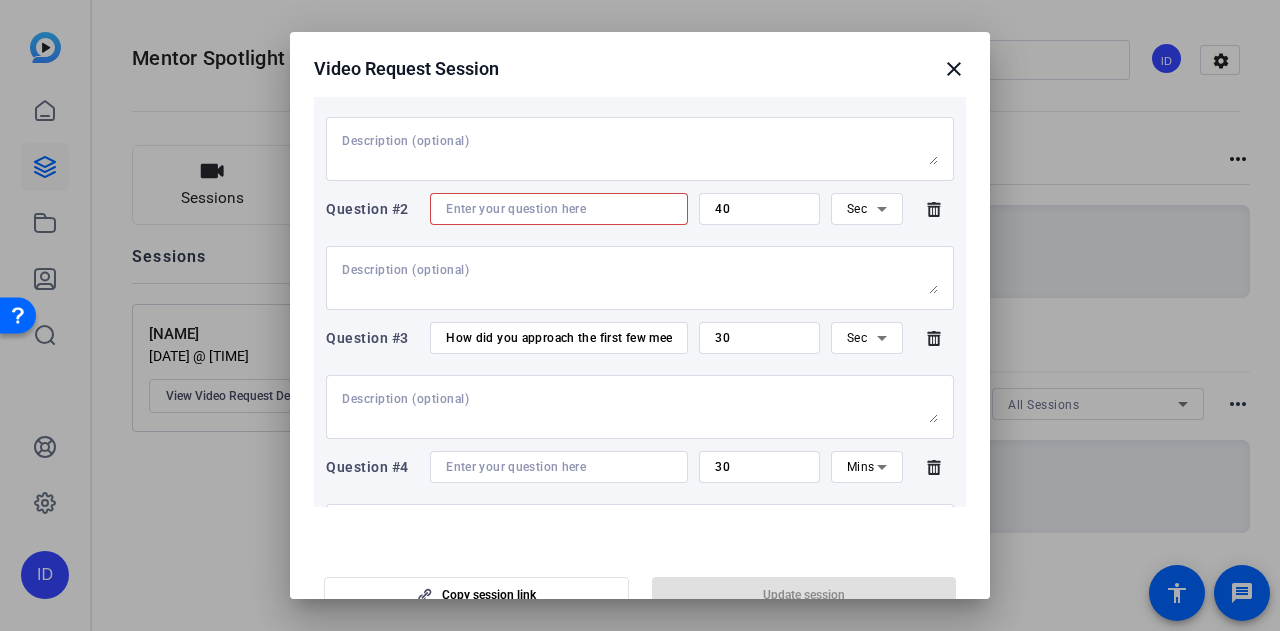 click at bounding box center [559, 209] 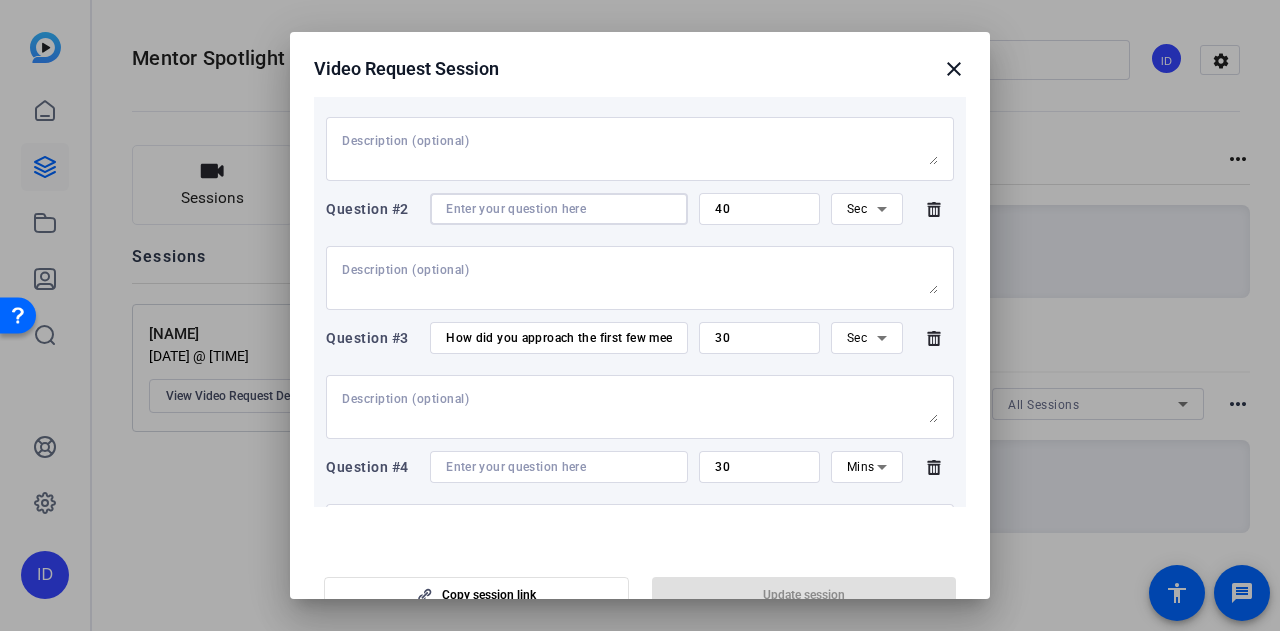 paste on "Who believed in you that allowed you to believe in yourself?" 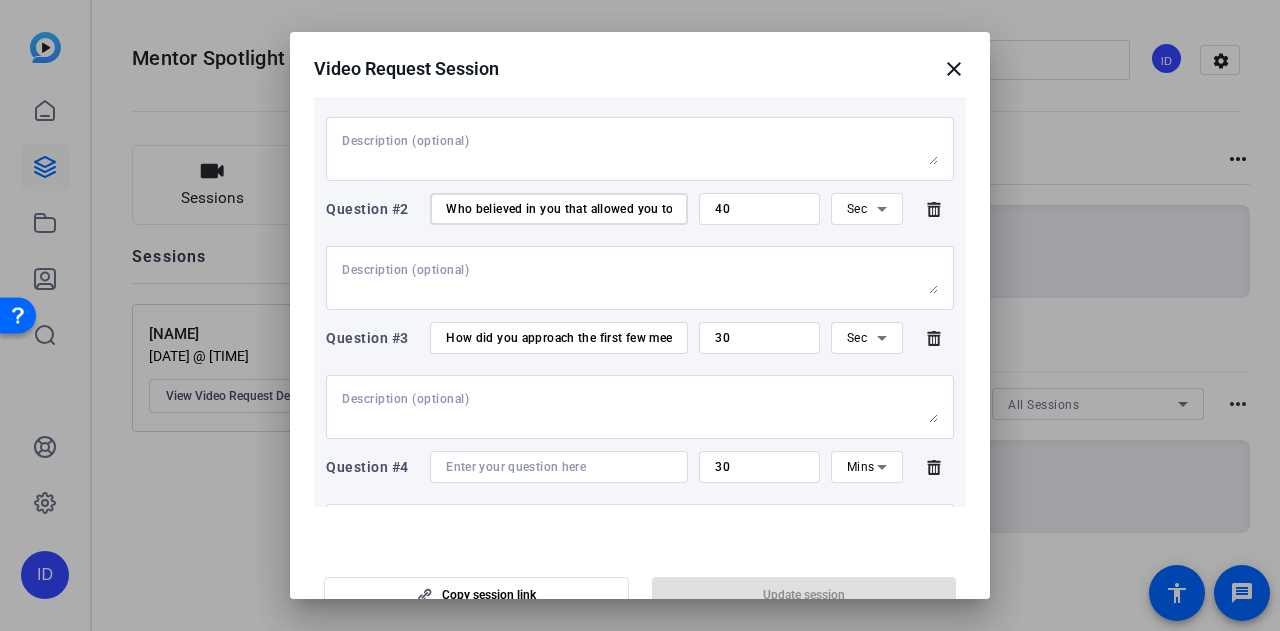 scroll, scrollTop: 0, scrollLeft: 126, axis: horizontal 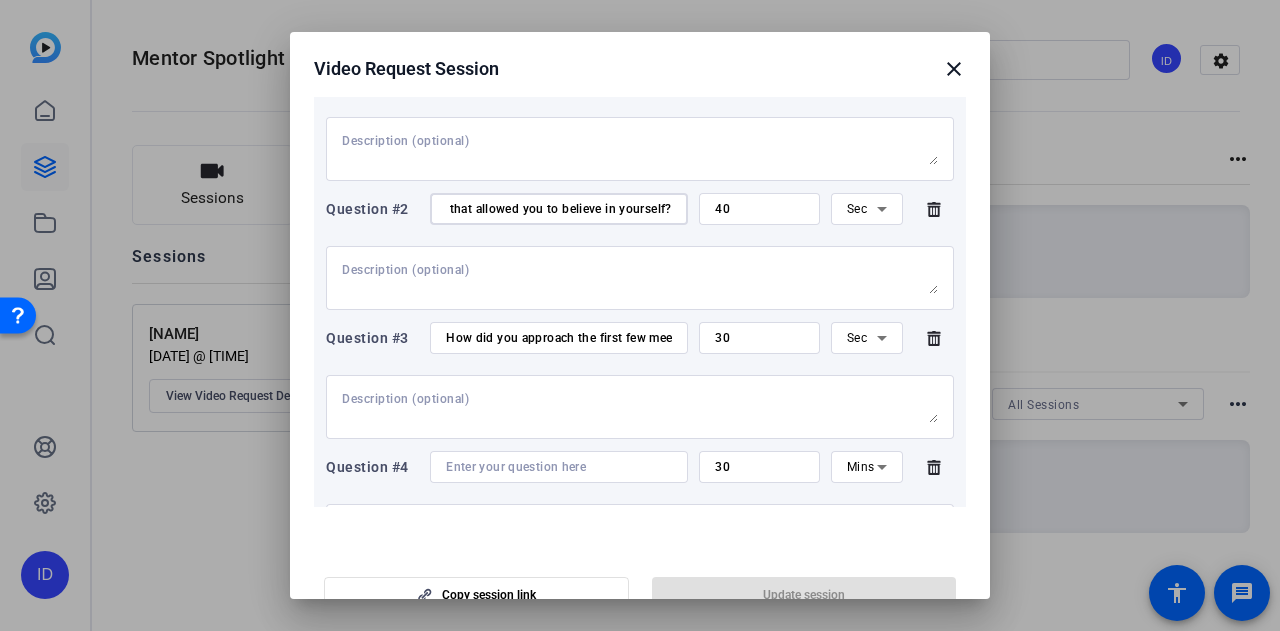 type on "Who believed in you that allowed you to believe in yourself?" 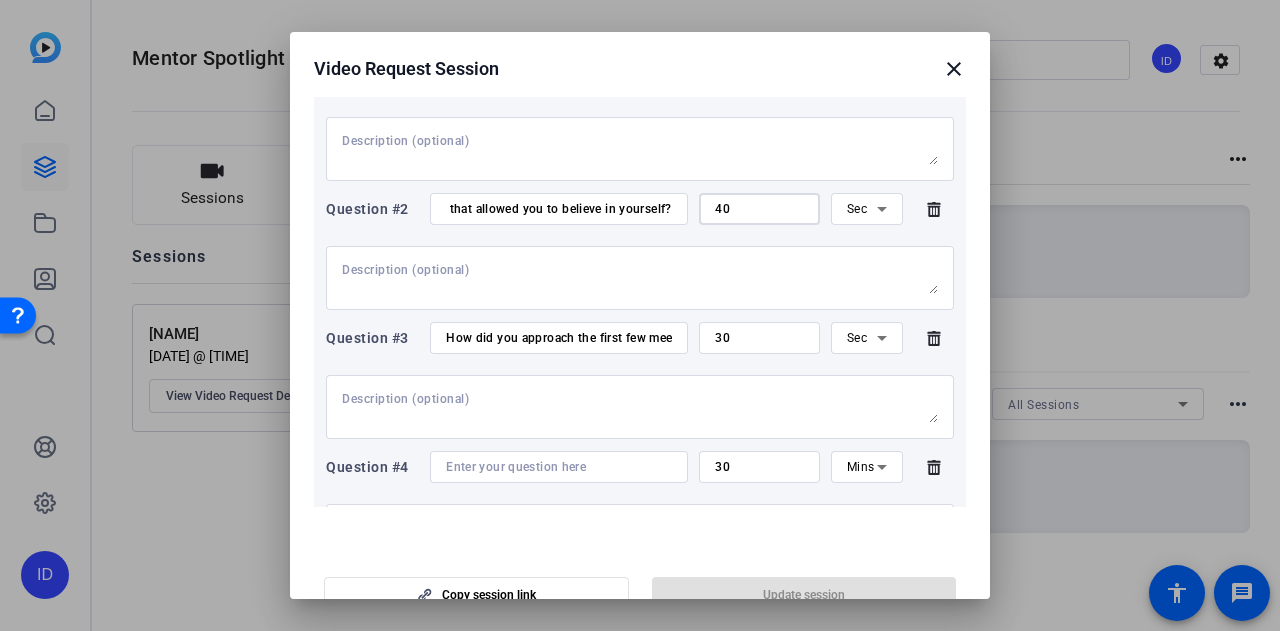 scroll, scrollTop: 0, scrollLeft: 0, axis: both 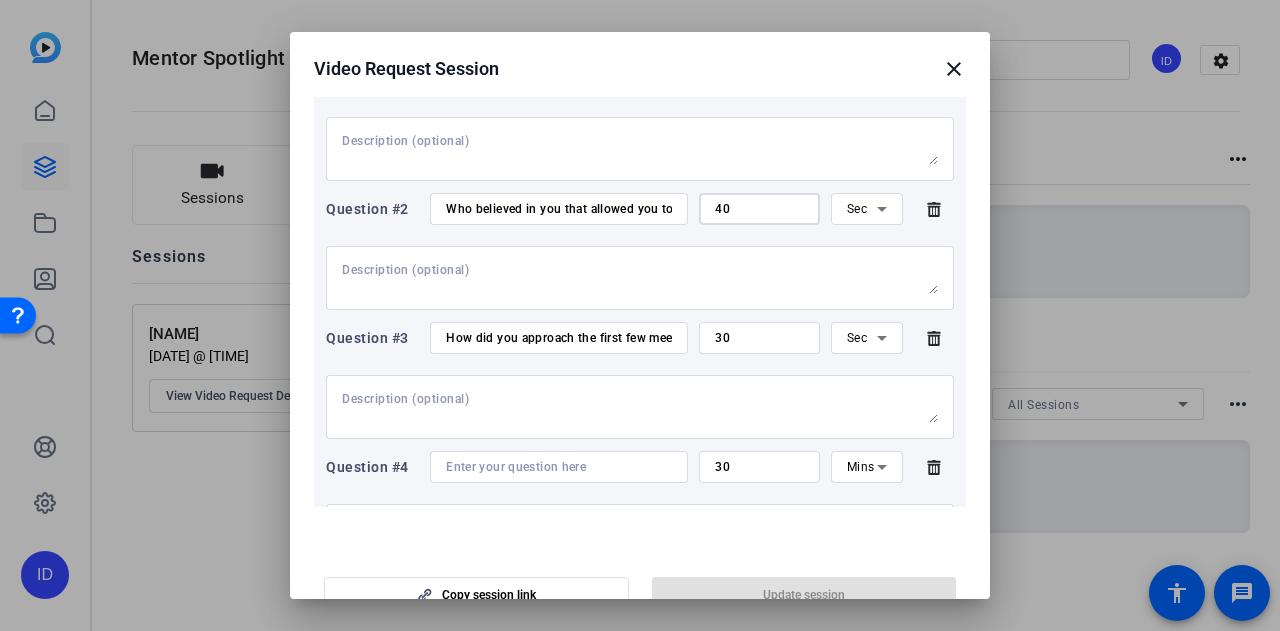 type on "4" 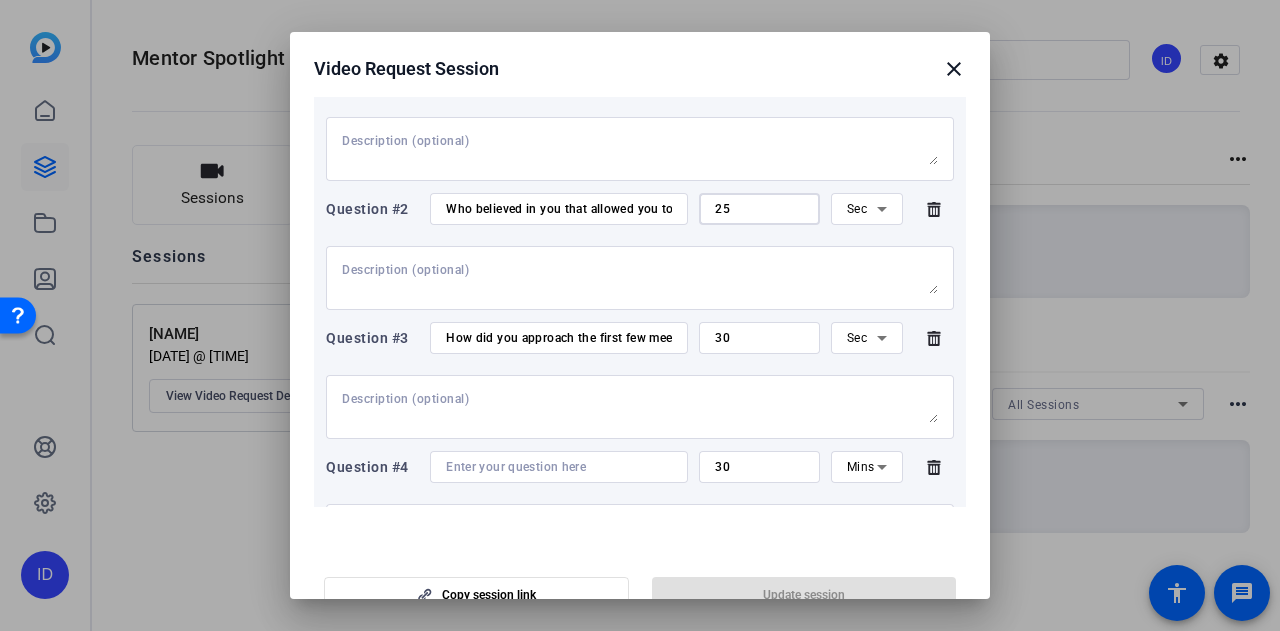 type on "25" 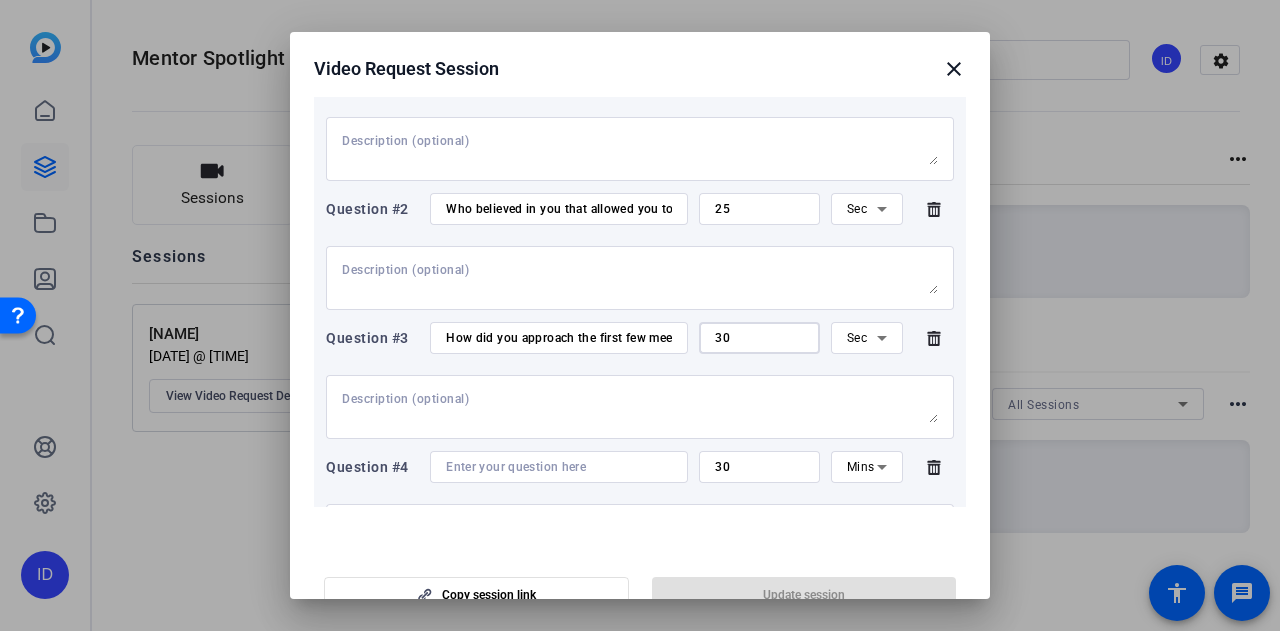 type on "3" 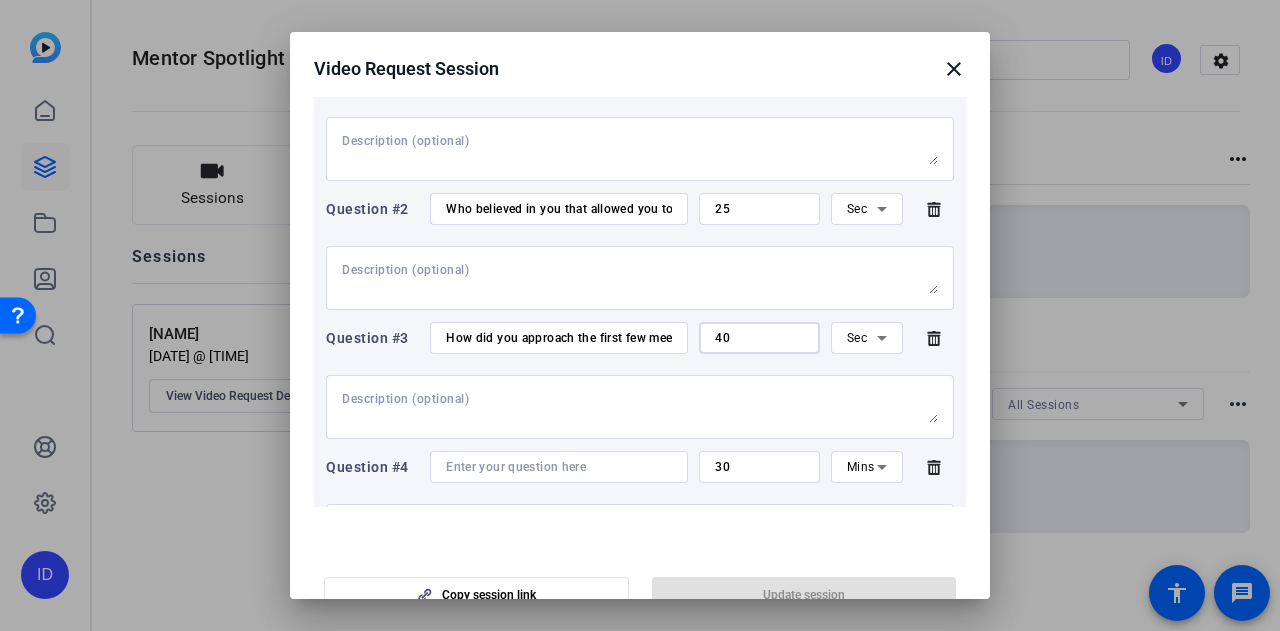 type on "40" 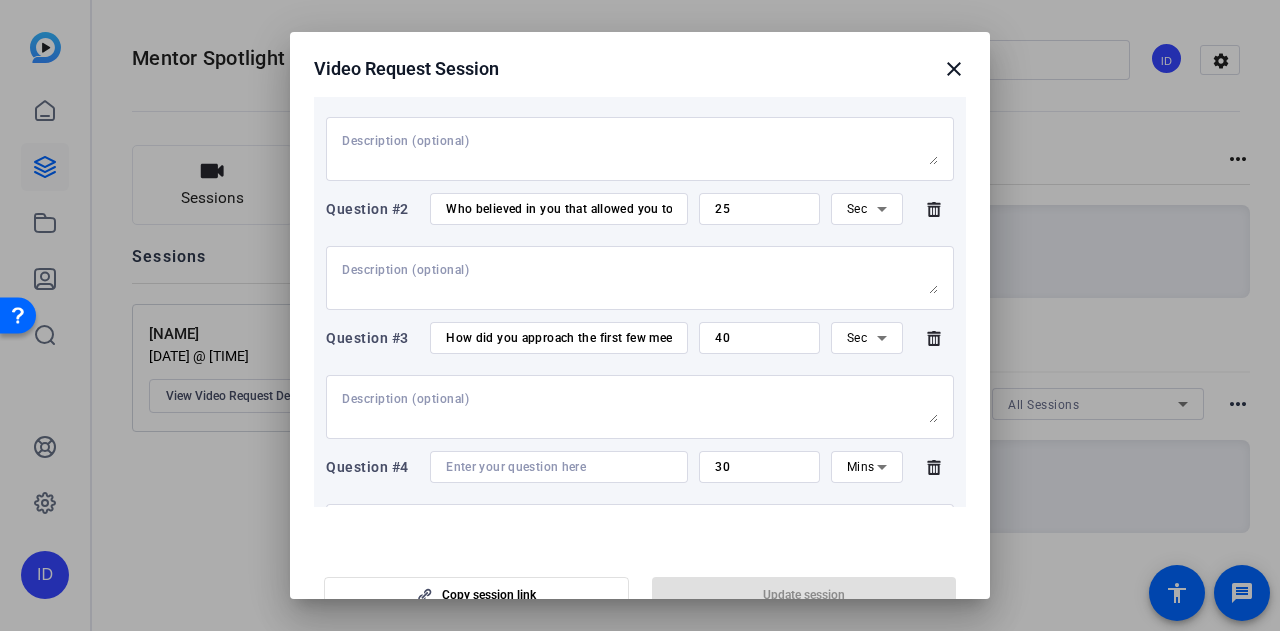 click at bounding box center (640, 407) 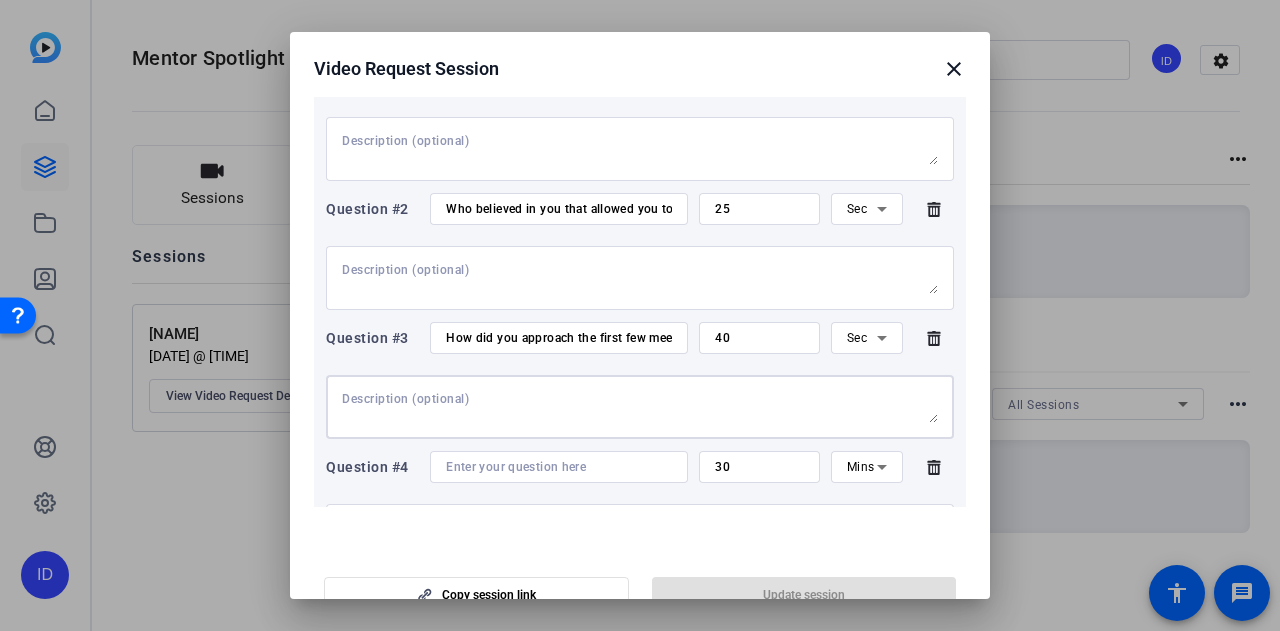 click on "30" at bounding box center (759, 467) 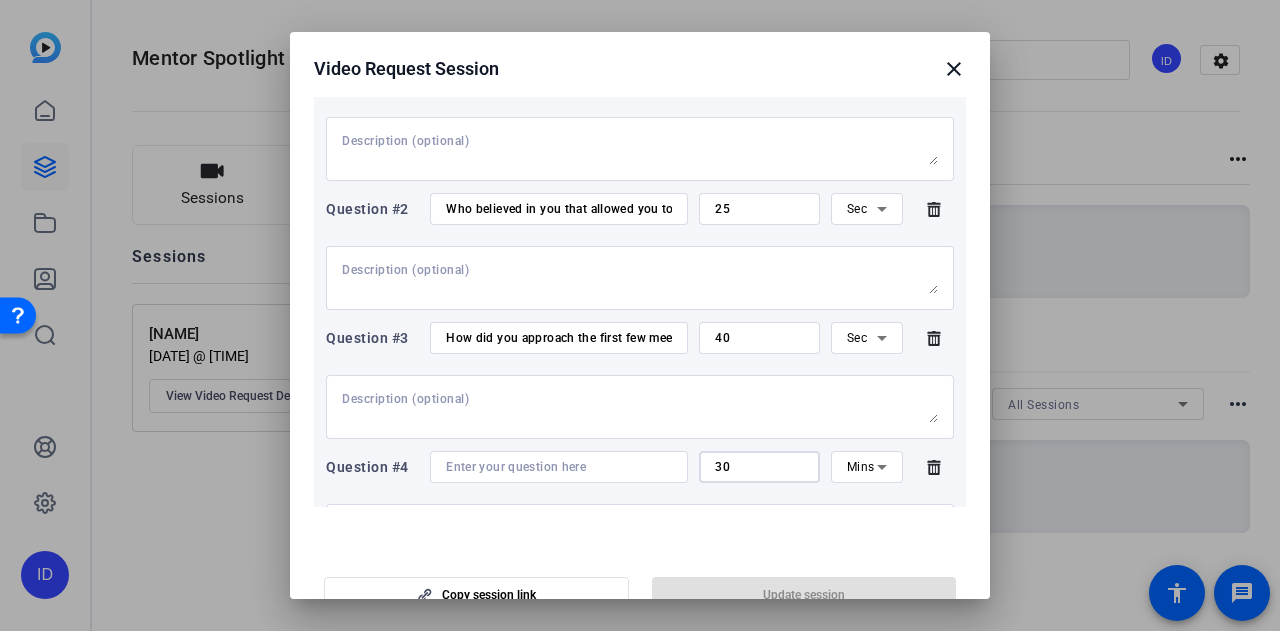 type on "3" 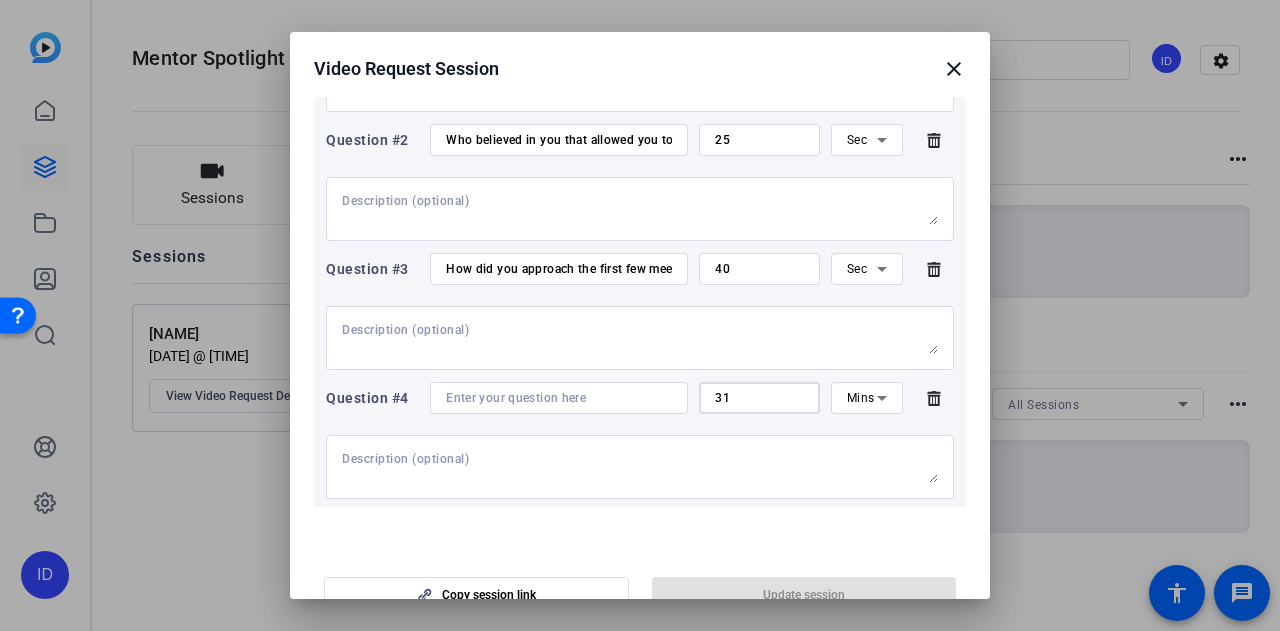 scroll, scrollTop: 395, scrollLeft: 0, axis: vertical 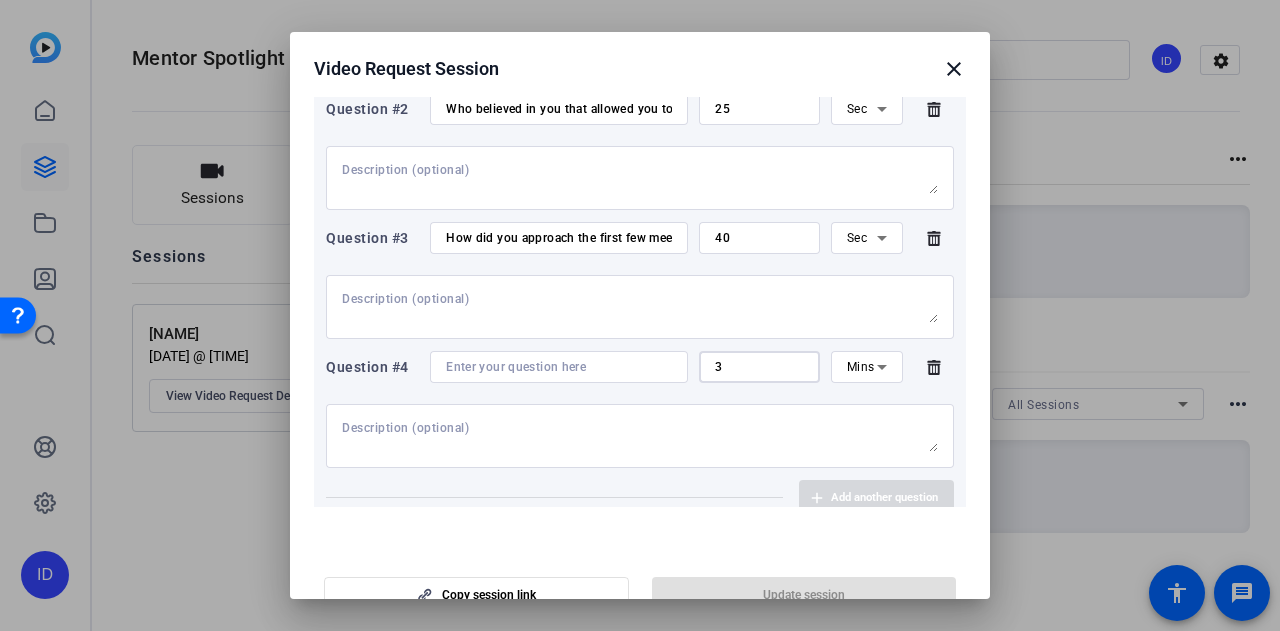 type on "30" 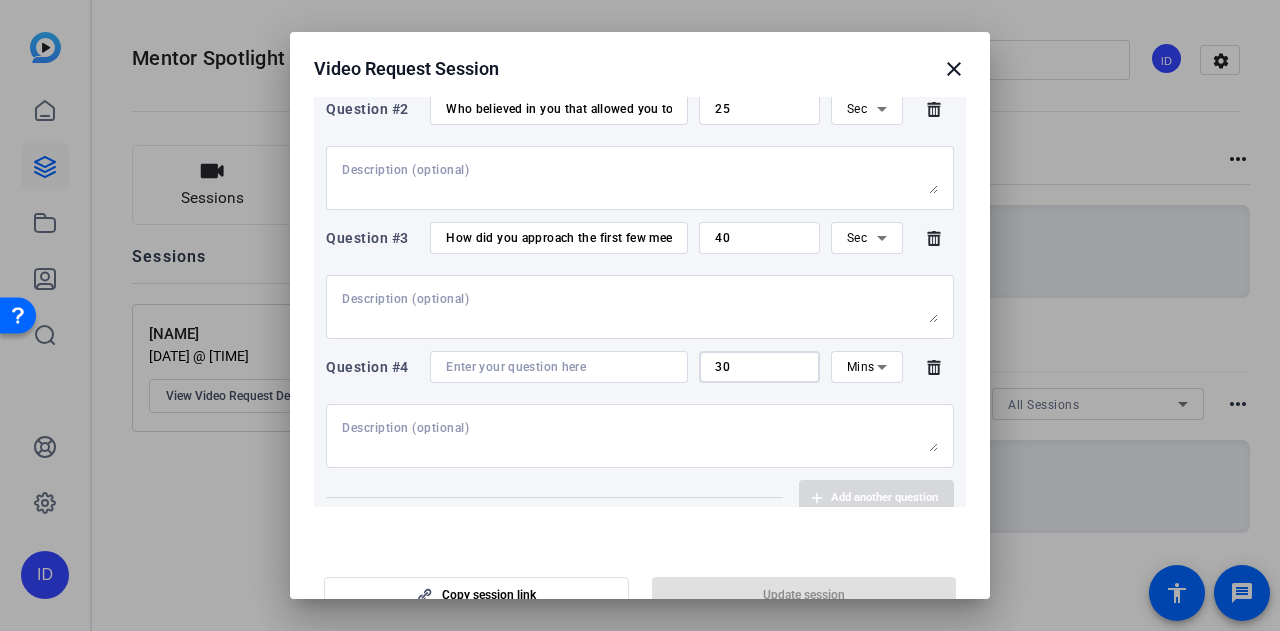click at bounding box center (640, 436) 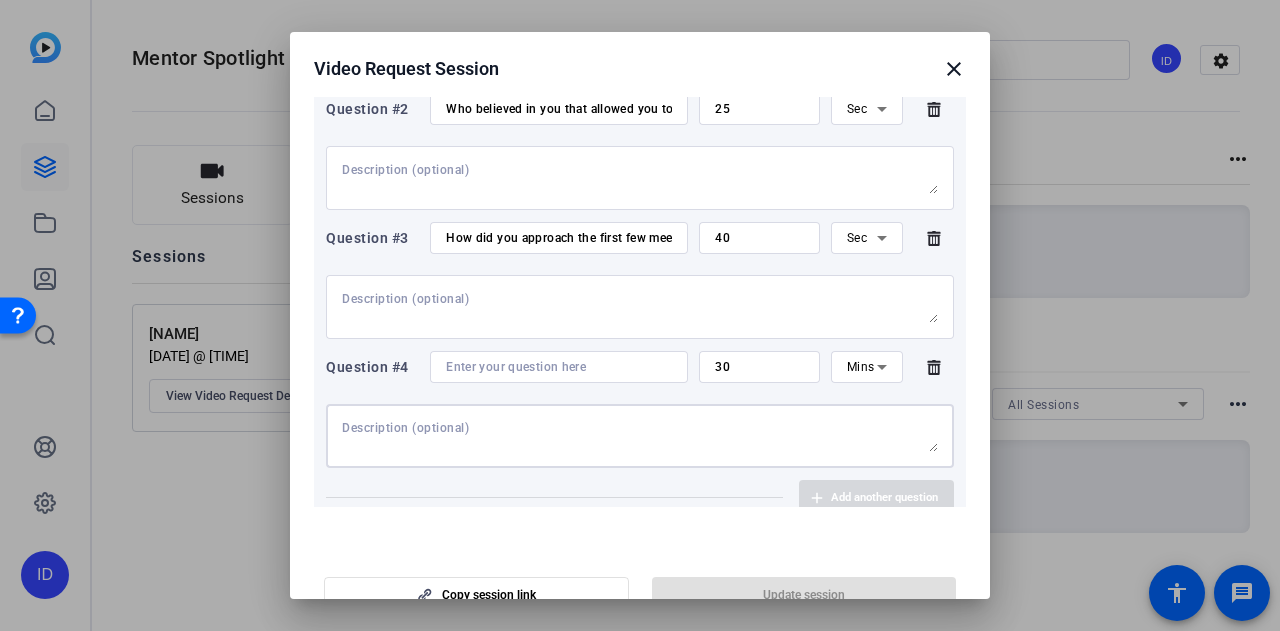click on "Question #1 Who are you and what do you do at Fidelity? What motivated you to become a mentor? 20 Sec
Question #2 Who believed in you that allowed you to believe in yourself? 25 Sec
Question #3 How did you approach the first few meetings to help your mentees feel comfortable and open? What strategies have you found most effective in building trust with your mentee over time? 40 Sec
Question #4 30 Mins
Add another question" at bounding box center (640, 240) 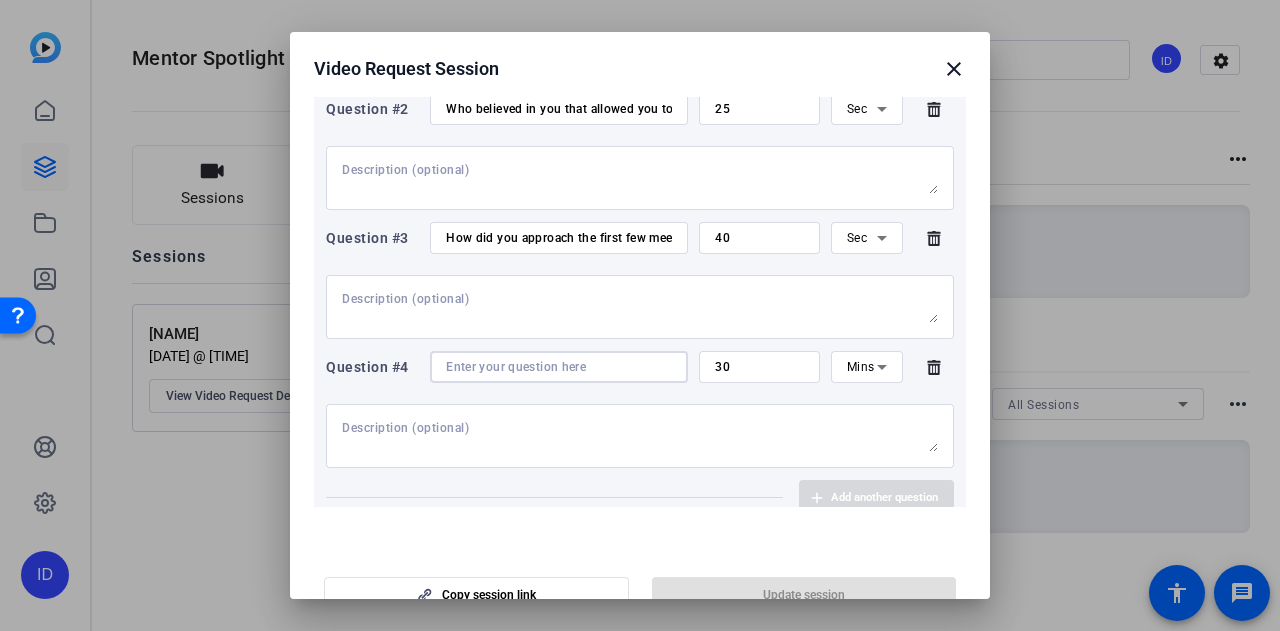 click at bounding box center (559, 367) 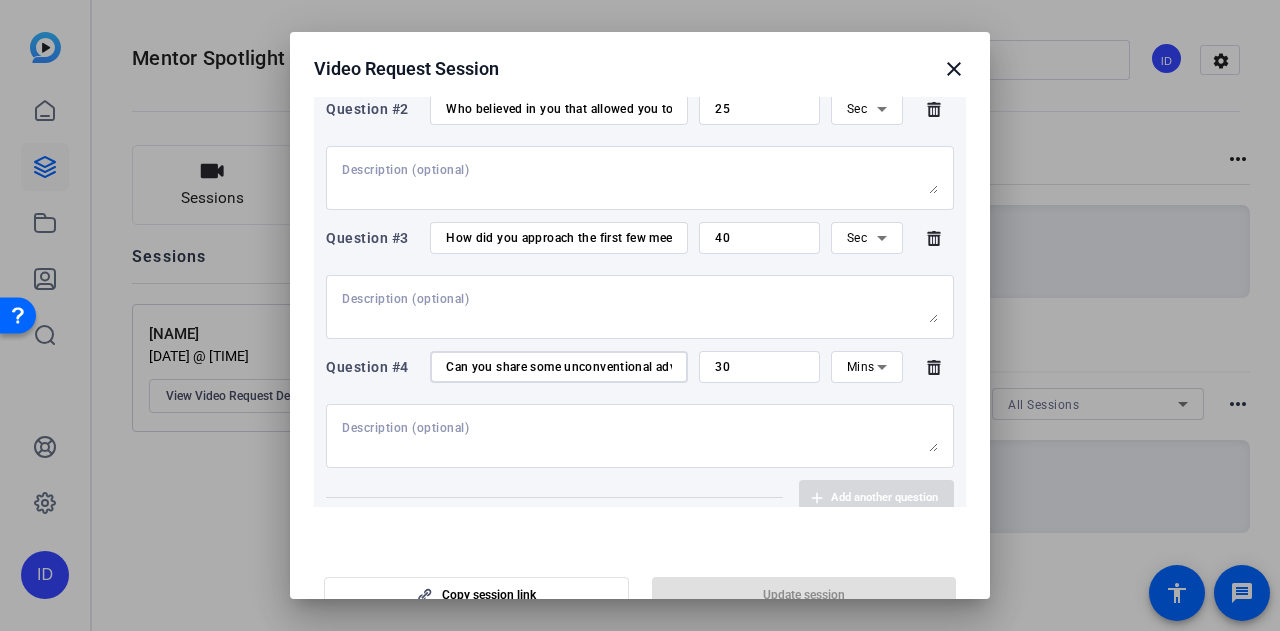 scroll, scrollTop: 0, scrollLeft: 324, axis: horizontal 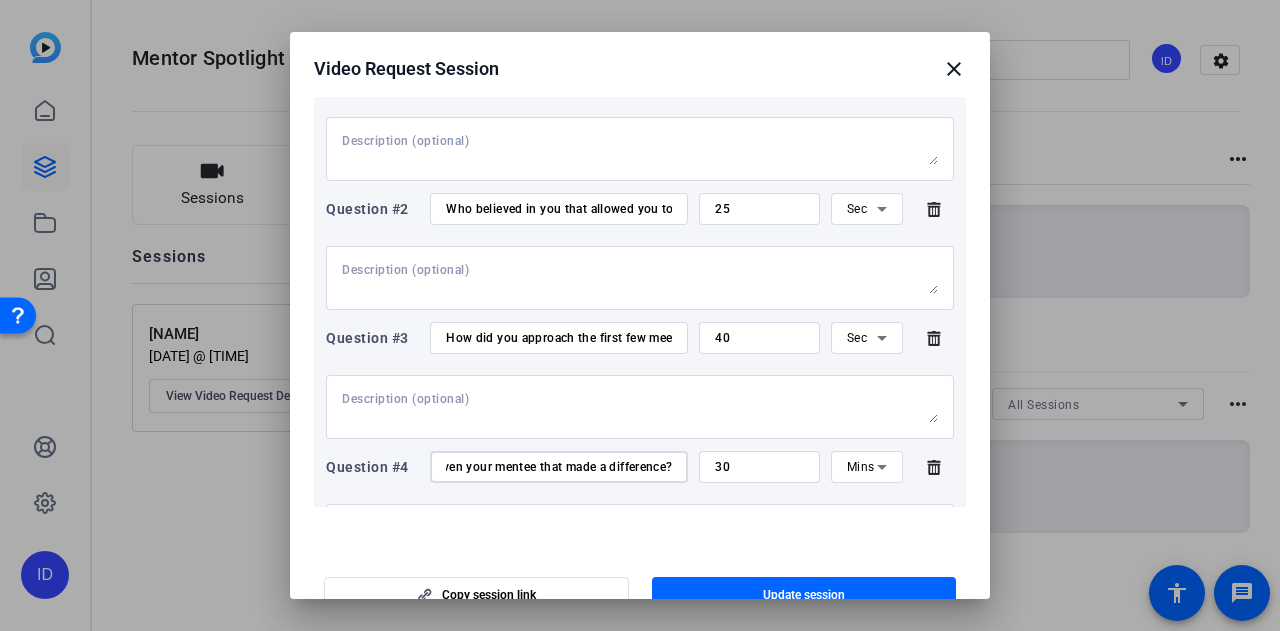 type on "Can you share some unconventional advice you’ve given your mentee that made a difference?" 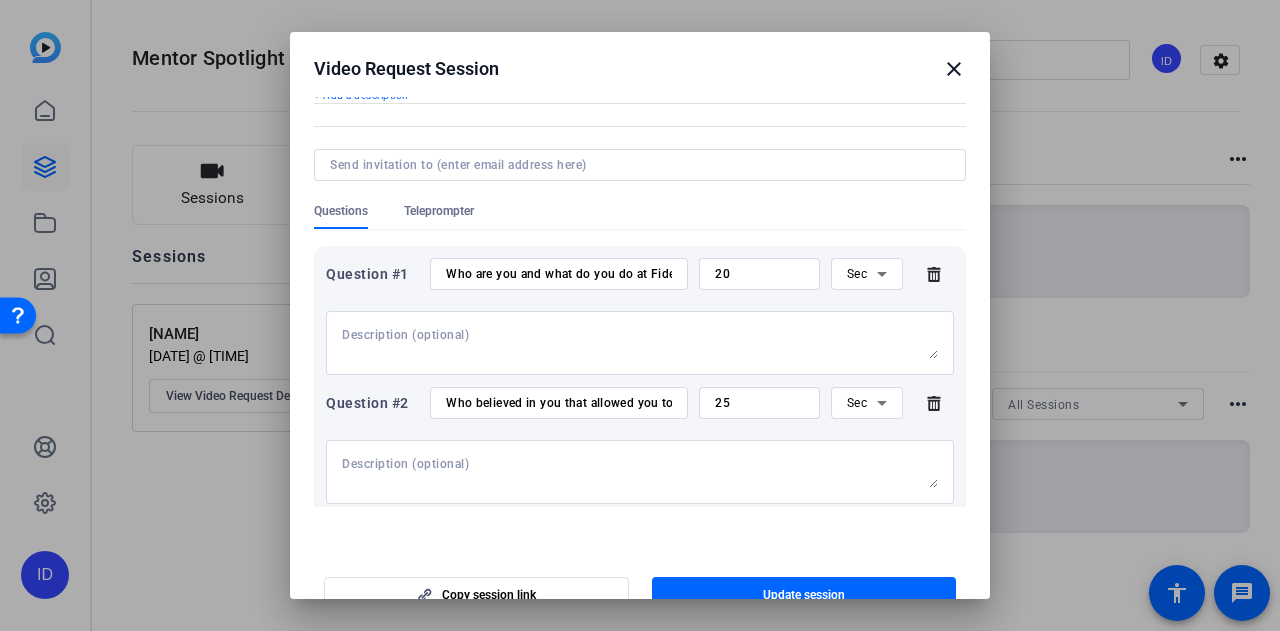 scroll, scrollTop: 95, scrollLeft: 0, axis: vertical 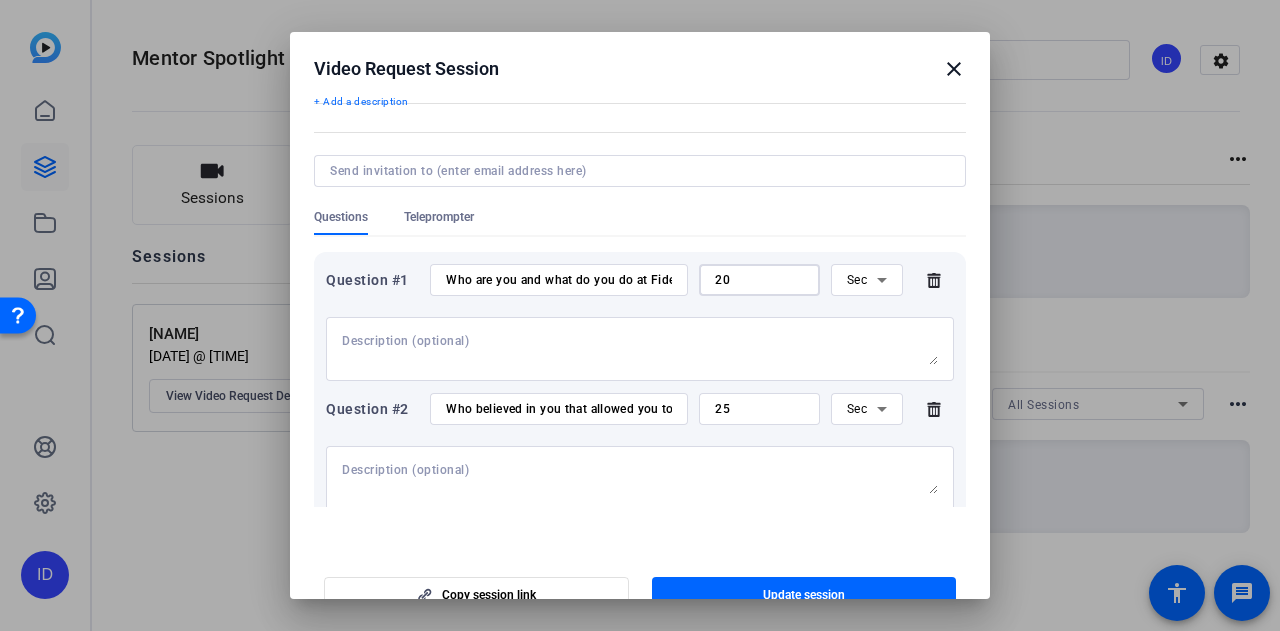 click on "20" at bounding box center (759, 280) 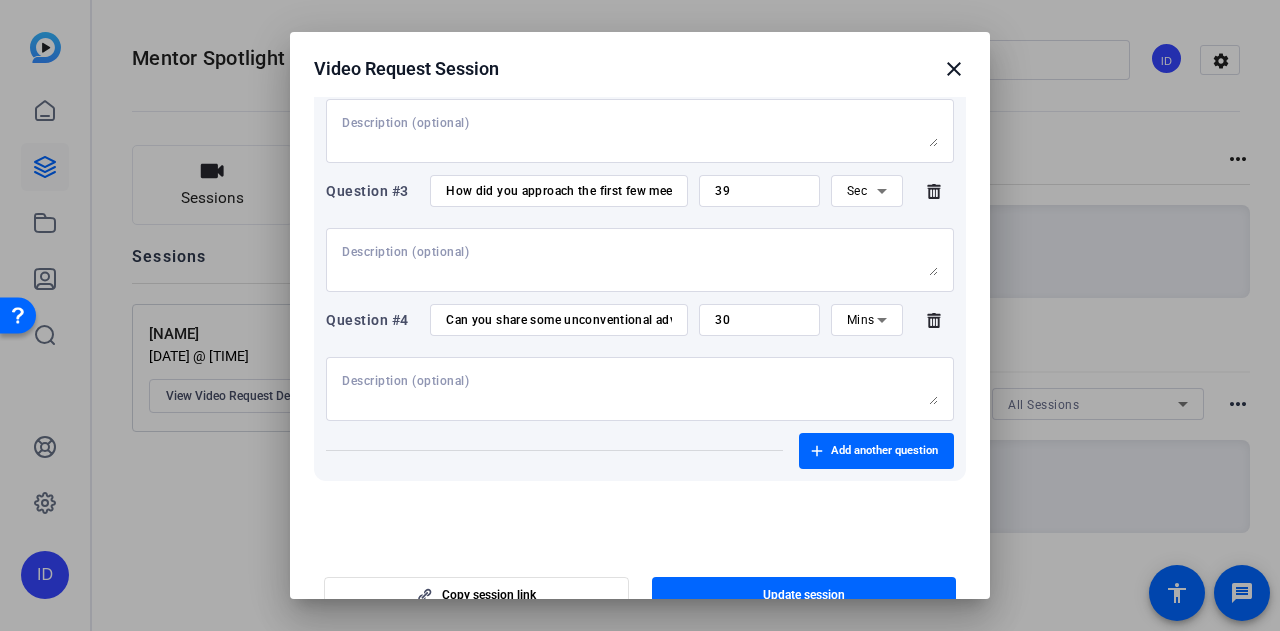 scroll, scrollTop: 495, scrollLeft: 0, axis: vertical 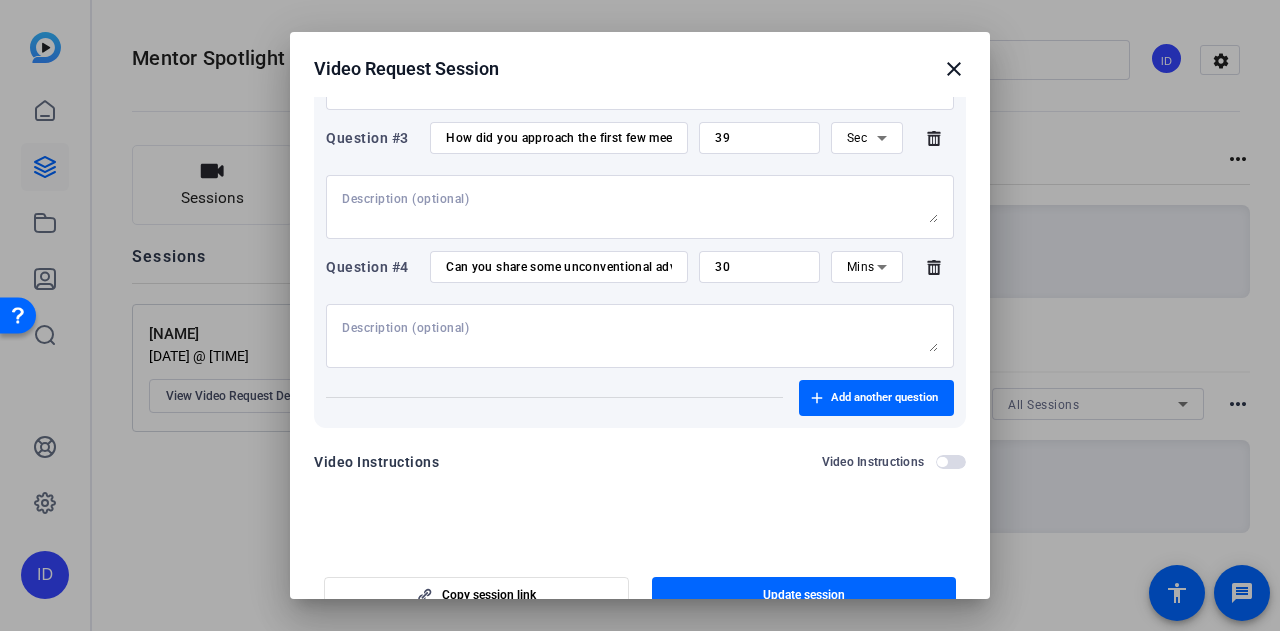 click on "39" at bounding box center (759, 138) 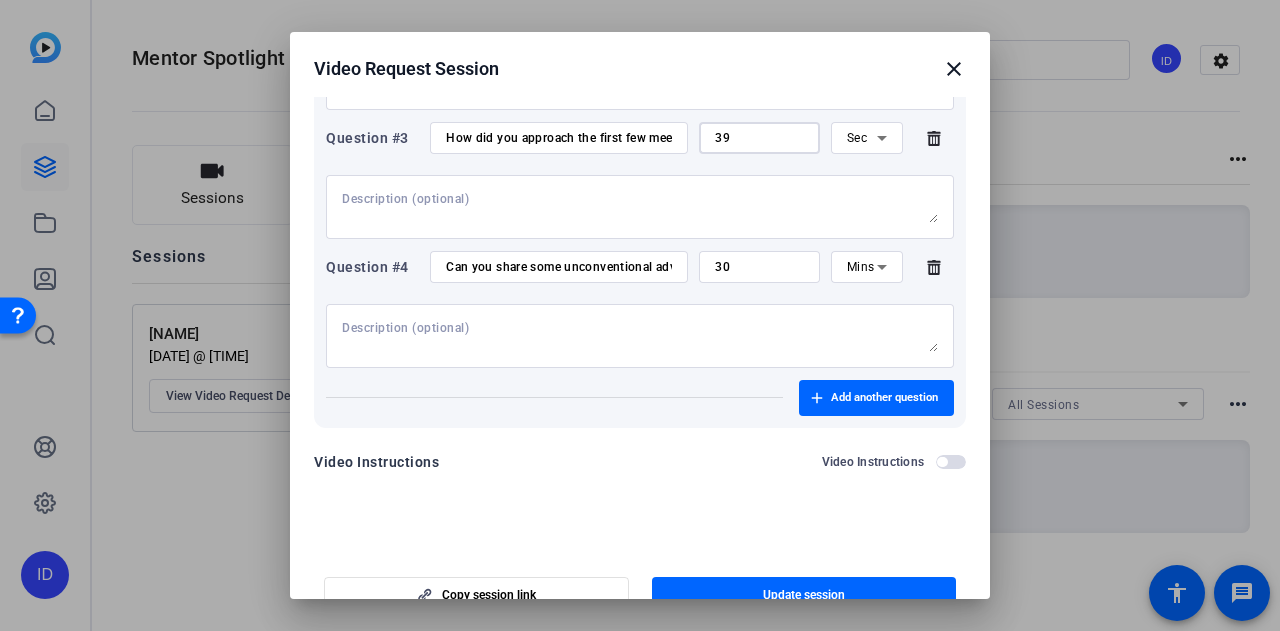 type on "3" 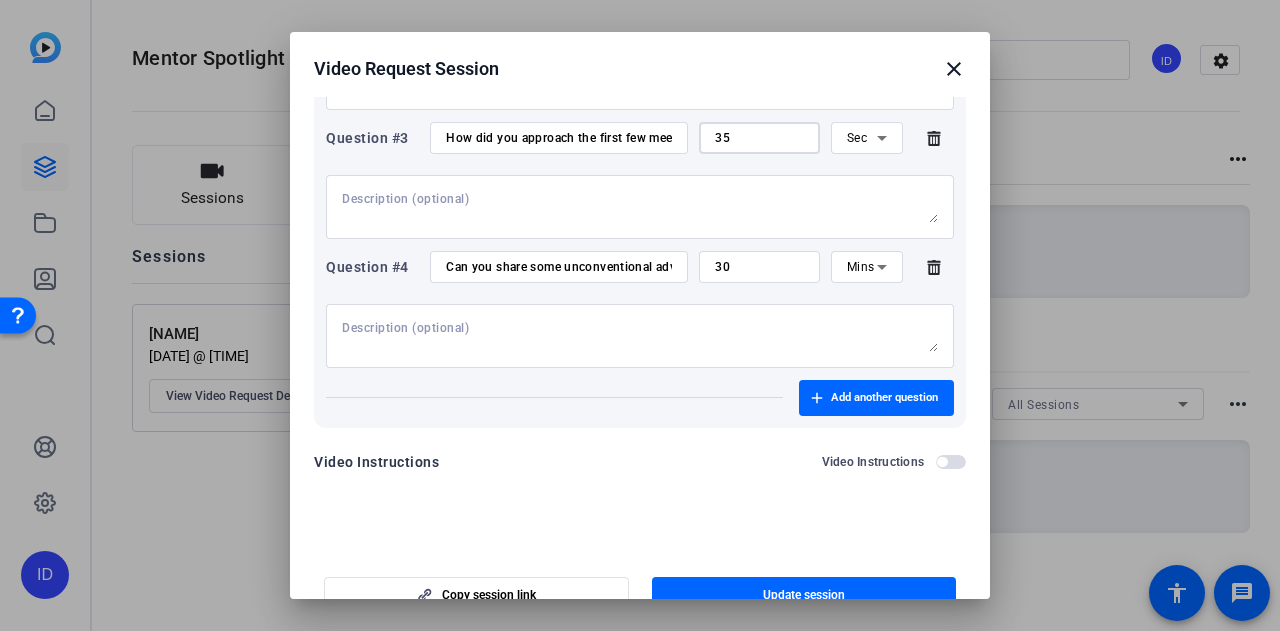 click at bounding box center (640, 207) 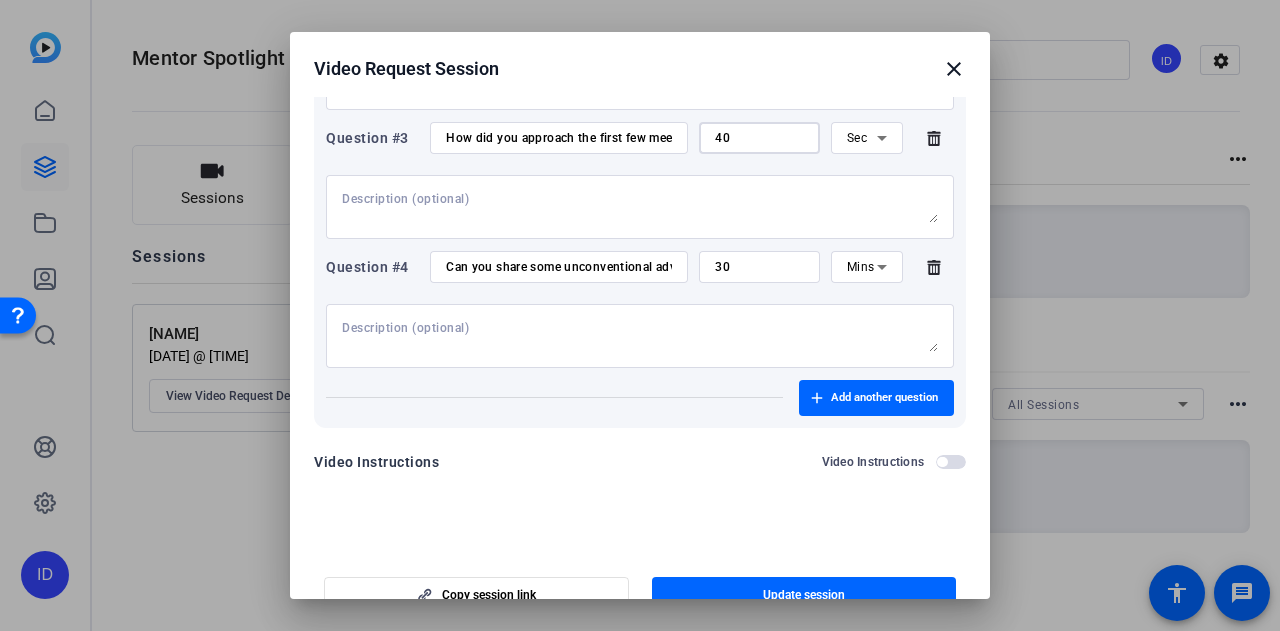 type on "40" 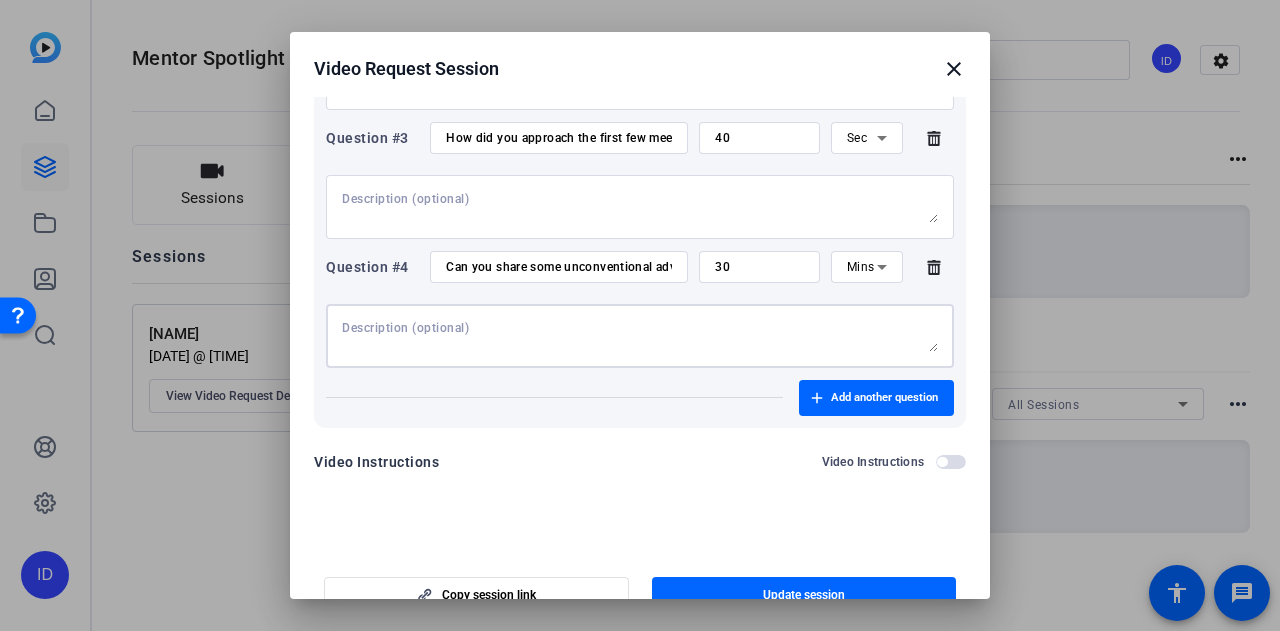 click on "Mins" at bounding box center (861, 267) 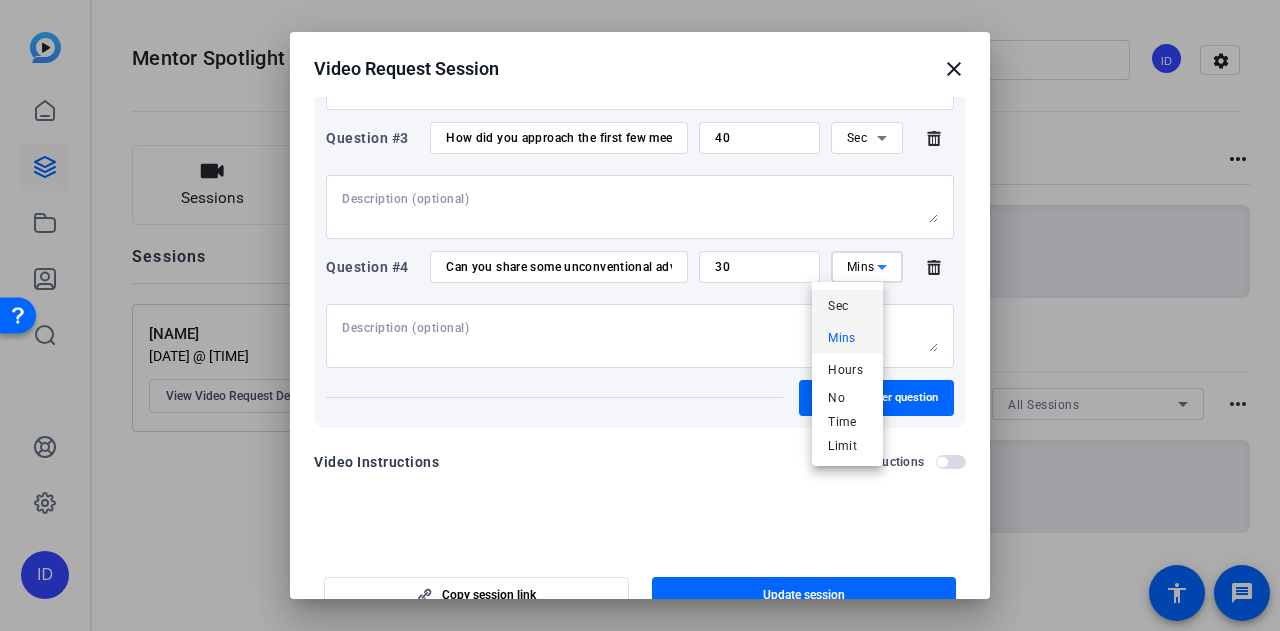 click on "Sec" at bounding box center [838, 306] 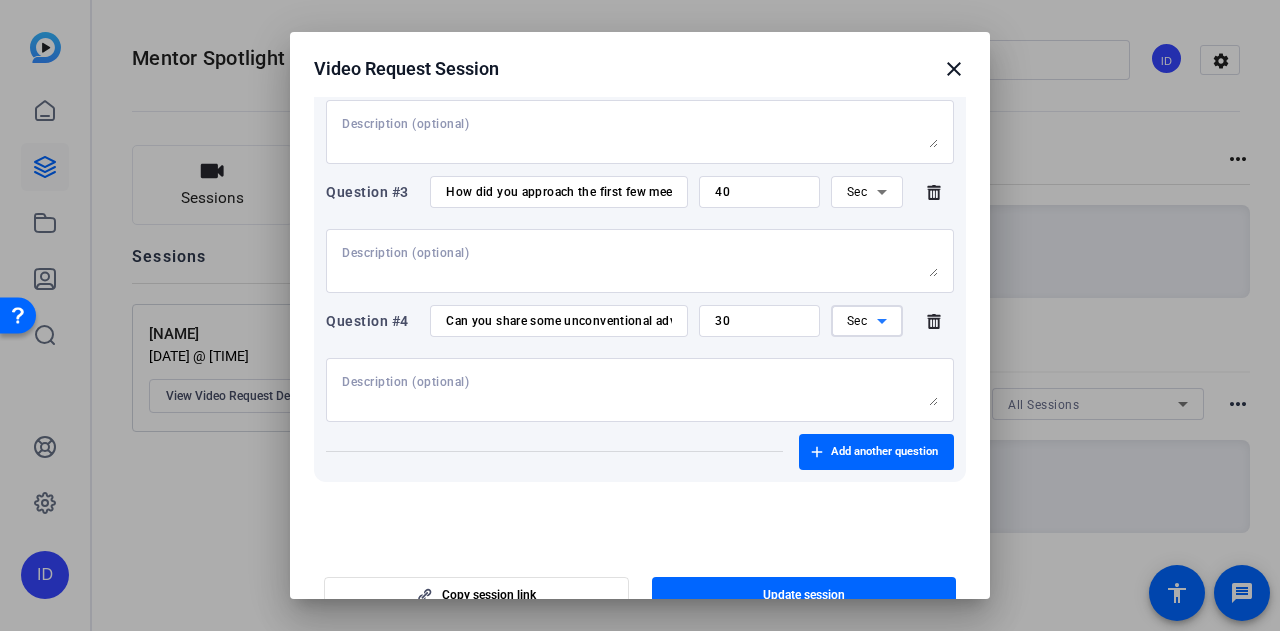 scroll, scrollTop: 495, scrollLeft: 0, axis: vertical 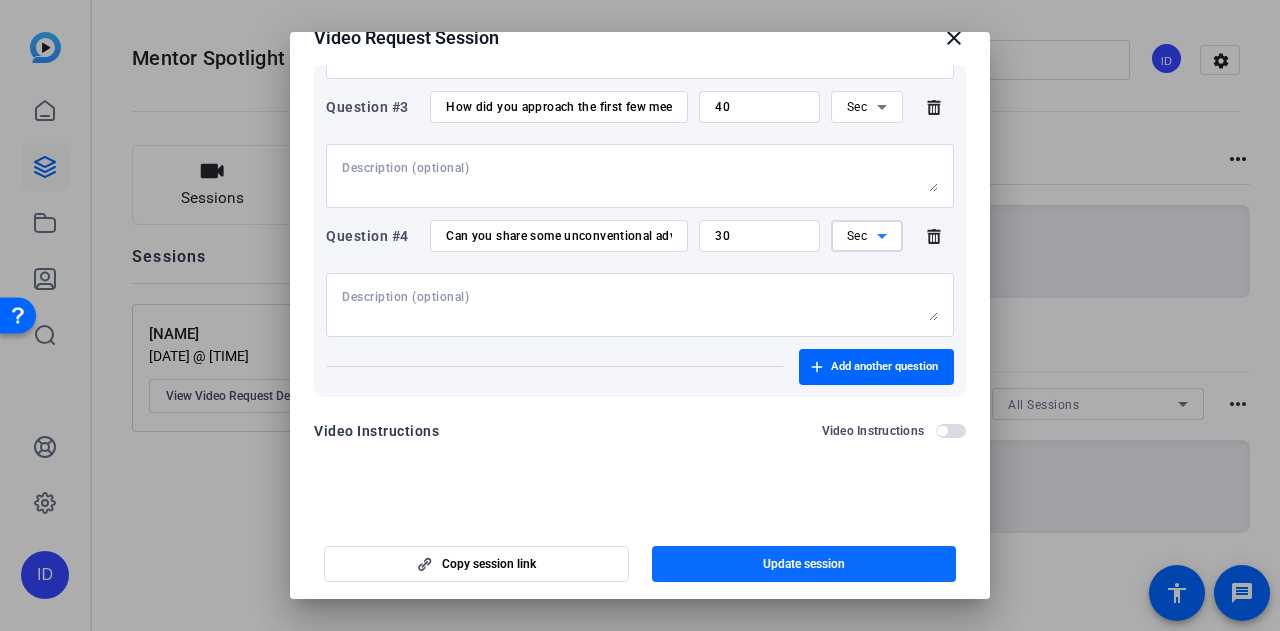 click on "Update session" at bounding box center [804, 564] 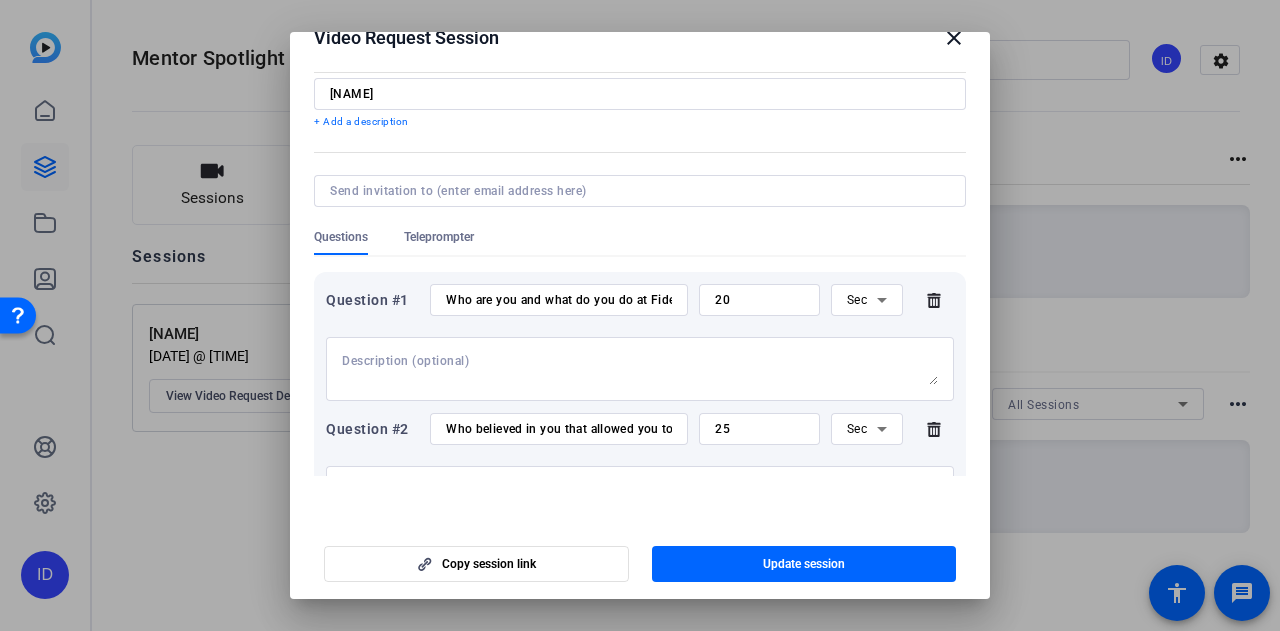scroll, scrollTop: 0, scrollLeft: 0, axis: both 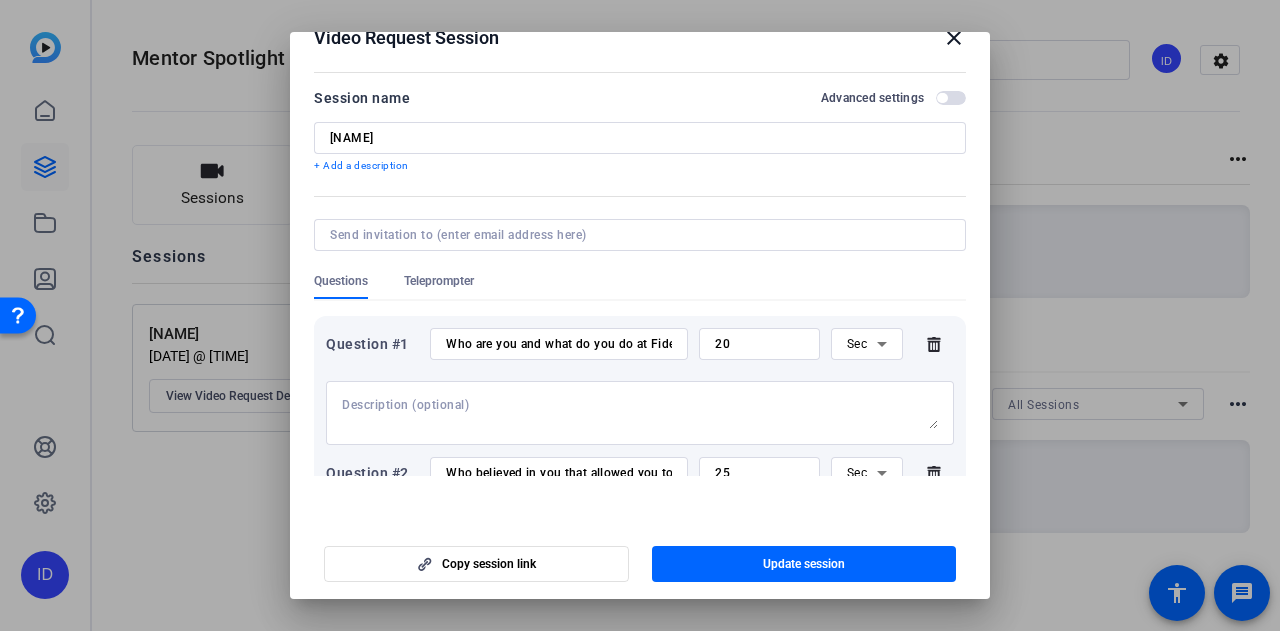 click on "Who believed in you that allowed you to believe in yourself?" at bounding box center [559, 473] 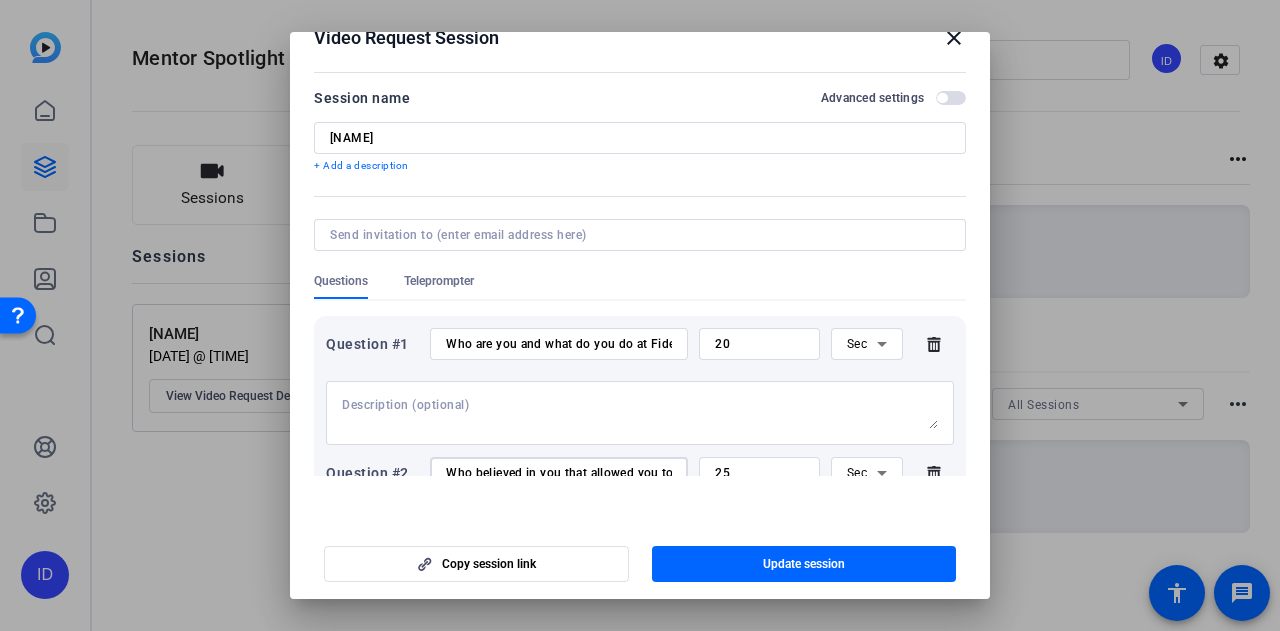 click on "Who believed in you that allowed you to believe in yourself?" at bounding box center [559, 473] 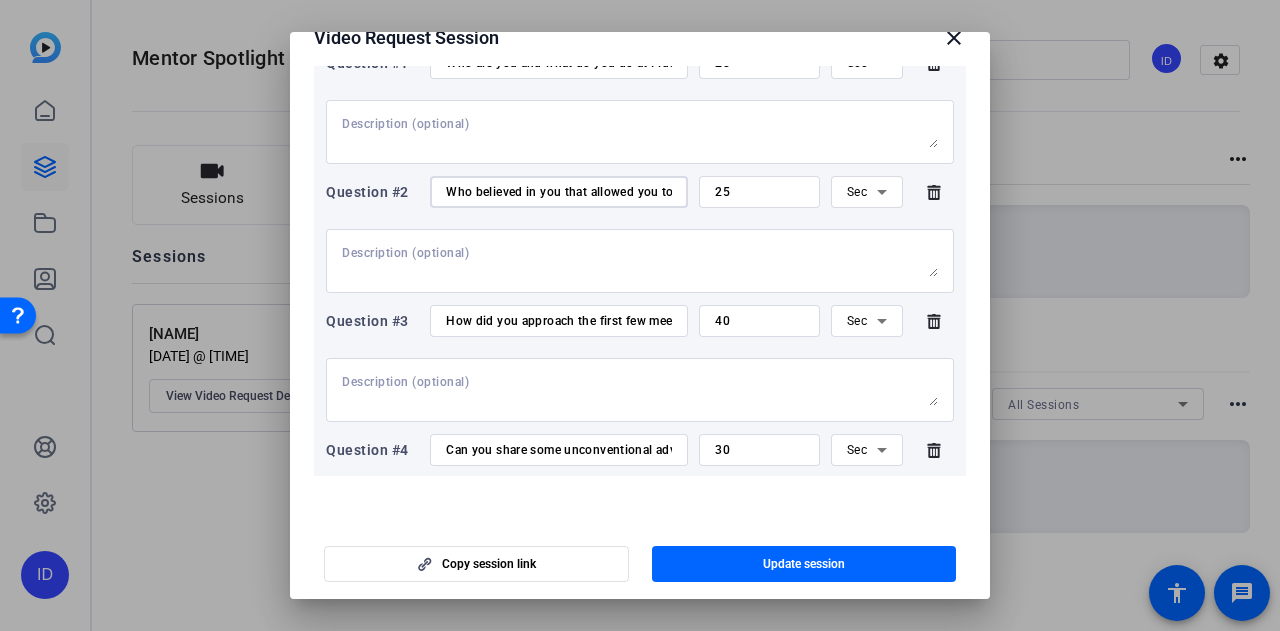 scroll, scrollTop: 300, scrollLeft: 0, axis: vertical 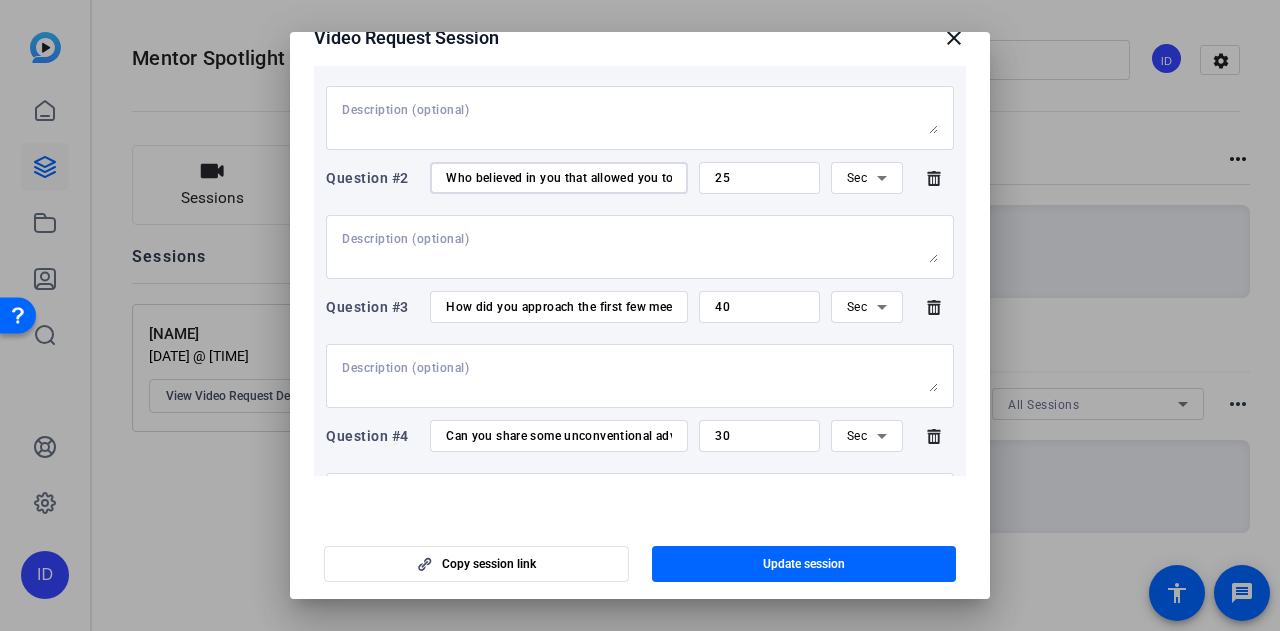 click on "How did you approach the first few meetings to help your mentees feel comfortable and open? What strategies have you found most effective in building trust with your mentee over time?" at bounding box center [559, 307] 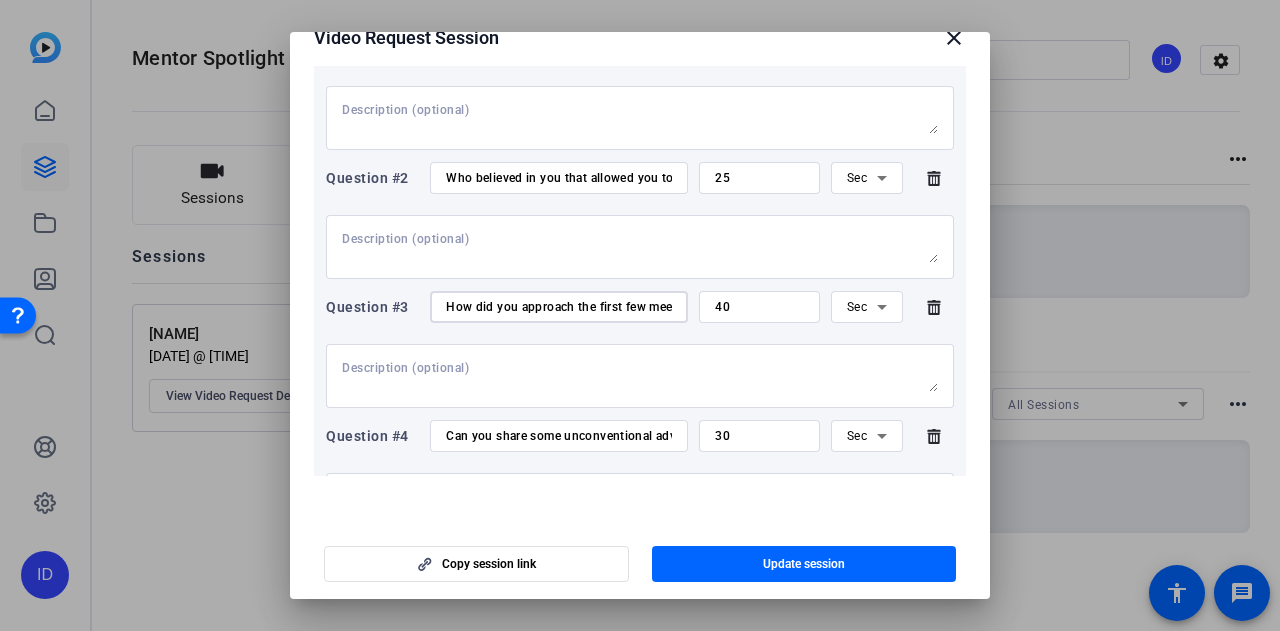 scroll, scrollTop: 0, scrollLeft: 858, axis: horizontal 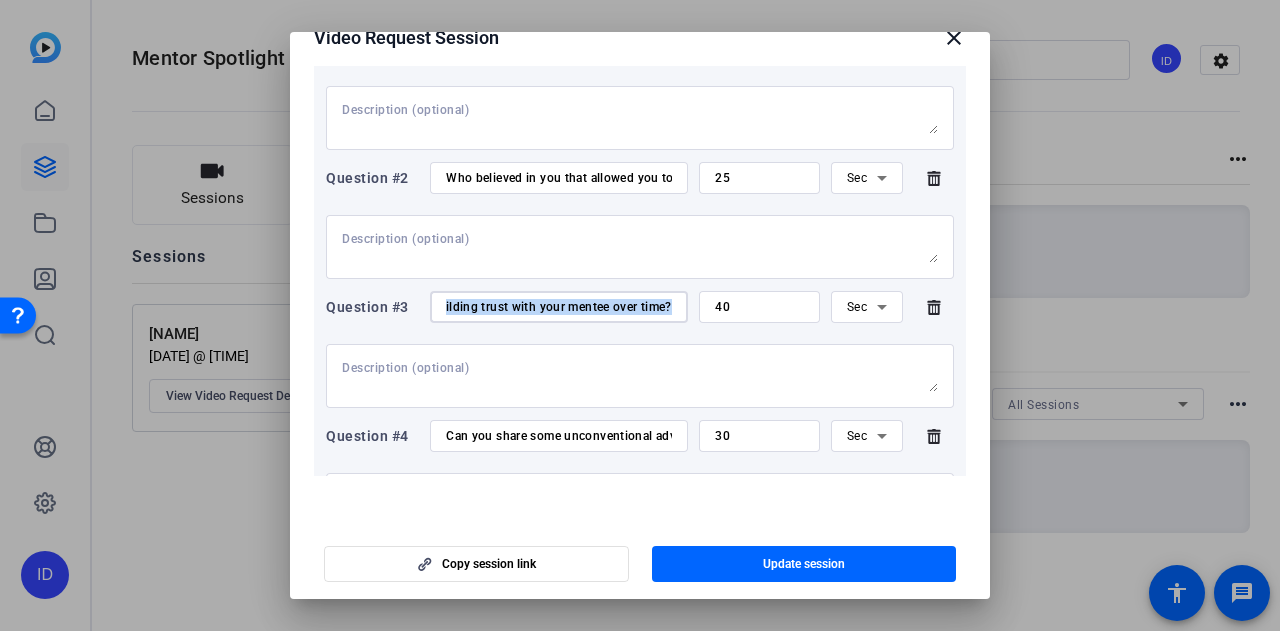 click on "How did you approach the first few meetings to help your mentees feel comfortable and open? What strategies have you found most effective in building trust with your mentee over time?" at bounding box center [559, 307] 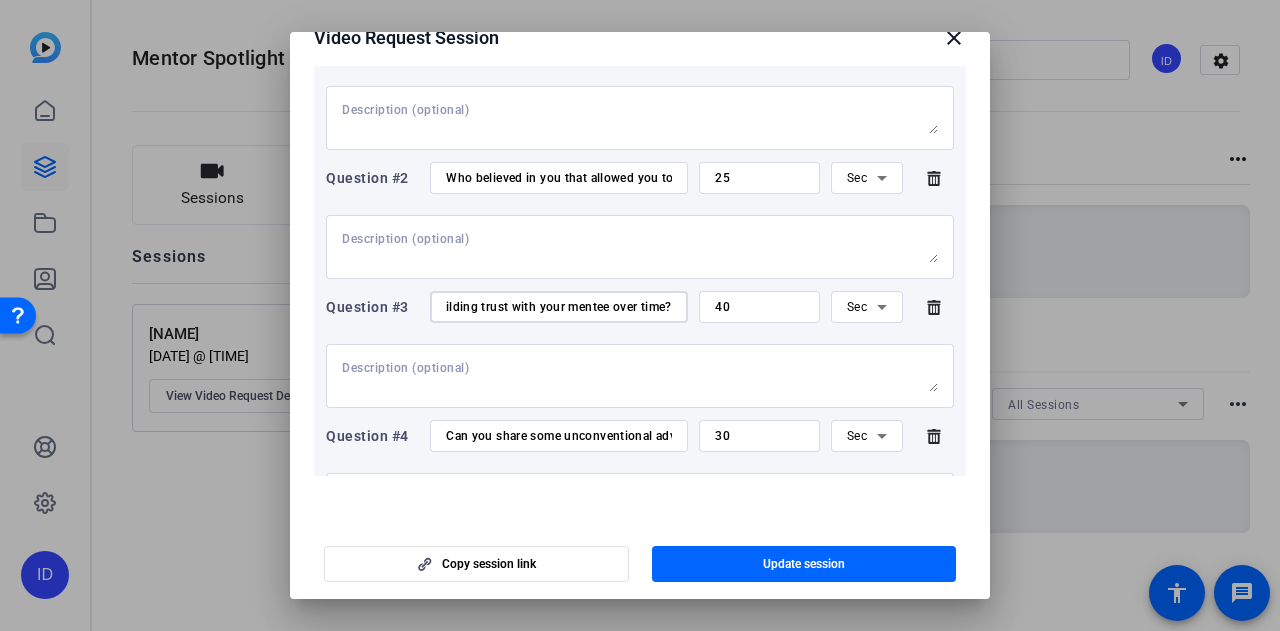 click on "How did you approach the first few meetings to help your mentees feel comfortable and open? What strategies have you found most effective in building trust with your mentee over time?" at bounding box center (559, 307) 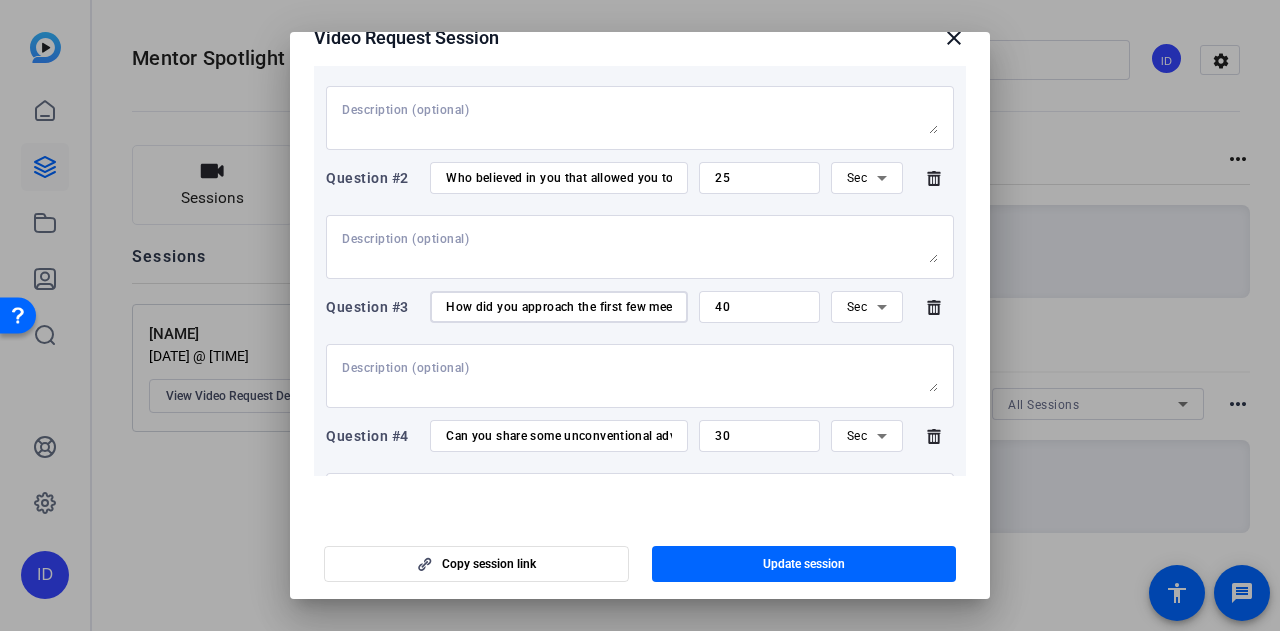 click on "Can you share some unconventional advice you’ve given your mentee that made a difference?" at bounding box center [559, 436] 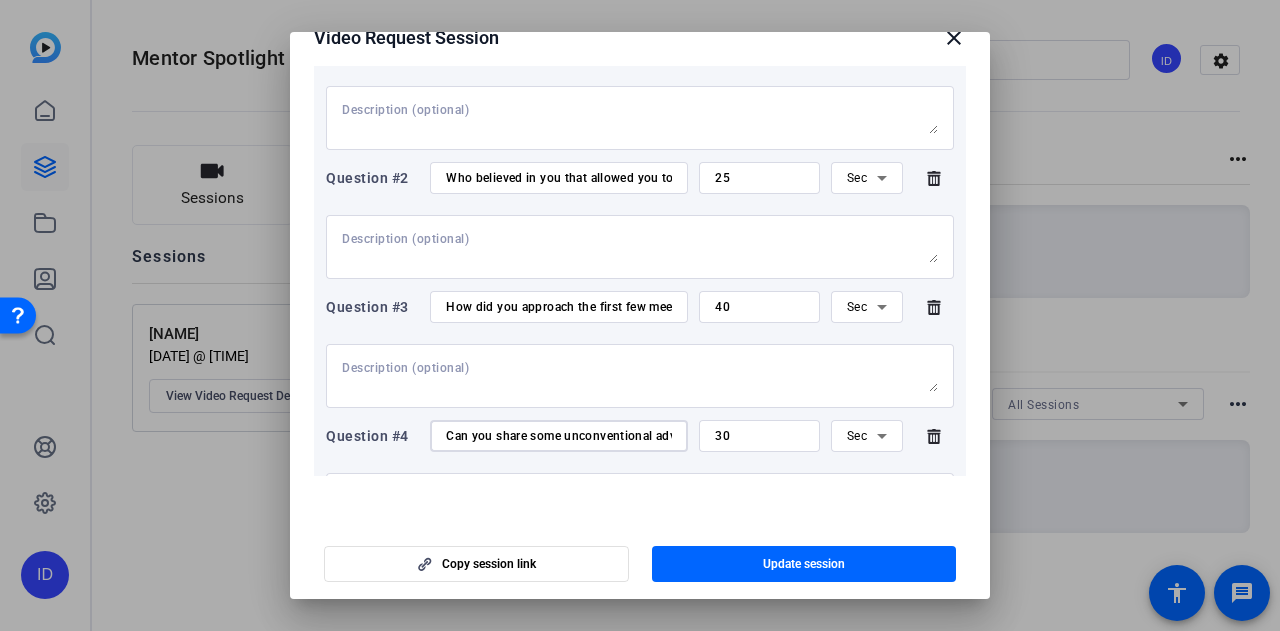 click on "Can you share some unconventional advice you’ve given your mentee that made a difference?" at bounding box center [559, 436] 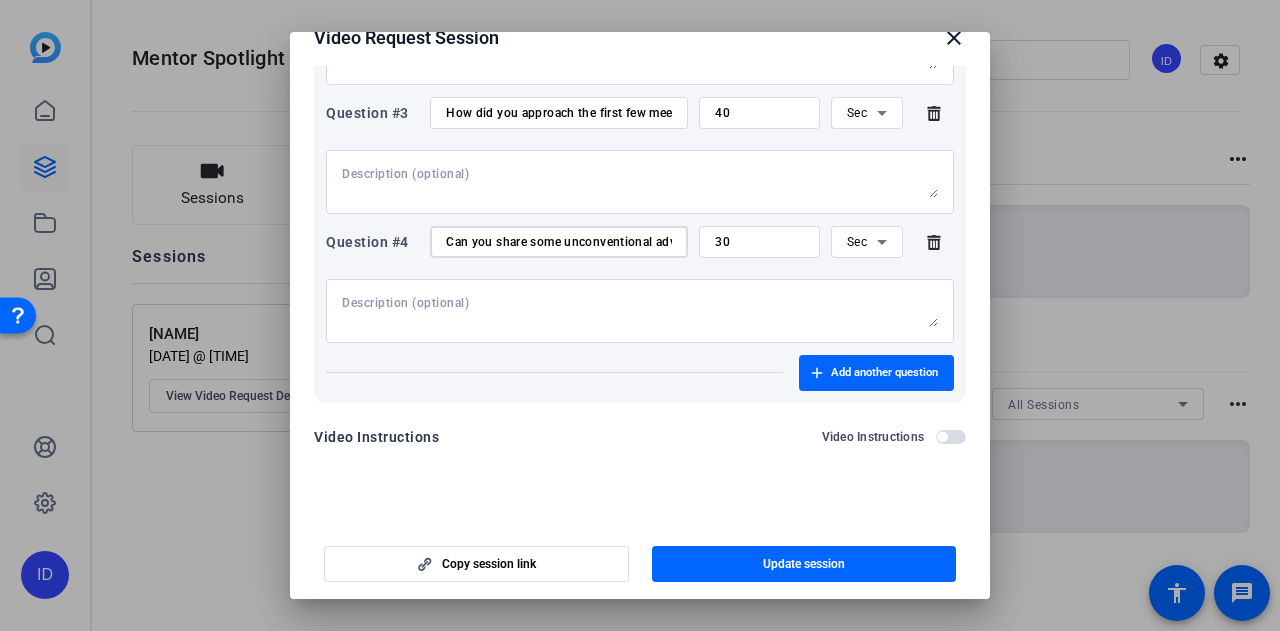 scroll, scrollTop: 495, scrollLeft: 0, axis: vertical 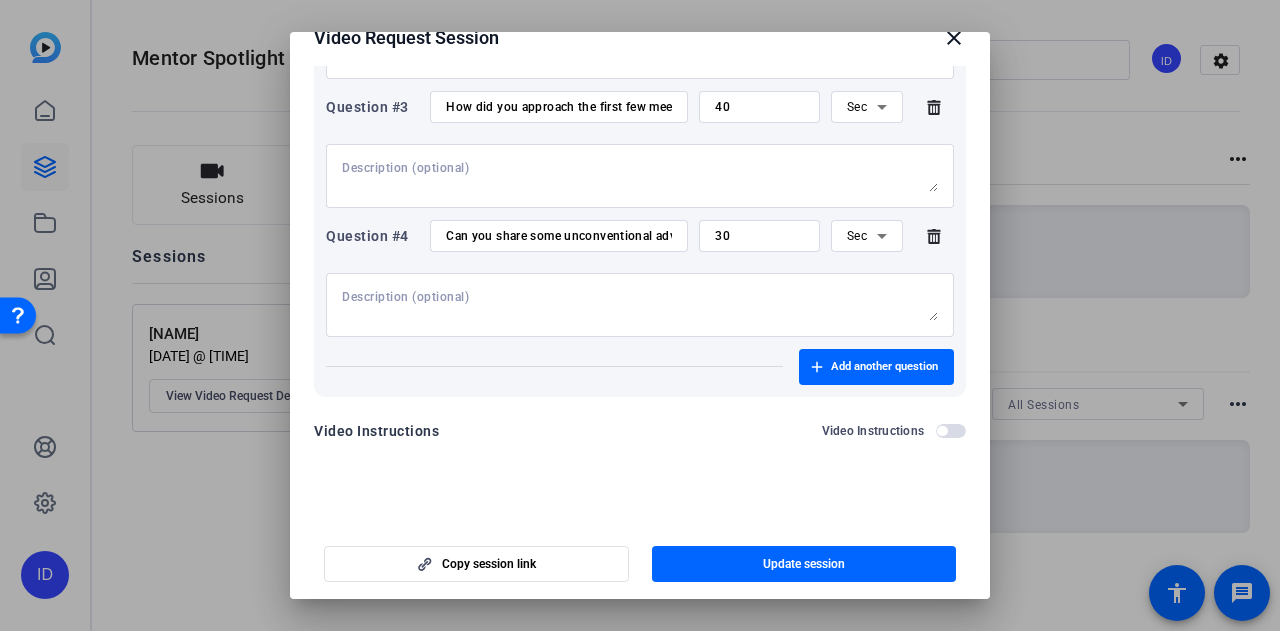 click on "Video Instructions Video Instructions" at bounding box center [640, 431] 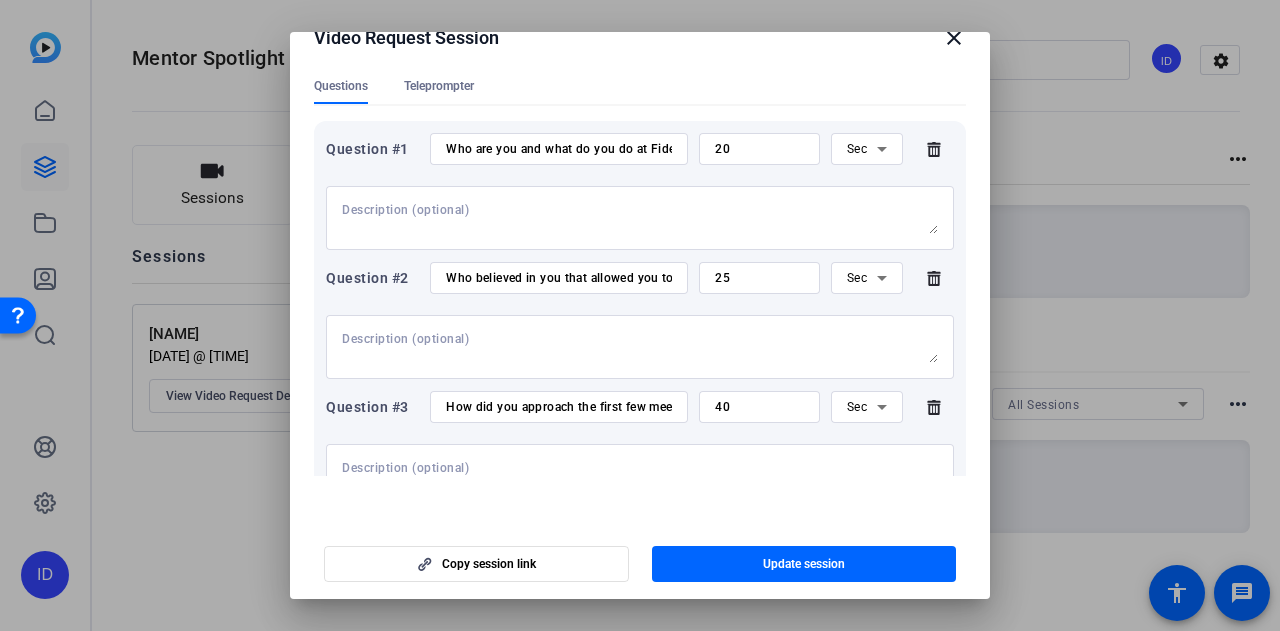 scroll, scrollTop: 0, scrollLeft: 0, axis: both 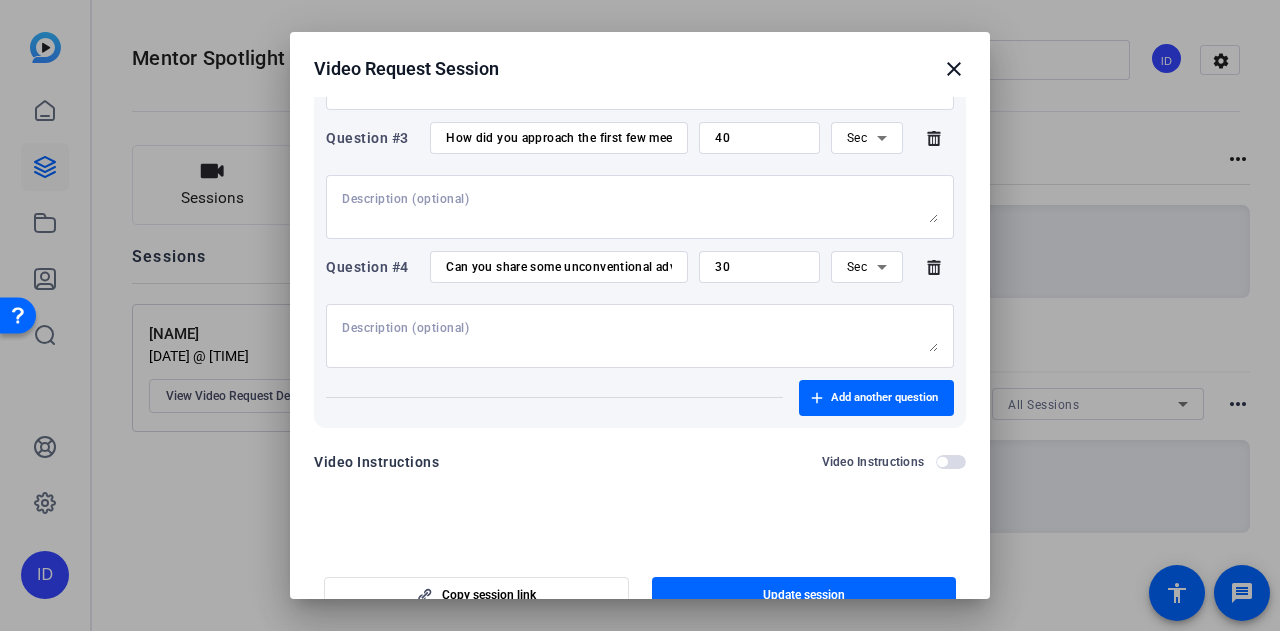 click on "Question #1 Who are you and what do you do at Fidelity? What motivated you to become a mentor? 20 Sec
Question #2 Who believed in you that allowed you to believe in yourself? 25 Sec
Question #3 How did you approach the first few meetings to help your mentees feel comfortable and open? What strategies have you found most effective in building trust with your mentee over time? 40 Sec
Question #4 Can you share some unconventional advice you’ve given your mentee that made a difference? 30 Sec
Add another question" at bounding box center [640, 140] 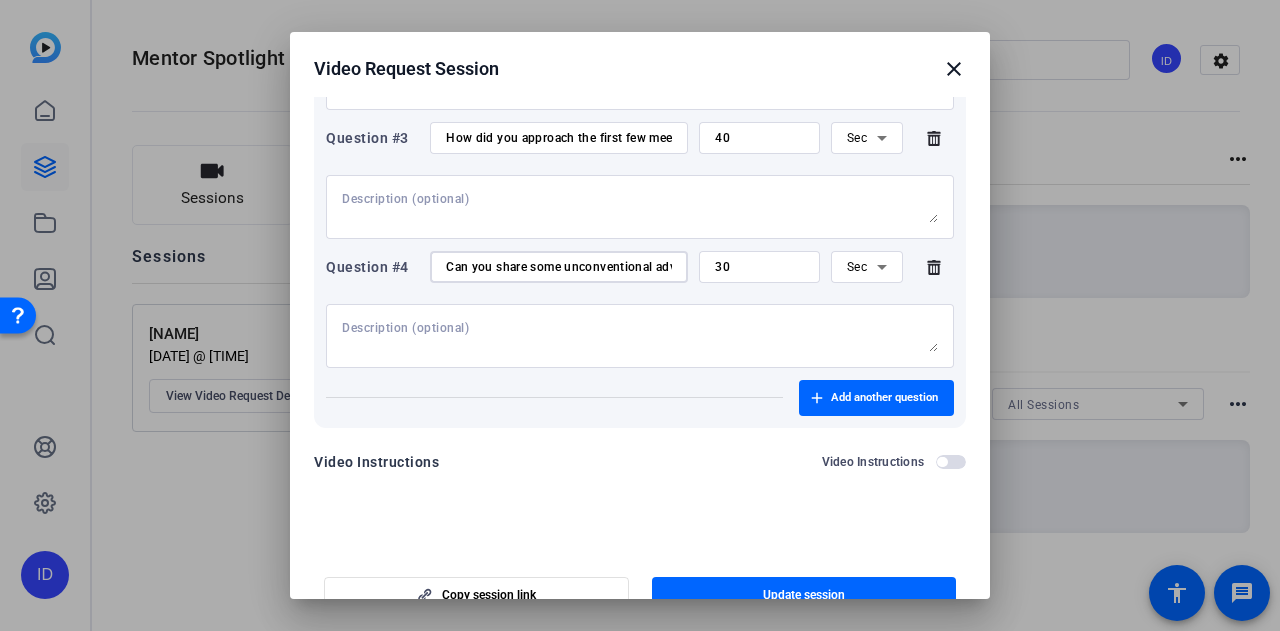 click on "Can you share some unconventional advice you’ve given your mentee that made a difference?" at bounding box center (559, 267) 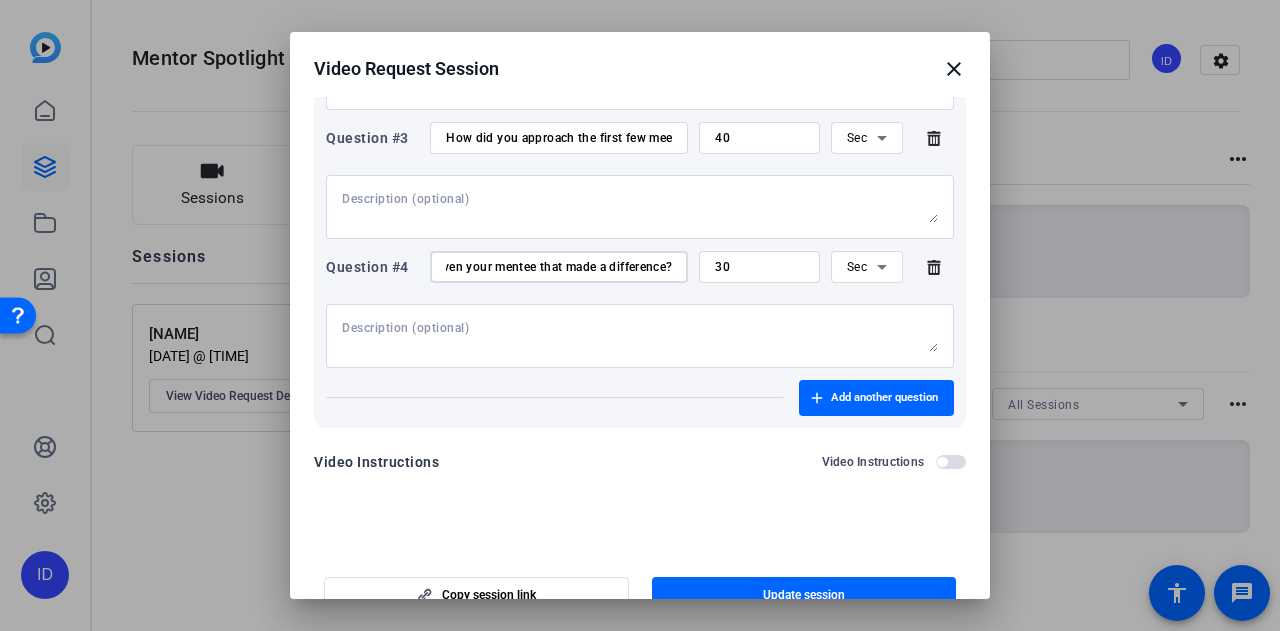 scroll, scrollTop: 0, scrollLeft: 324, axis: horizontal 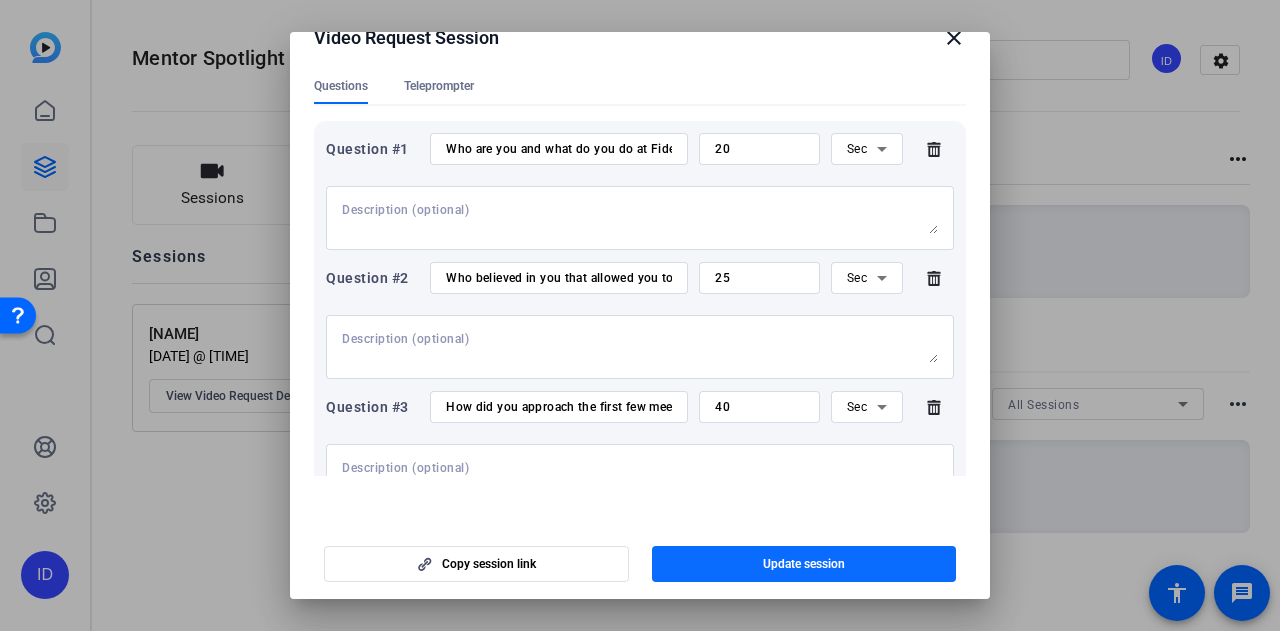 type on "Can you share some unconventional advice you’ve given your mentee?" 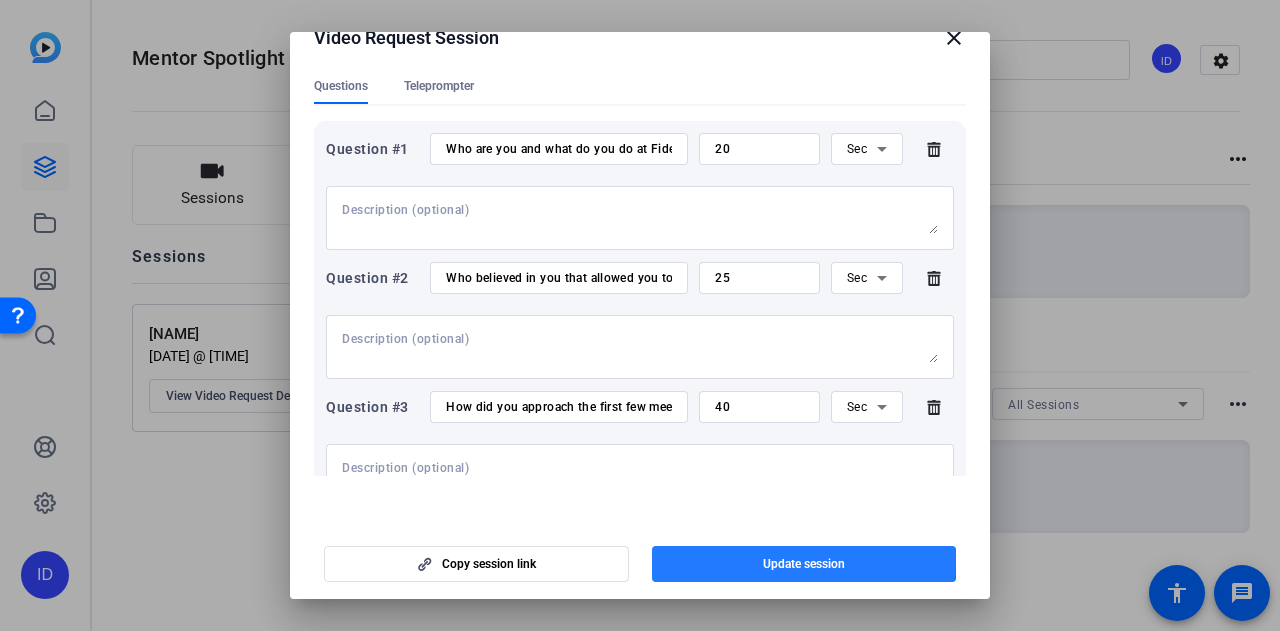 click on "Update session" at bounding box center [804, 564] 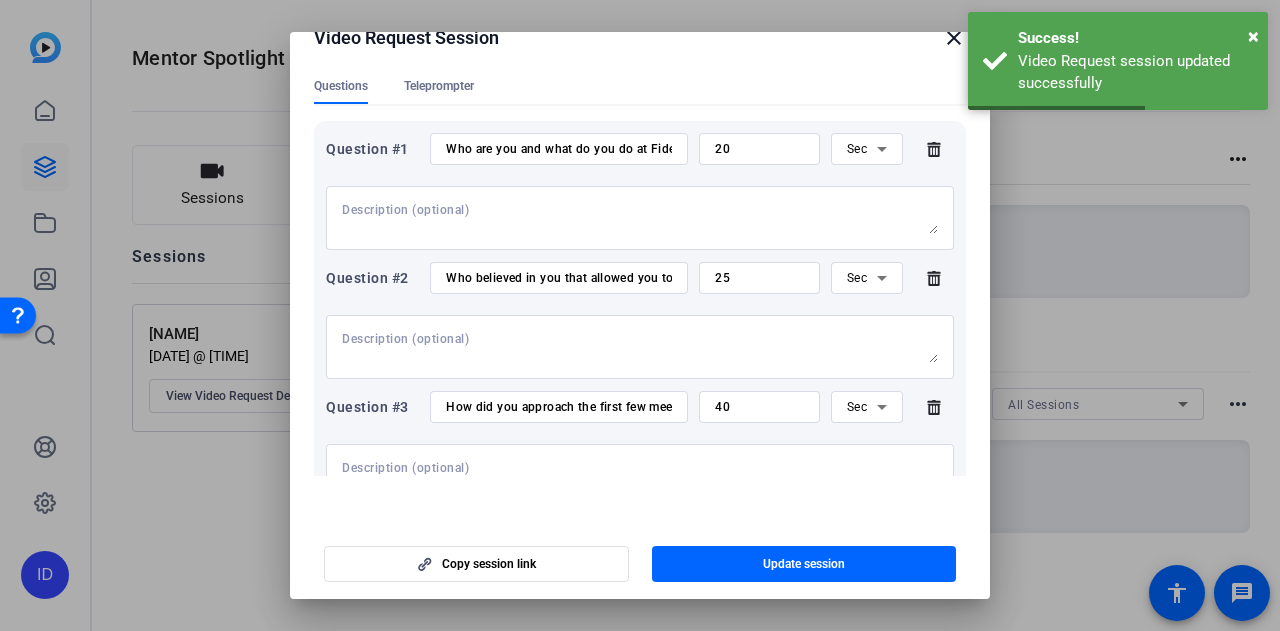 click on "close" at bounding box center (954, 38) 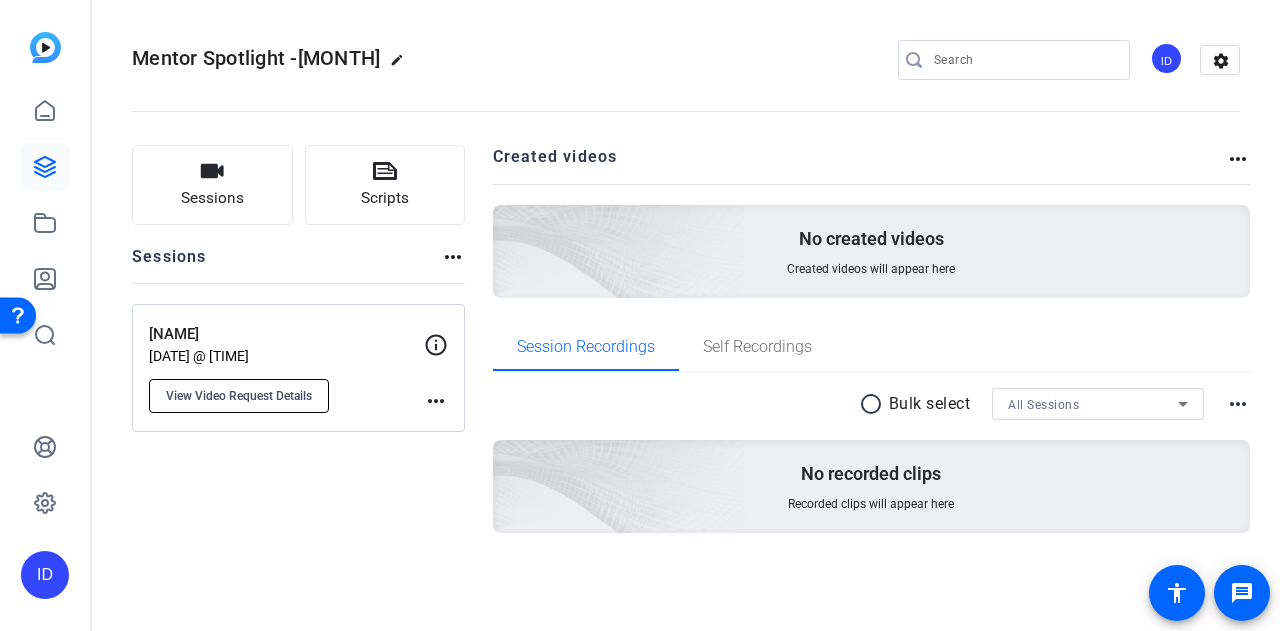 click on "View Video Request Details" 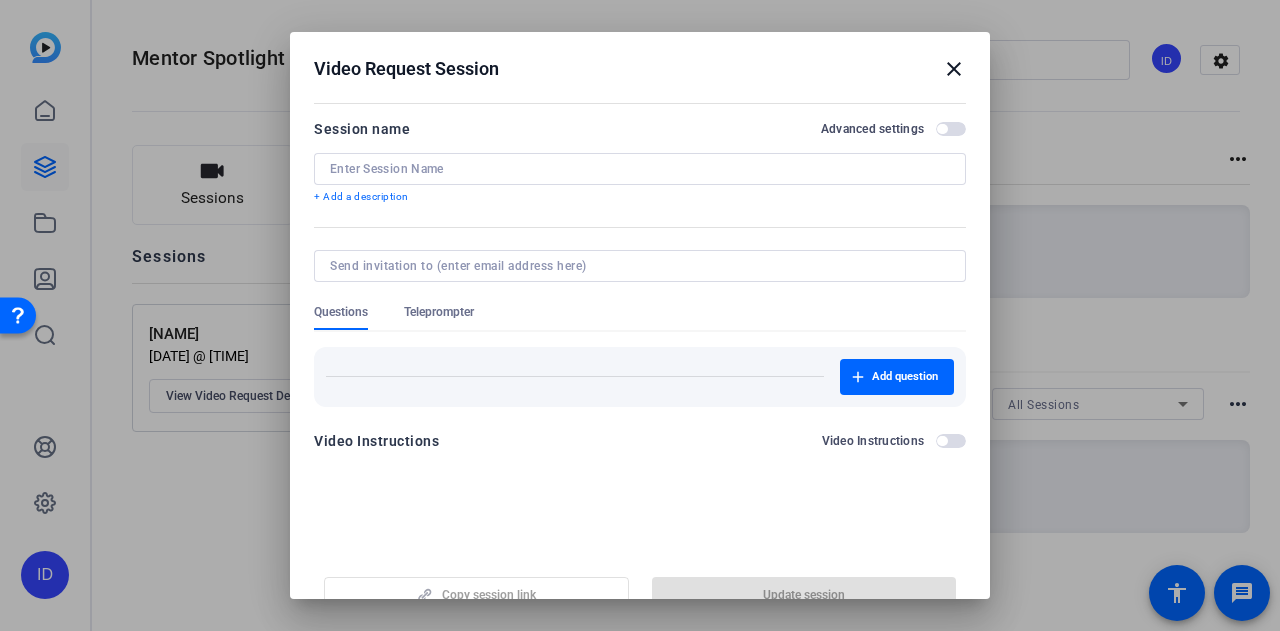 type on "[NAME]" 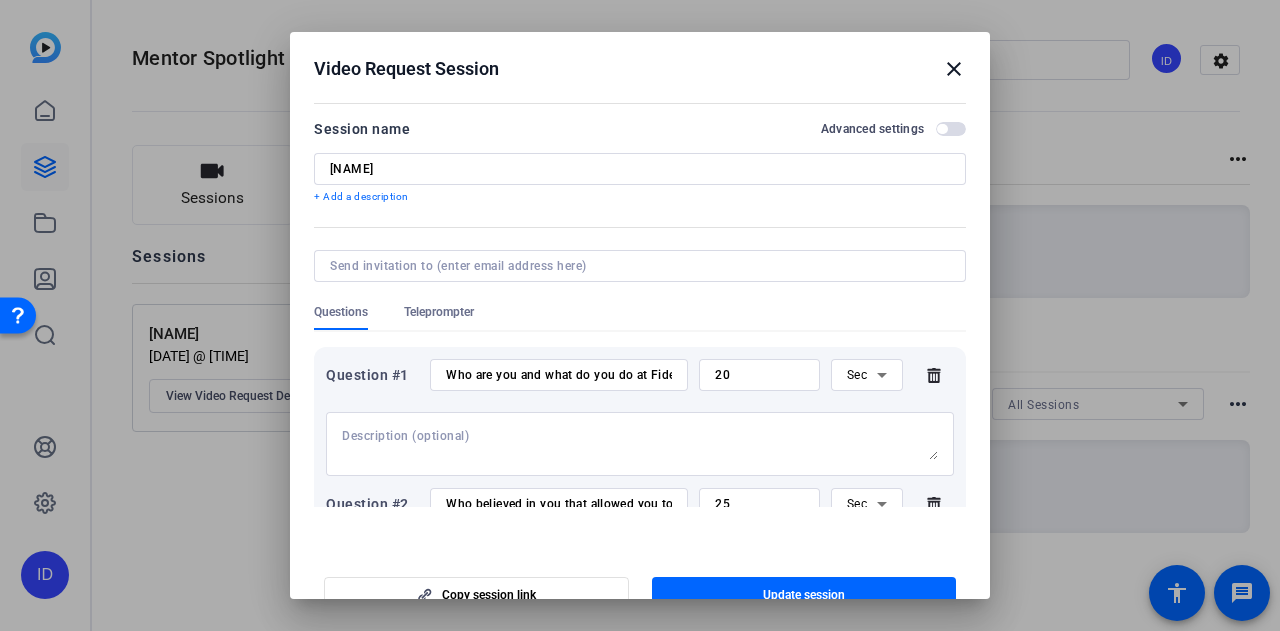 scroll, scrollTop: 495, scrollLeft: 0, axis: vertical 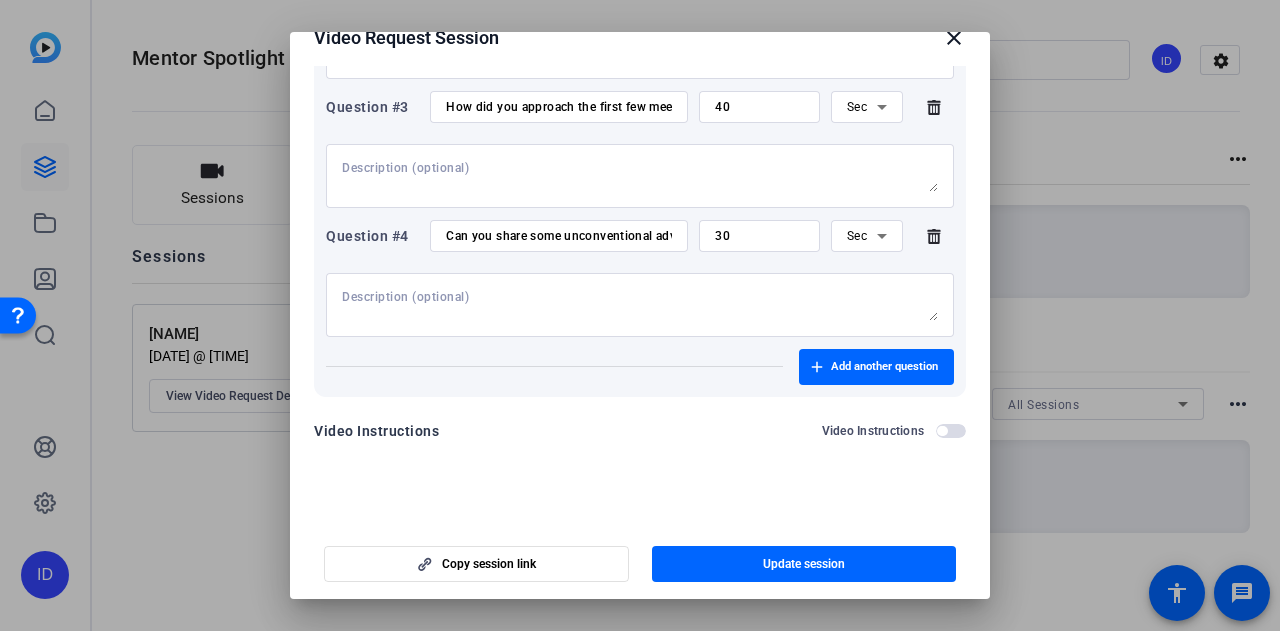click at bounding box center [951, 431] 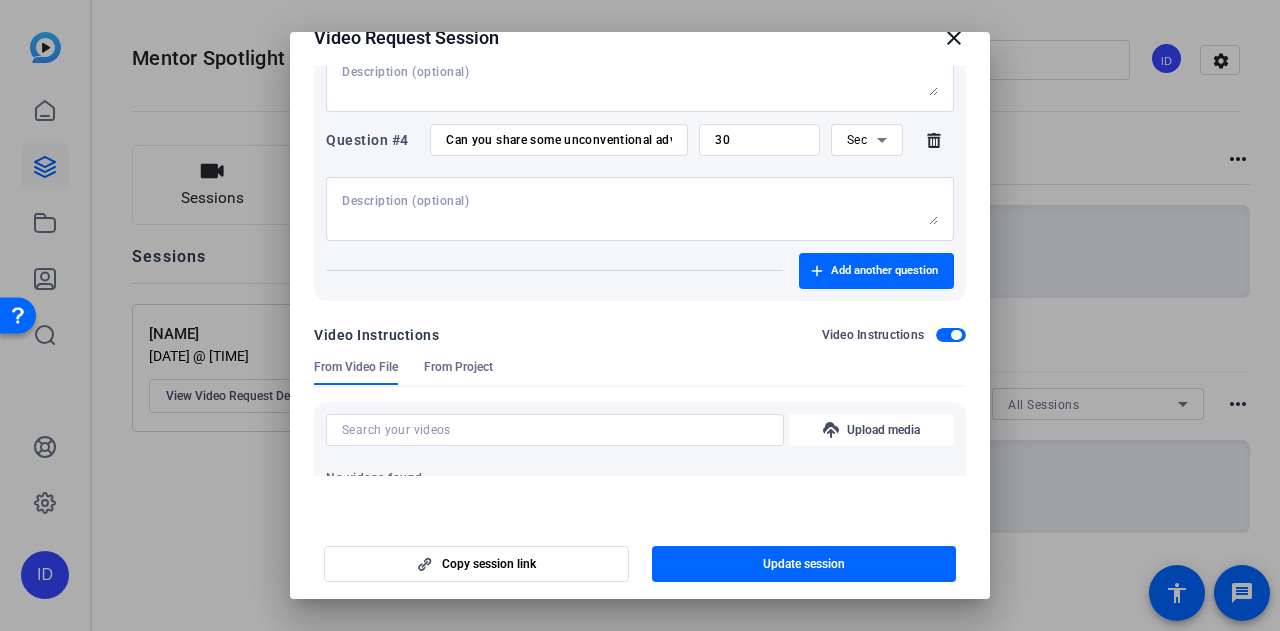 scroll, scrollTop: 684, scrollLeft: 0, axis: vertical 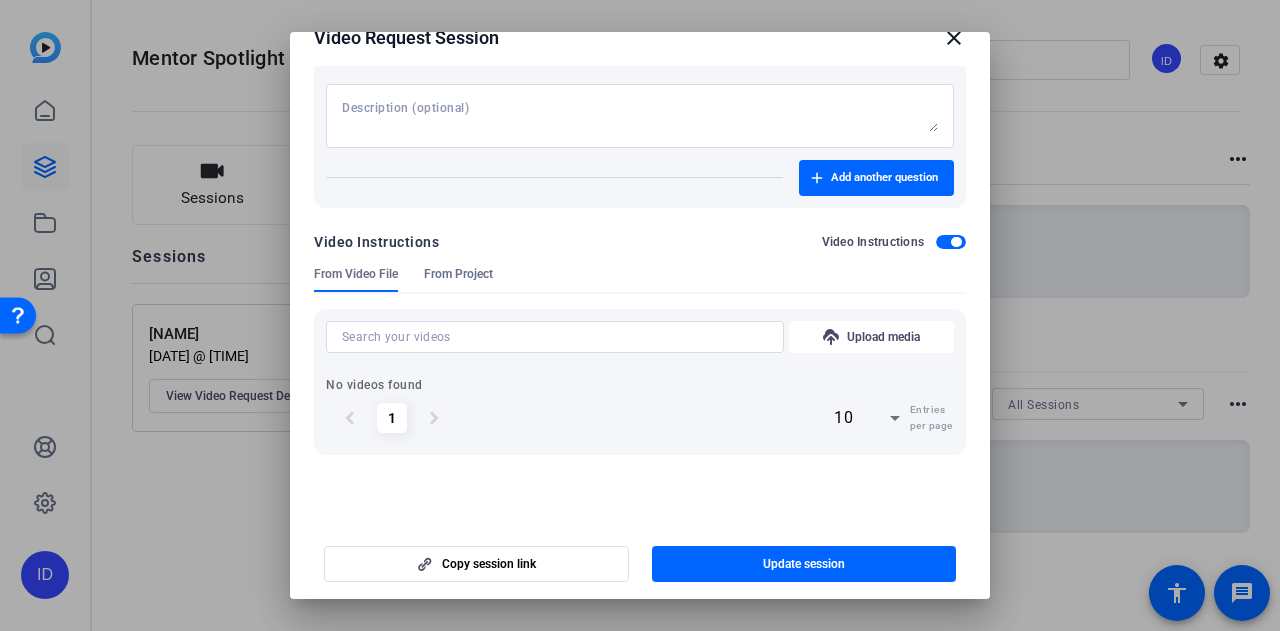 click at bounding box center (951, 242) 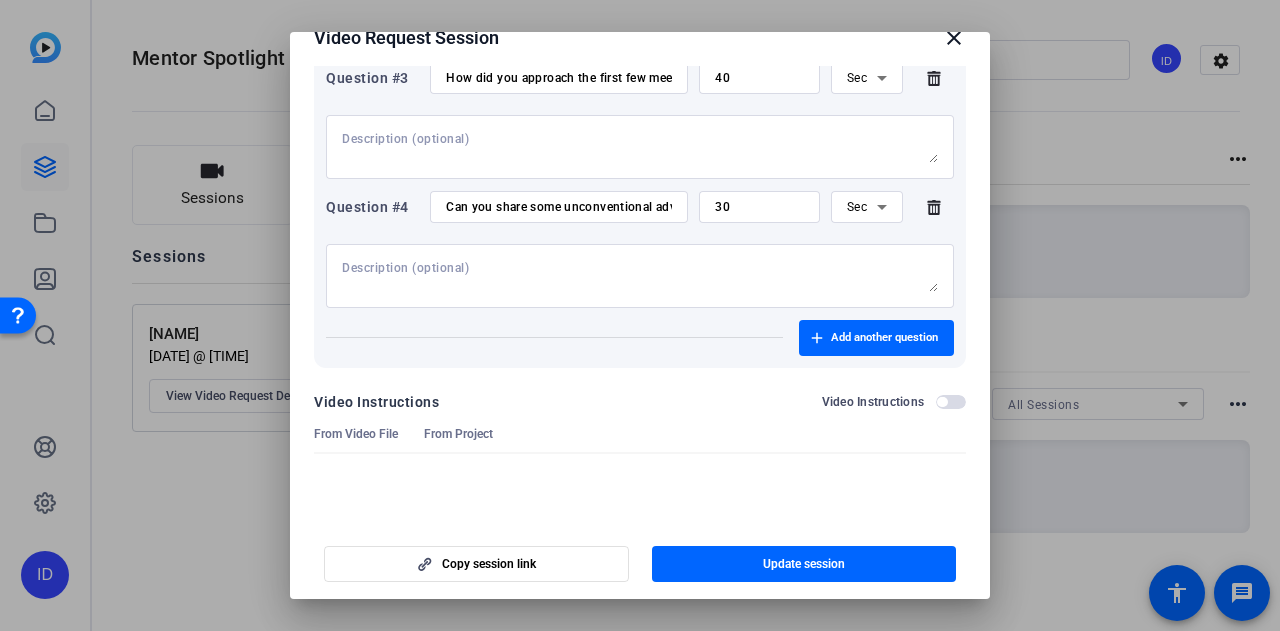 scroll, scrollTop: 495, scrollLeft: 0, axis: vertical 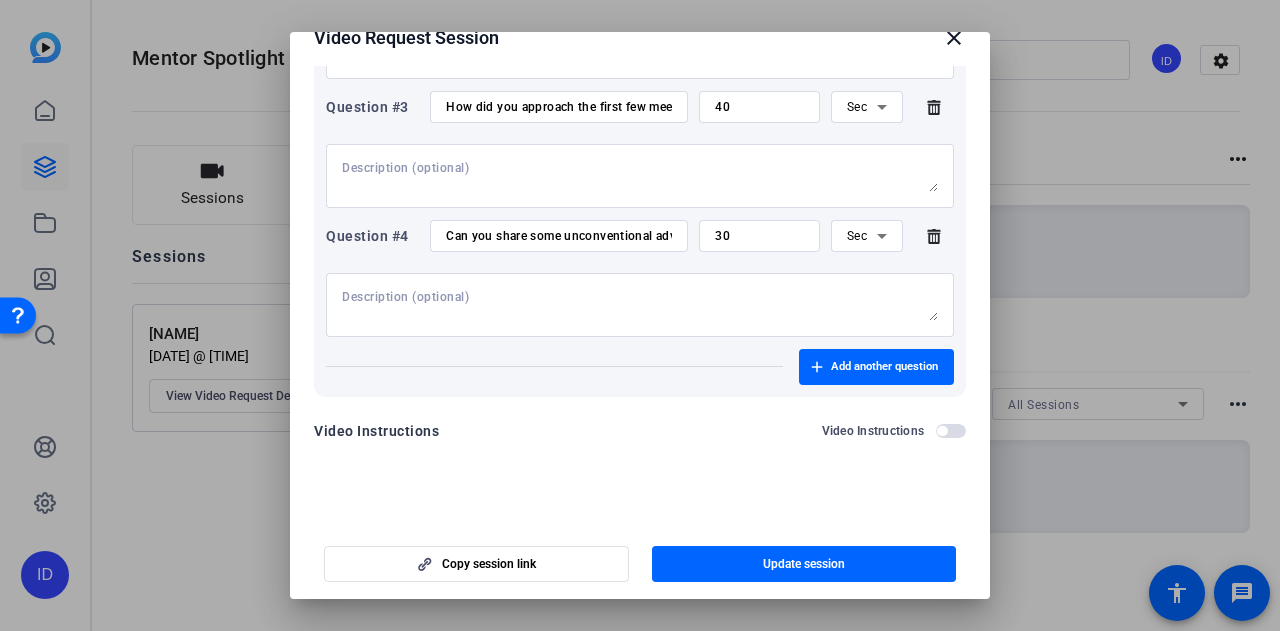 click at bounding box center (640, 315) 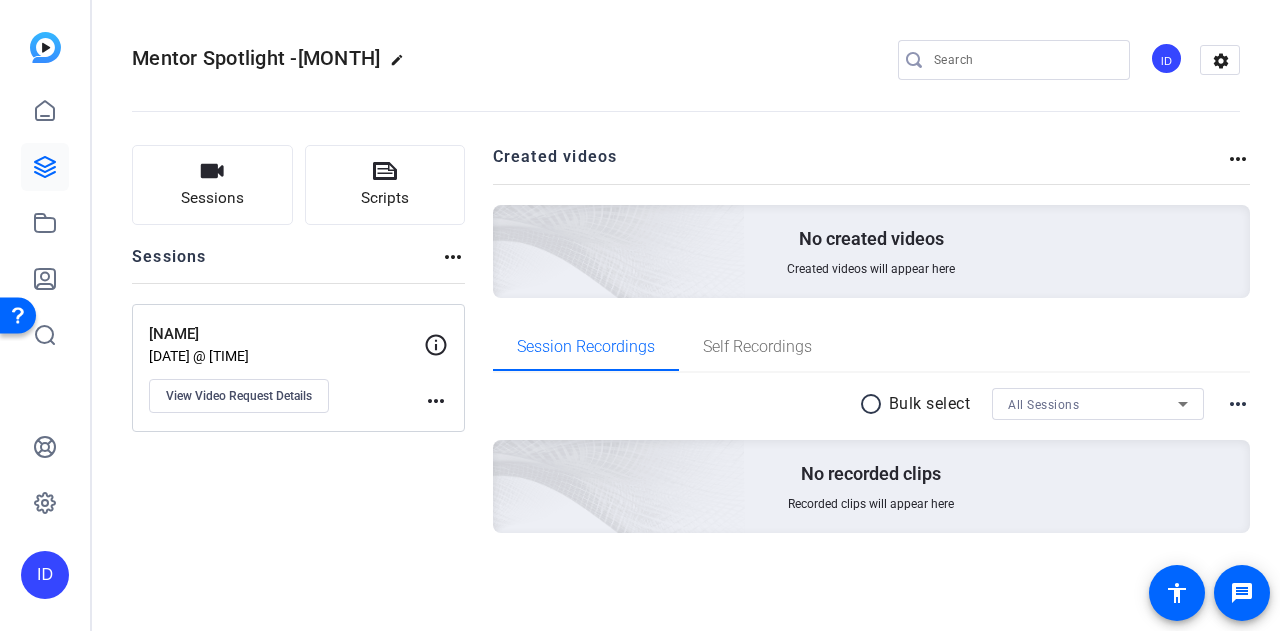 click on "[FIRST] [LAST]  Aug 05, 2025 @ 10:24 PM  View Video Request Details" 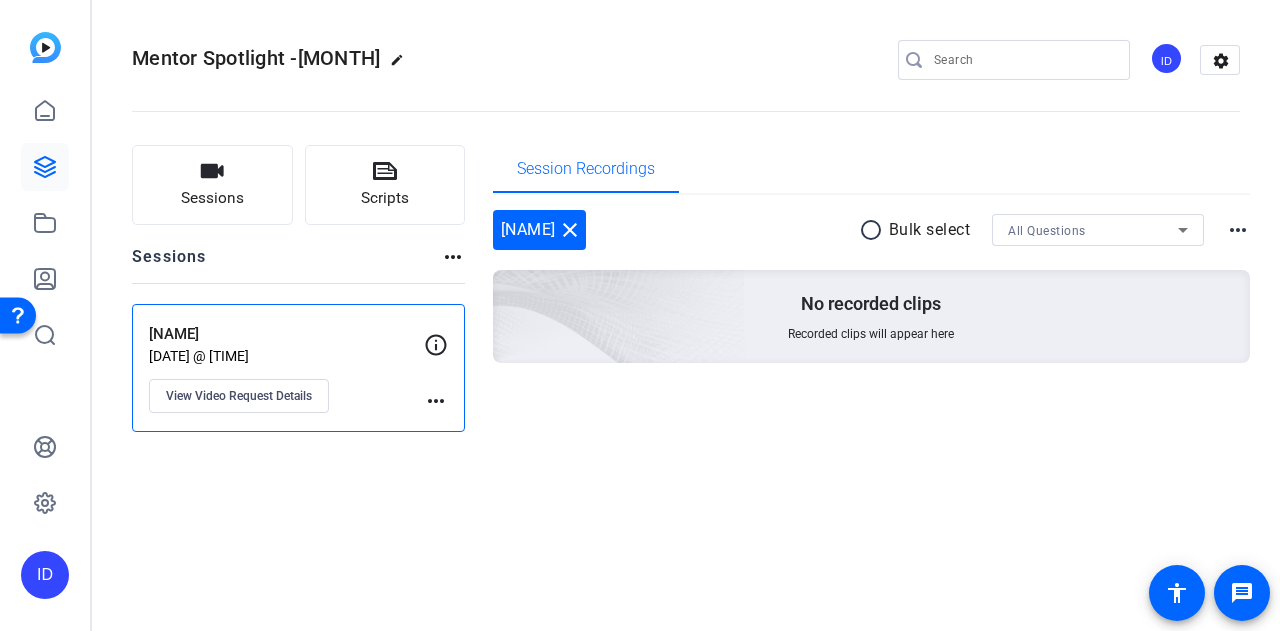 click on "more_horiz" 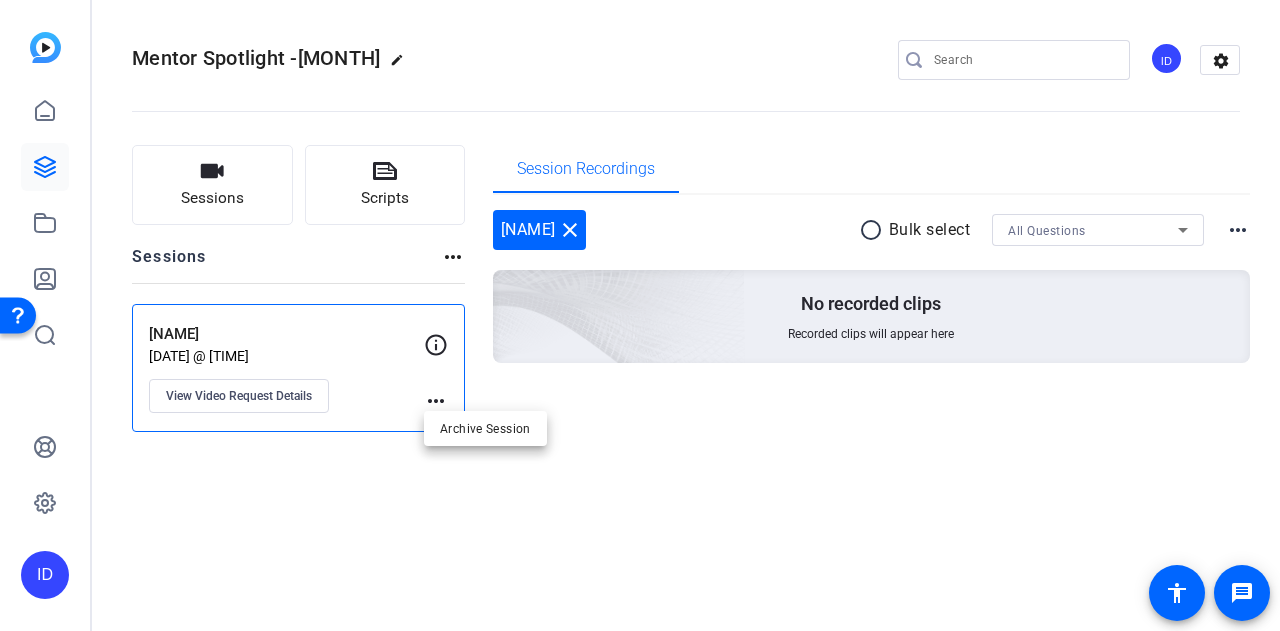 click at bounding box center [640, 315] 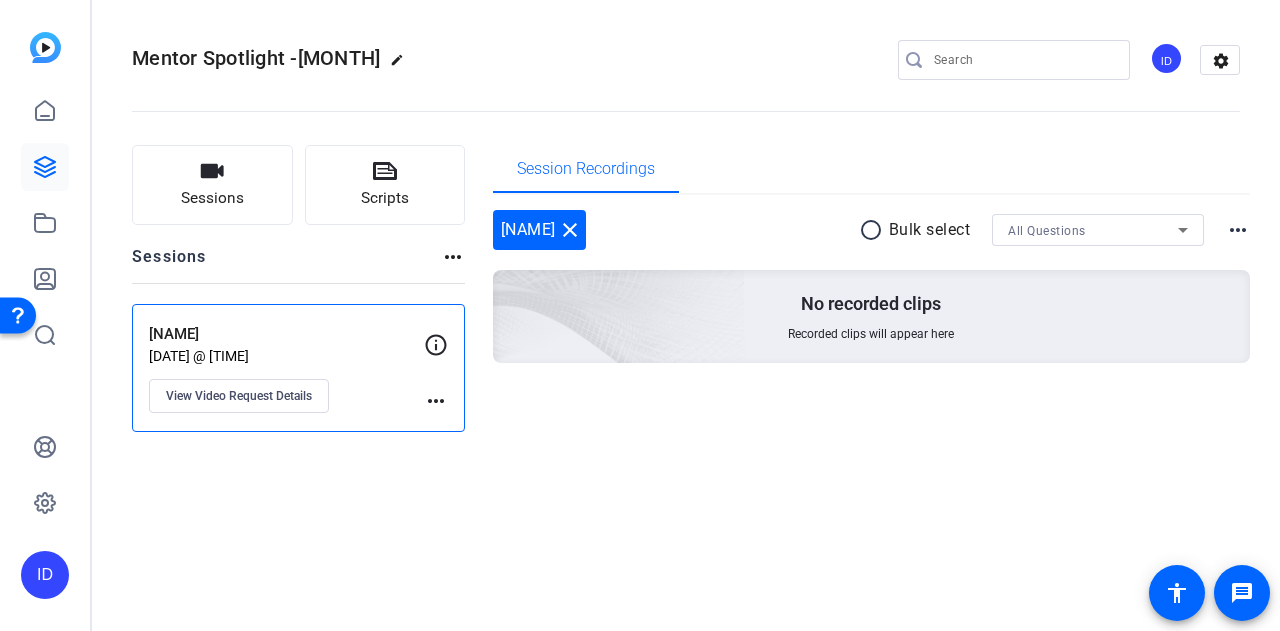 click on "more_horiz" at bounding box center (1238, 230) 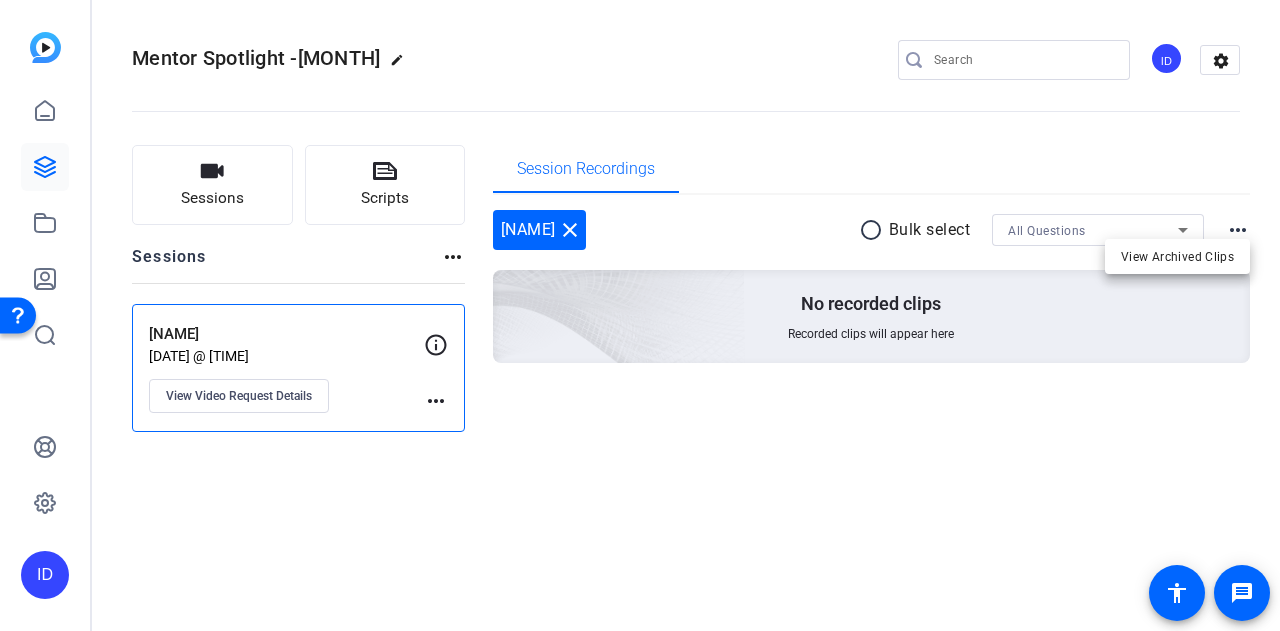 click at bounding box center (640, 315) 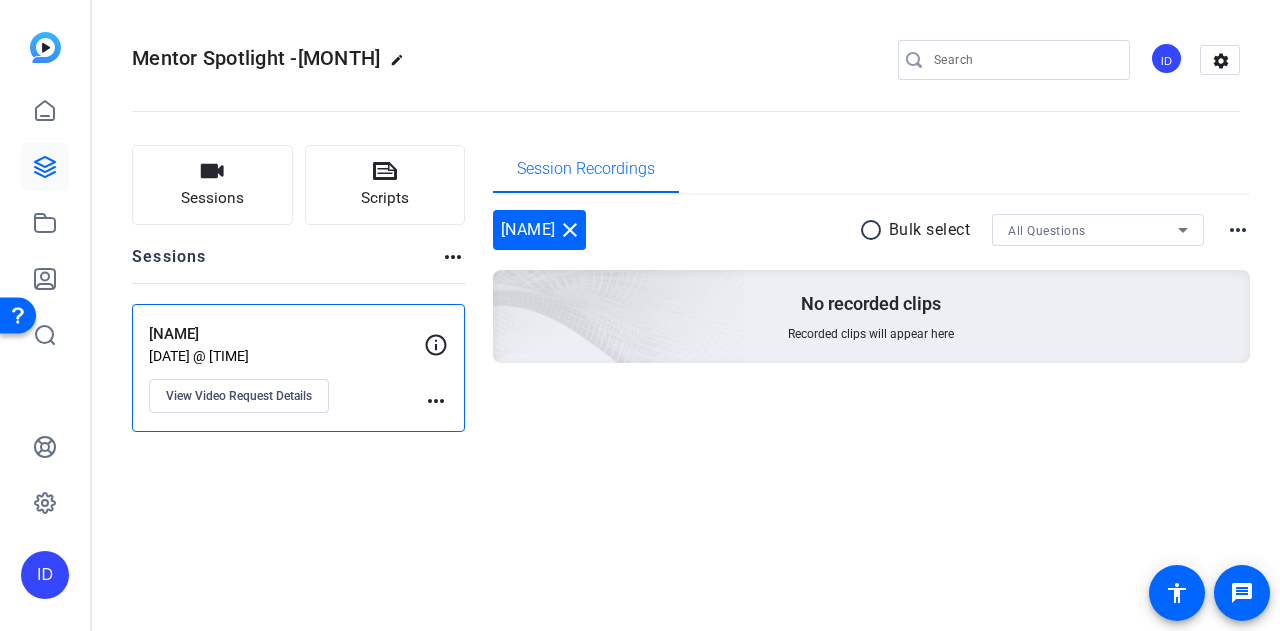 click on "[FIRST] [LAST]  Aug 05, 2025 @ 10:24 PM  View Video Request Details" 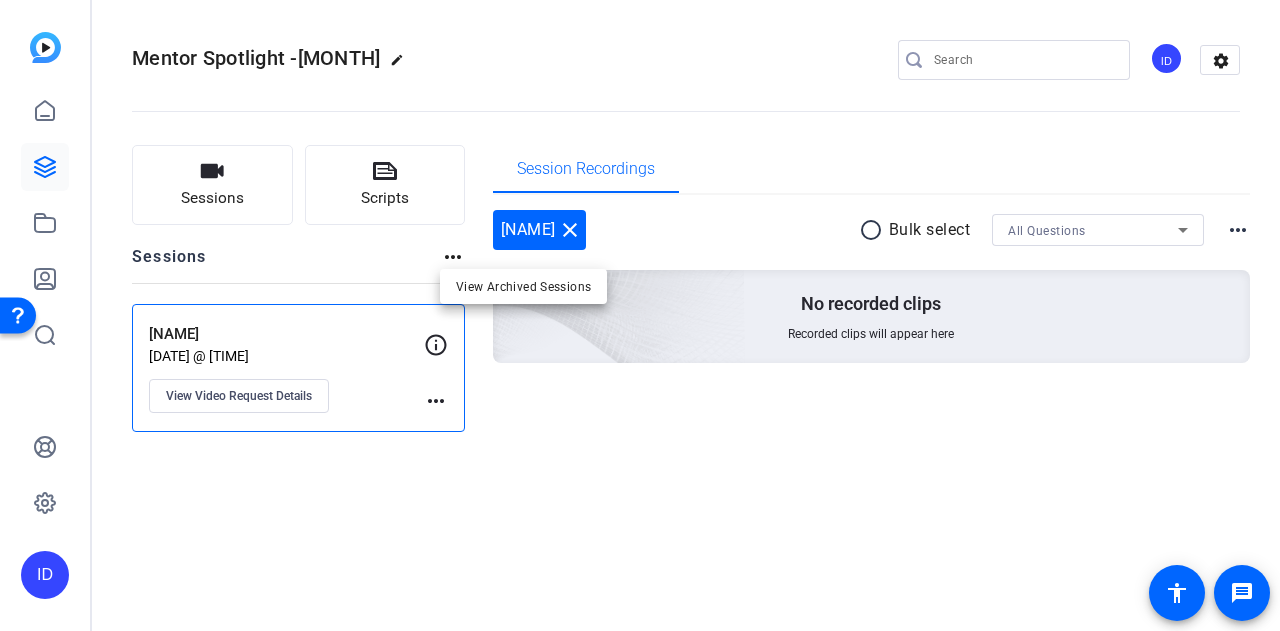 click at bounding box center (640, 315) 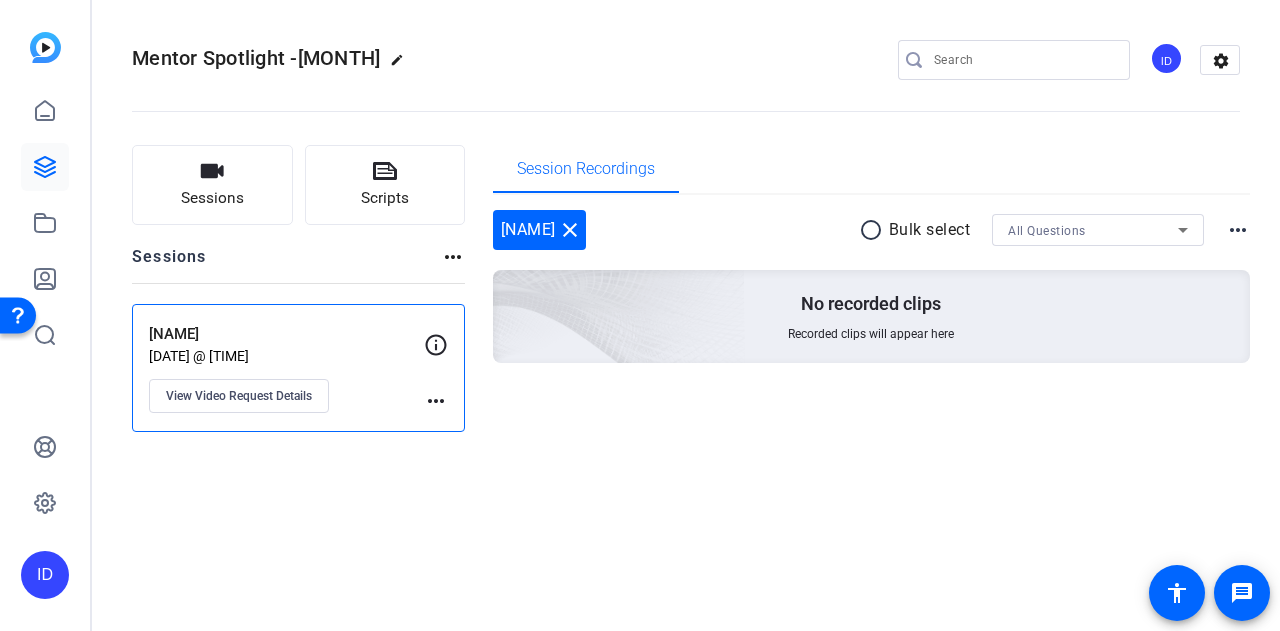 click on "more_horiz" 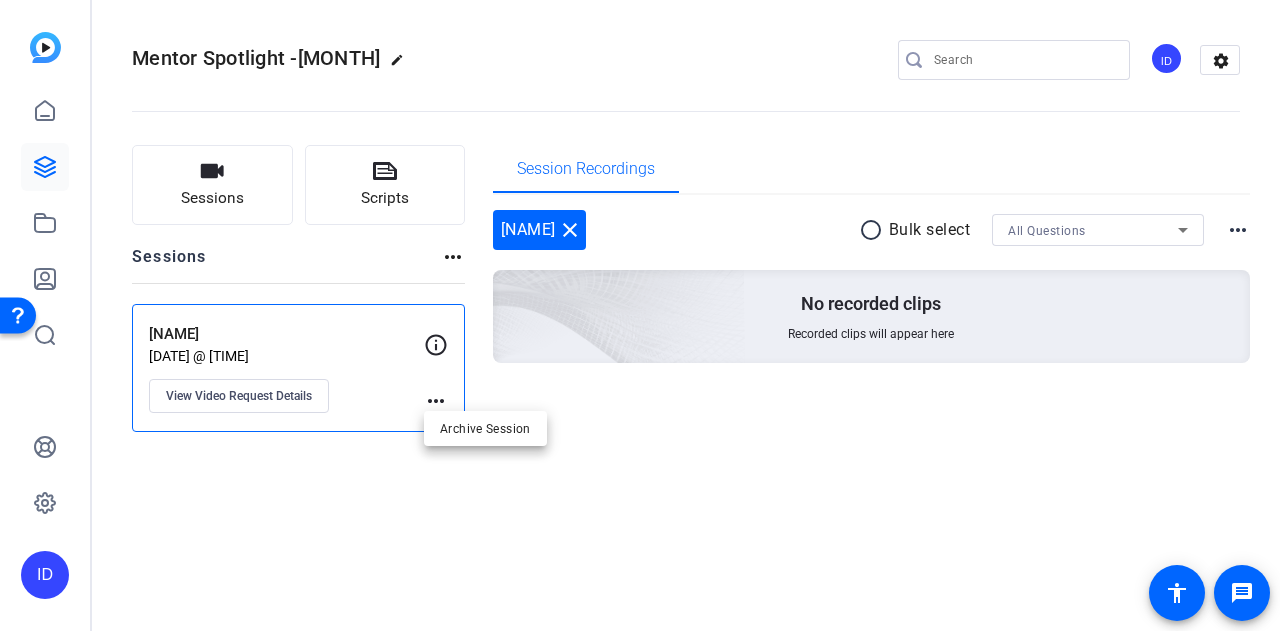 click at bounding box center (640, 315) 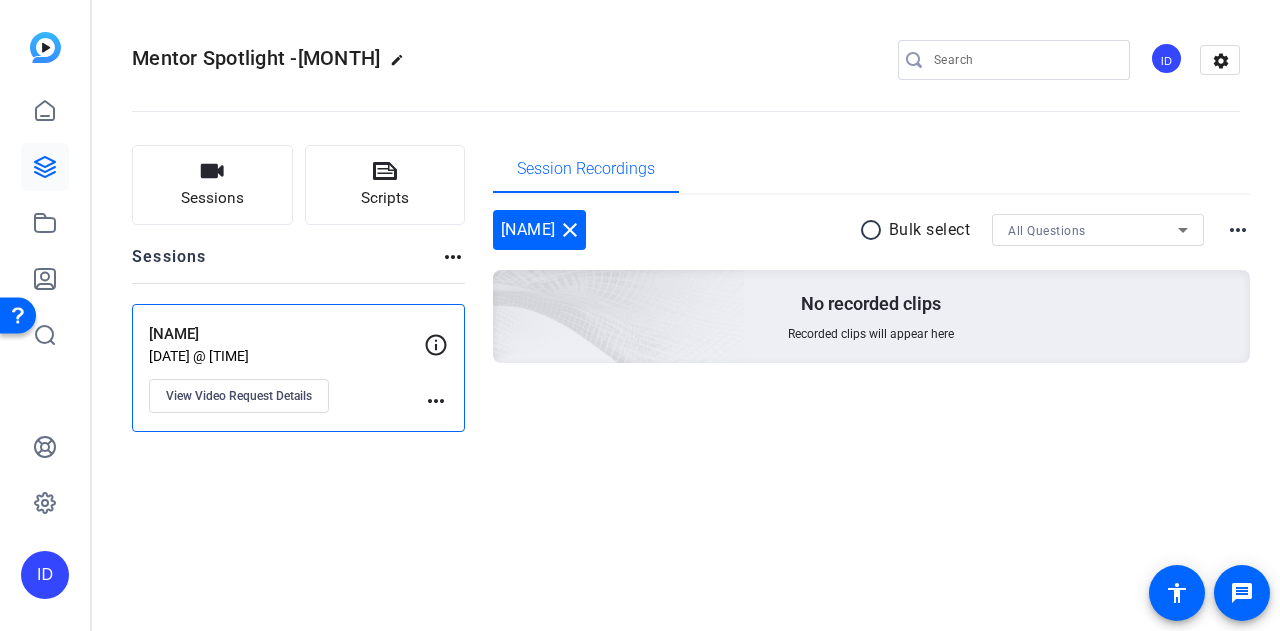 click on "[NAME]" 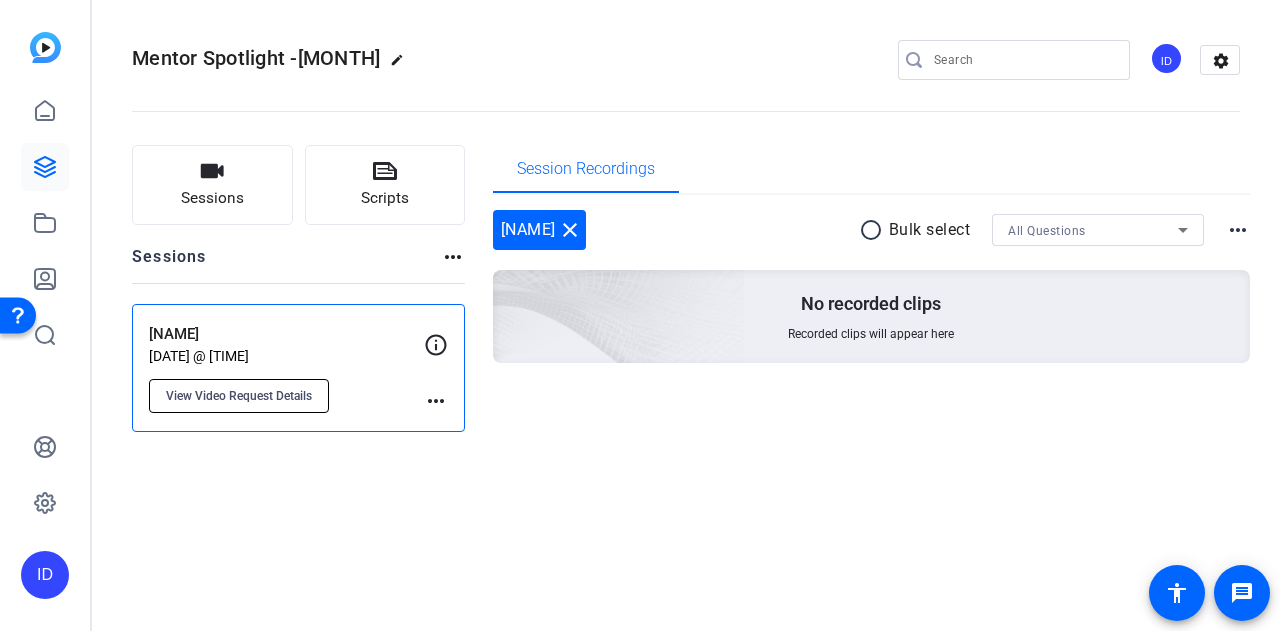 click on "View Video Request Details" 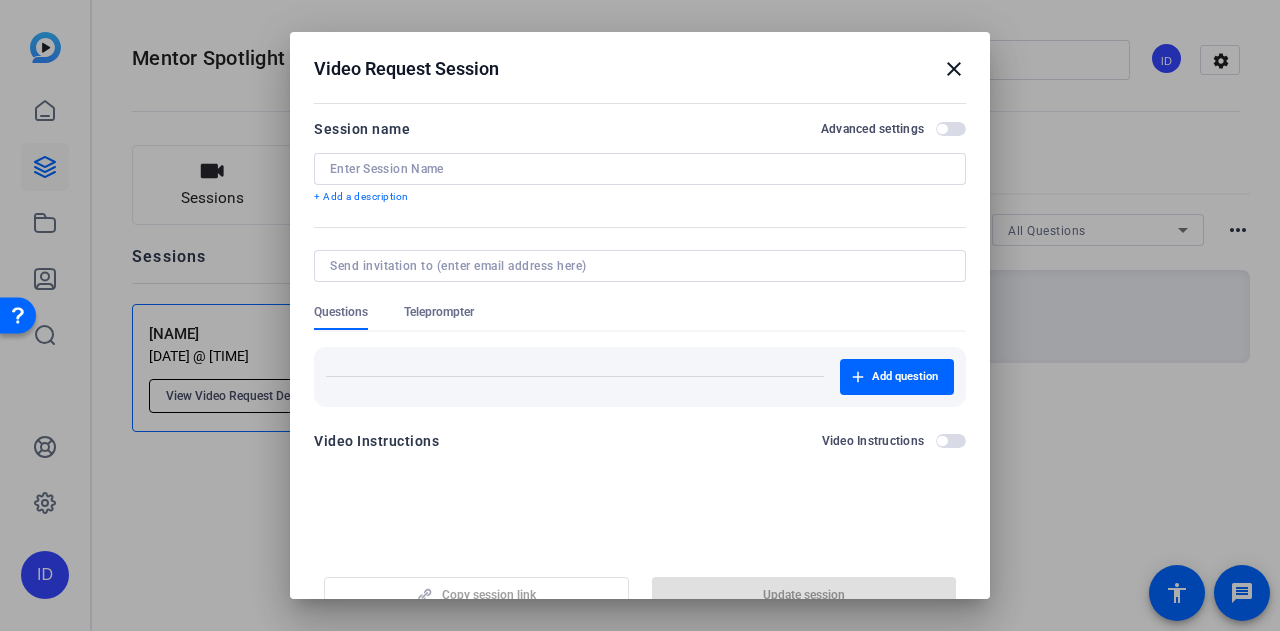 type on "[NAME]" 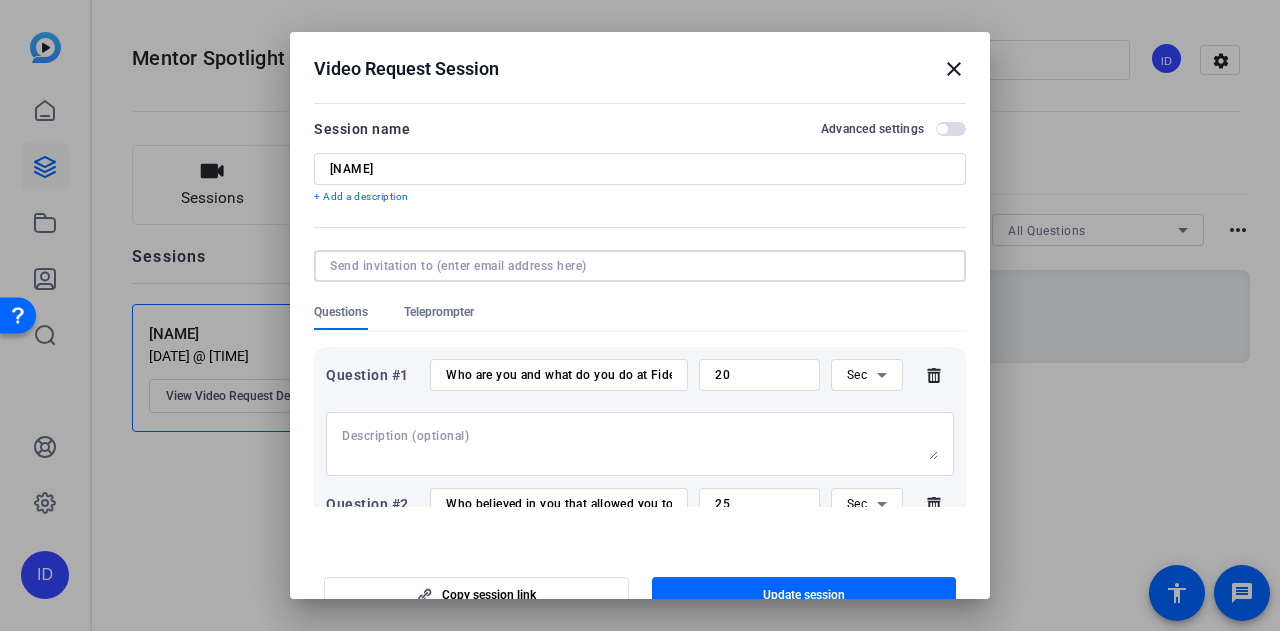 click at bounding box center (636, 266) 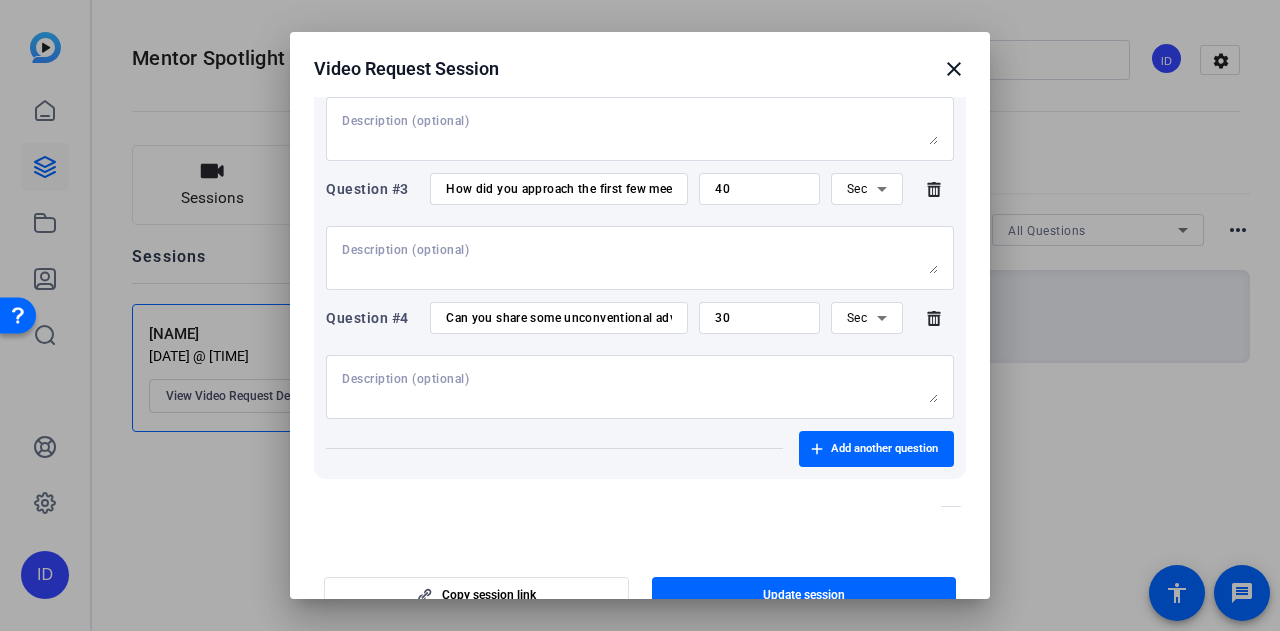 scroll, scrollTop: 495, scrollLeft: 0, axis: vertical 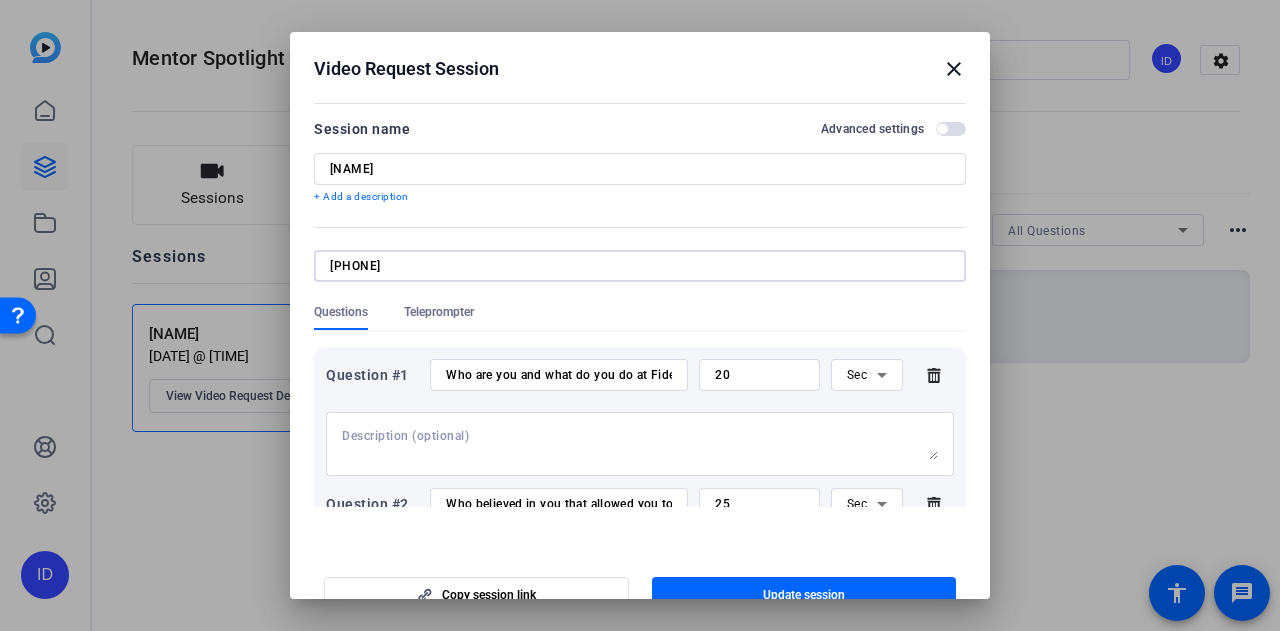 type on "[PHONE]" 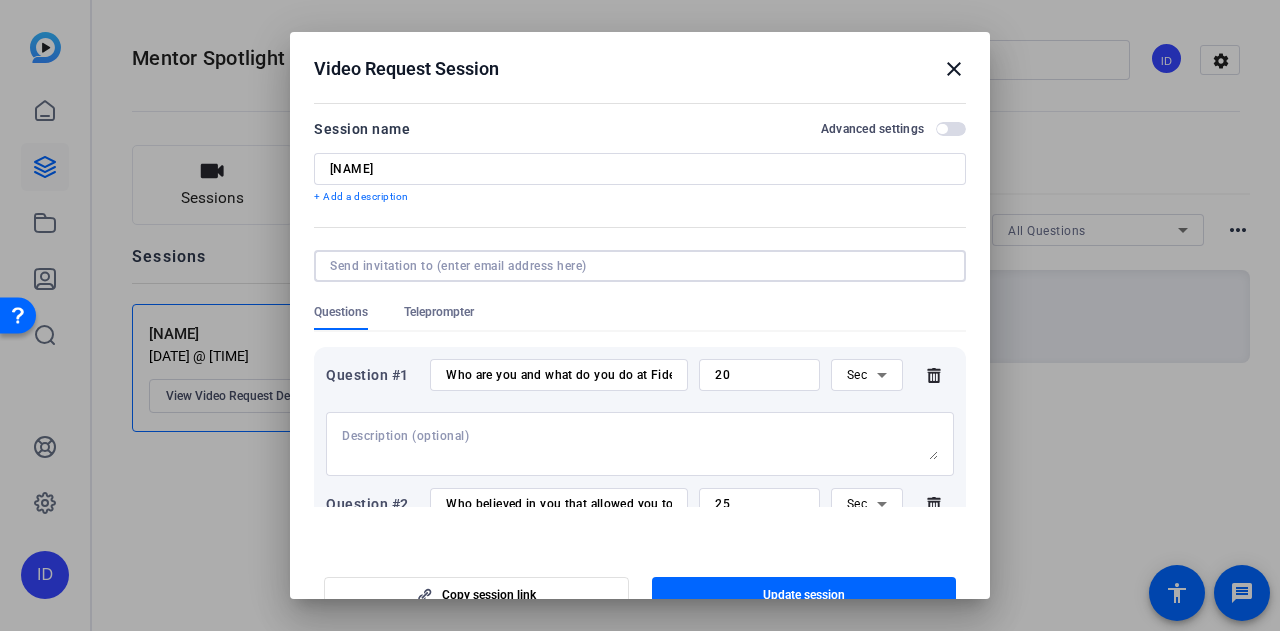 click on "Advanced settings" at bounding box center [872, 129] 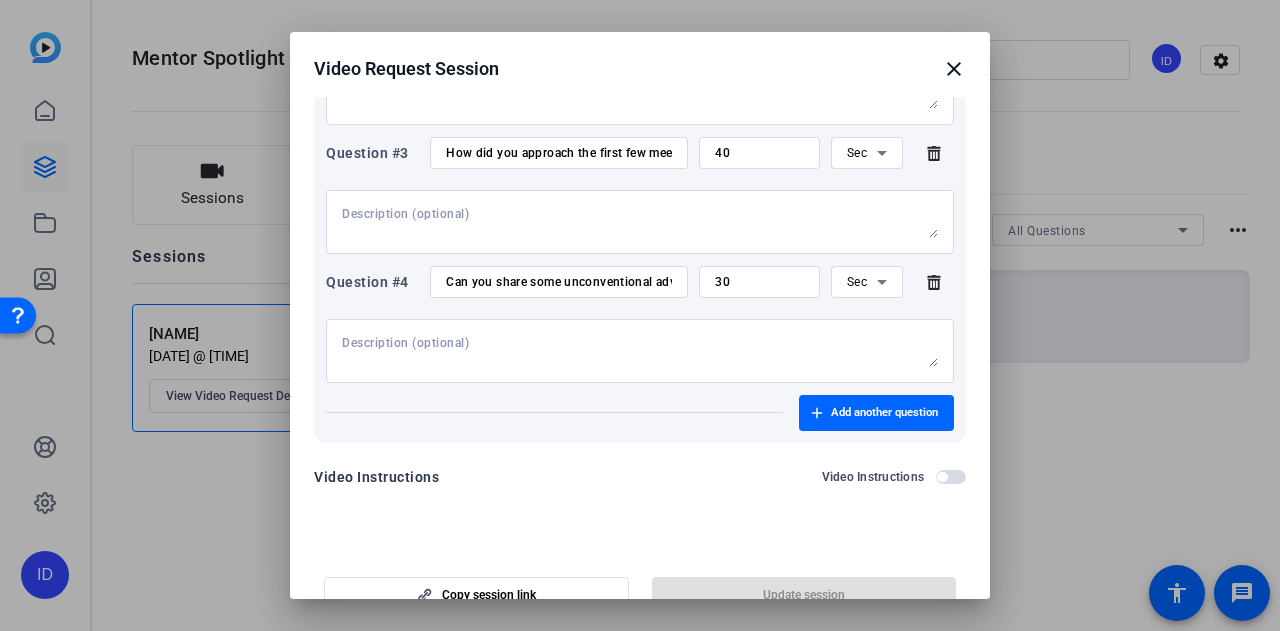 scroll, scrollTop: 4, scrollLeft: 0, axis: vertical 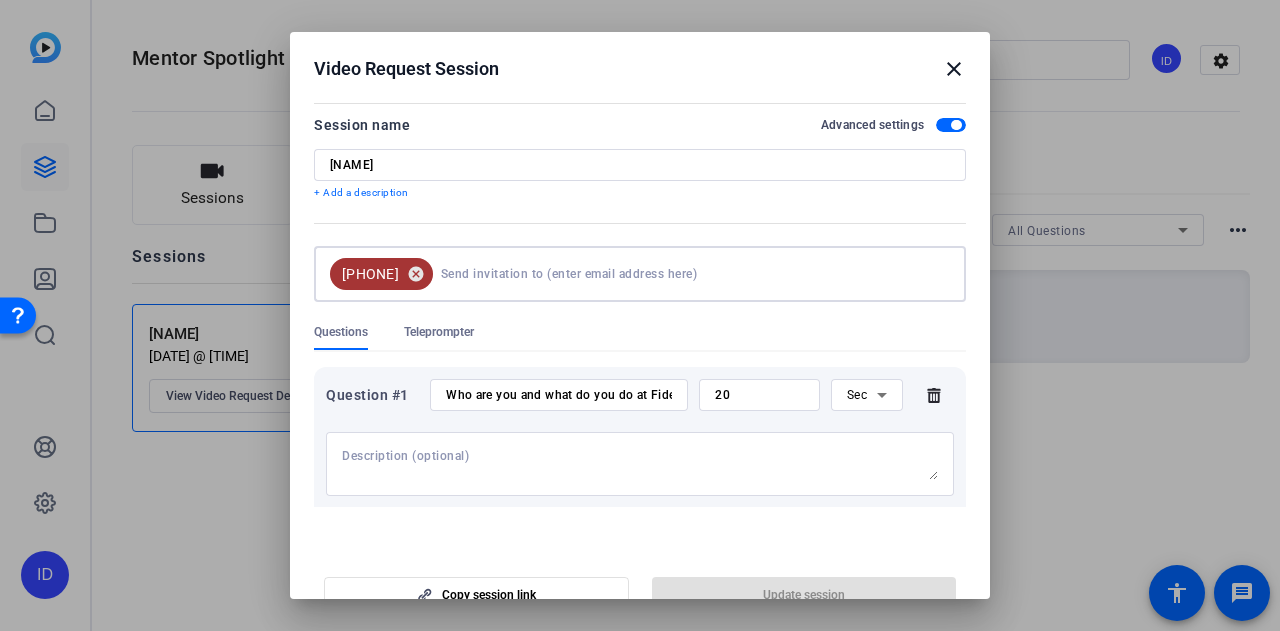 click on "cancel" at bounding box center (416, 274) 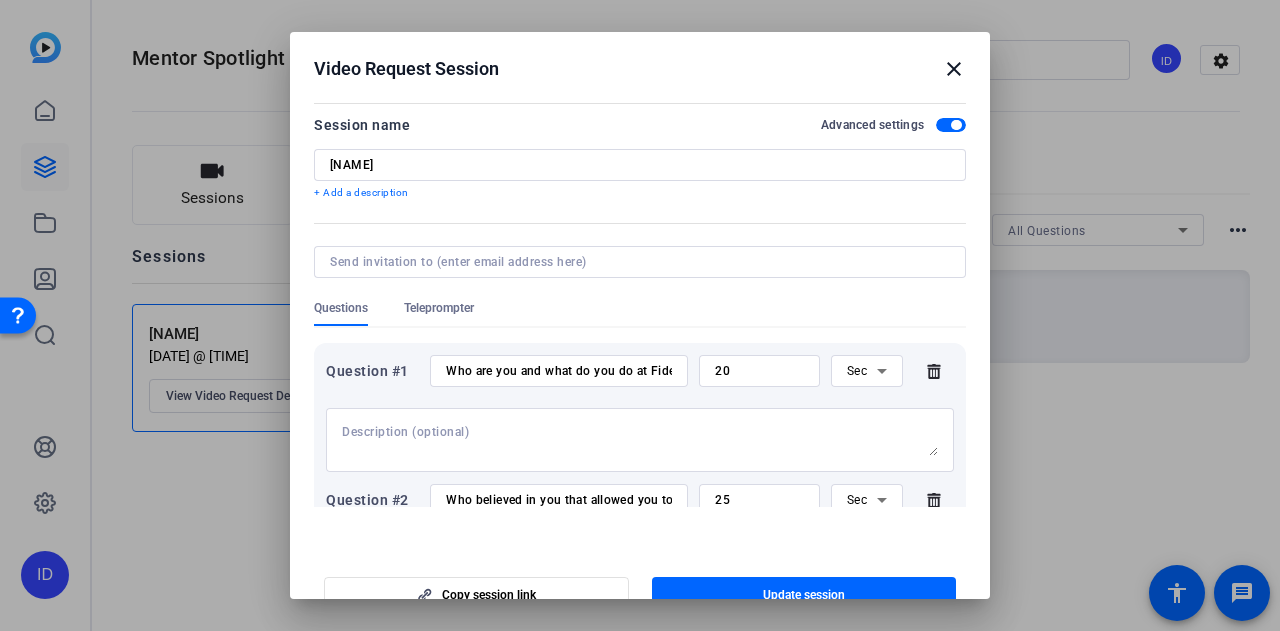 click at bounding box center [636, 262] 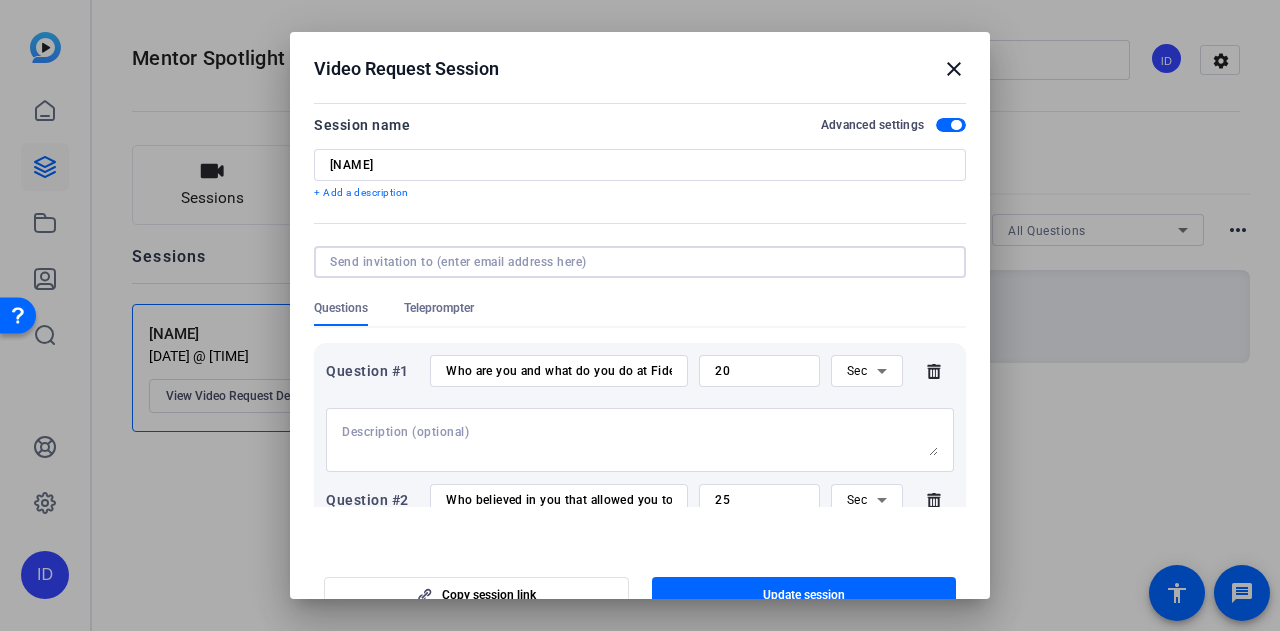 click on "Teleprompter" at bounding box center (439, 308) 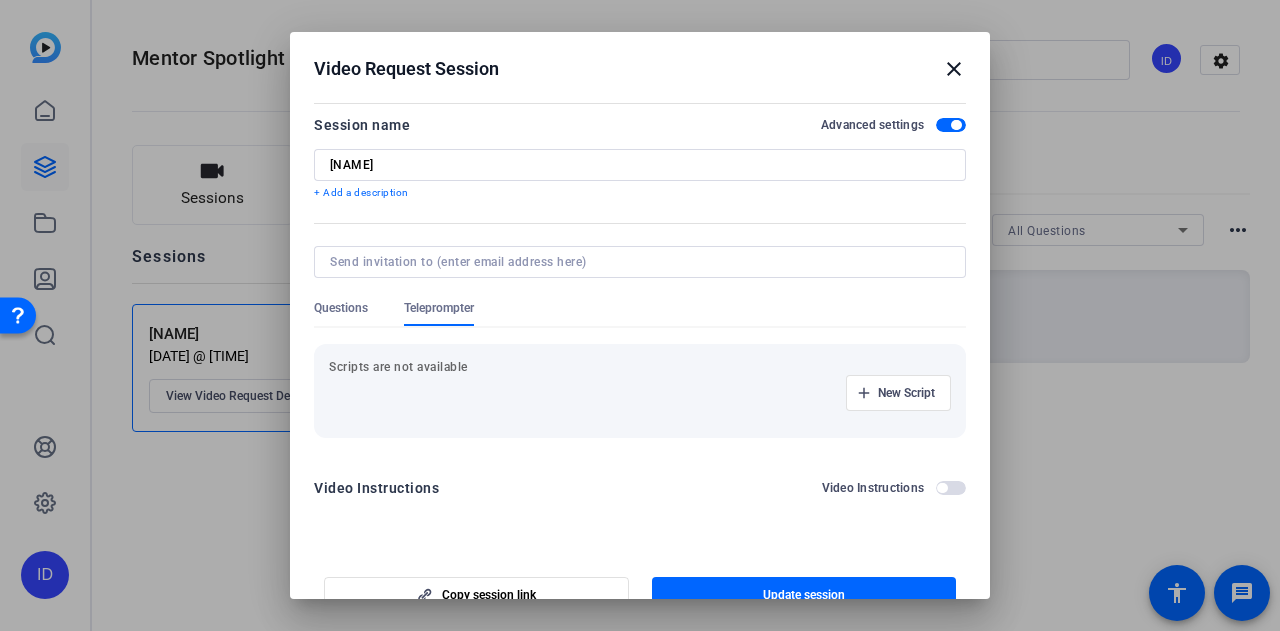click on "Questions" at bounding box center (341, 308) 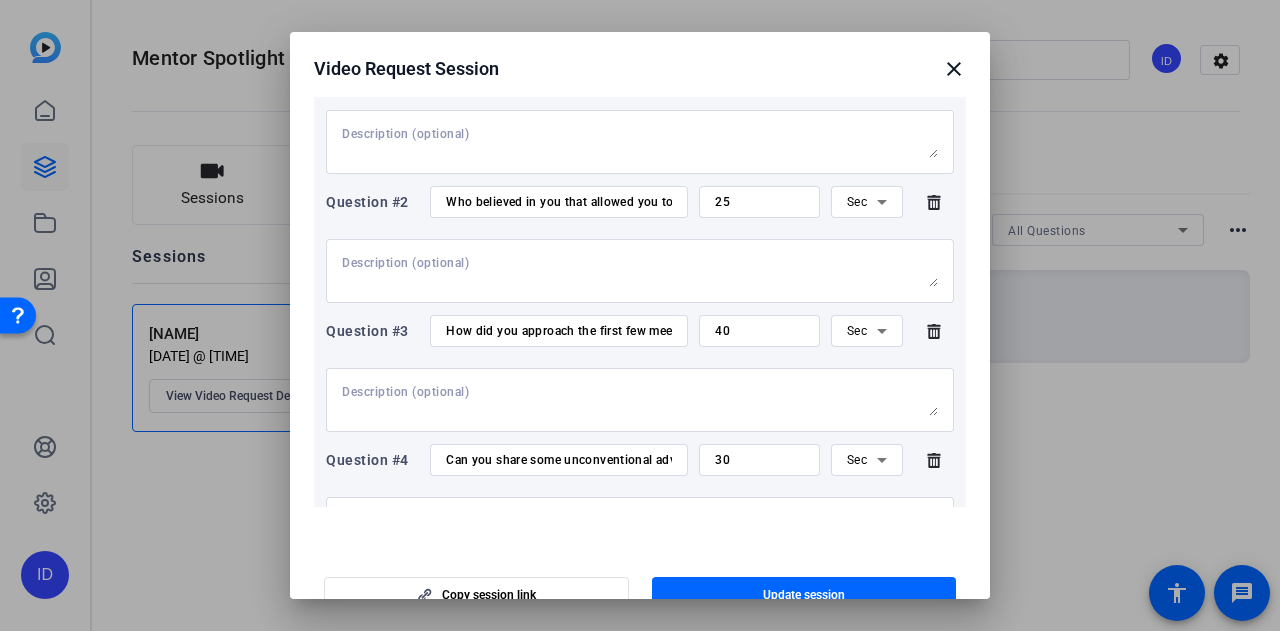 scroll, scrollTop: 0, scrollLeft: 0, axis: both 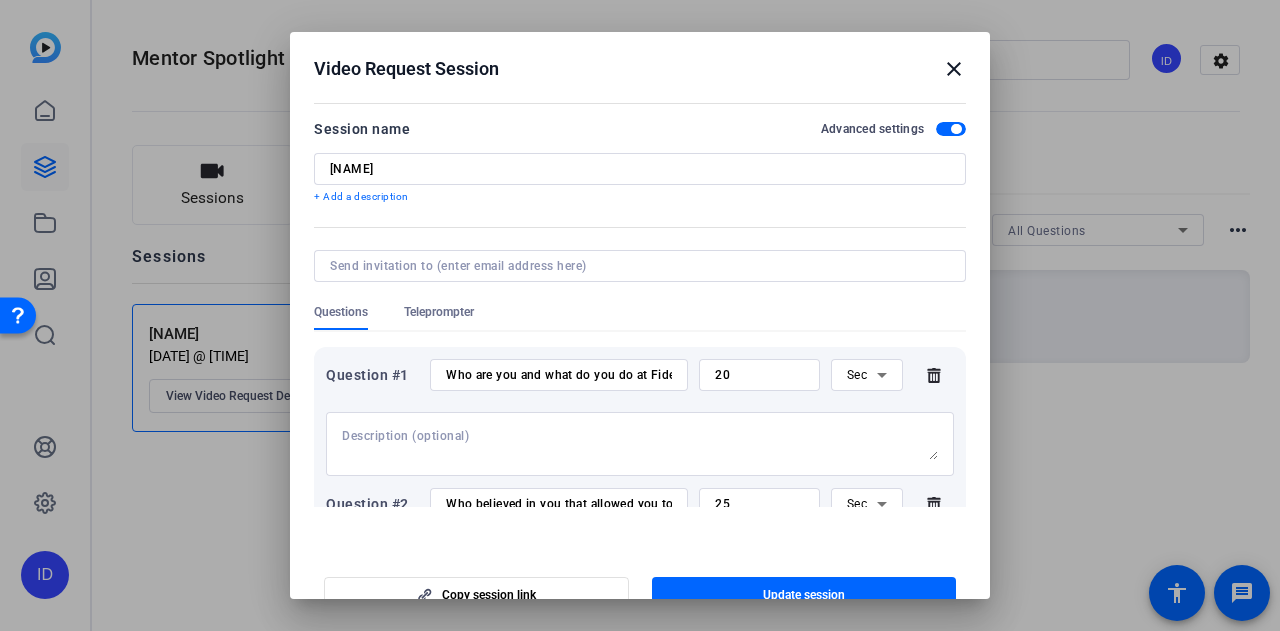 click at bounding box center [636, 266] 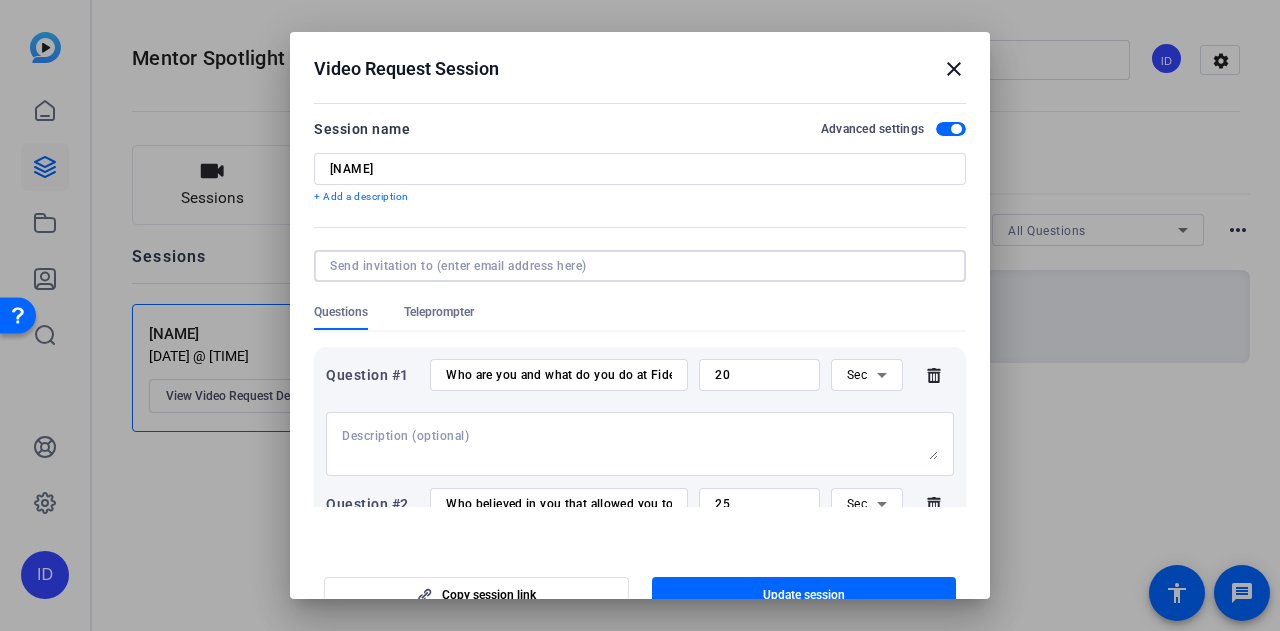 paste on "[PHONE]" 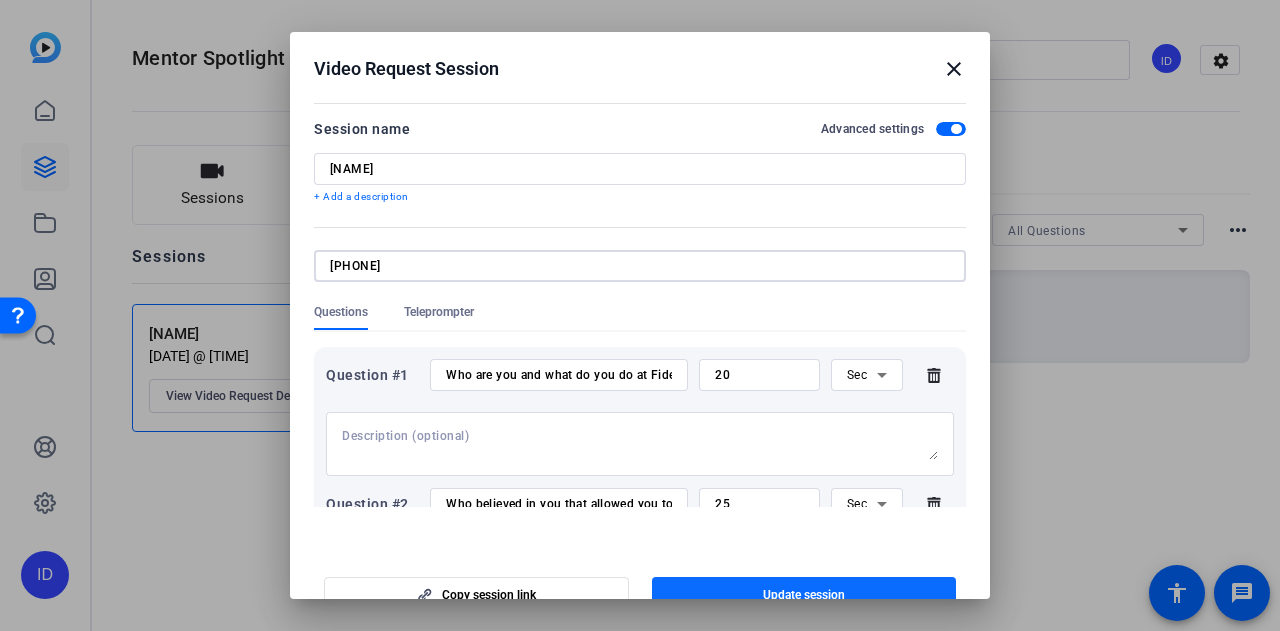type on "[PHONE]" 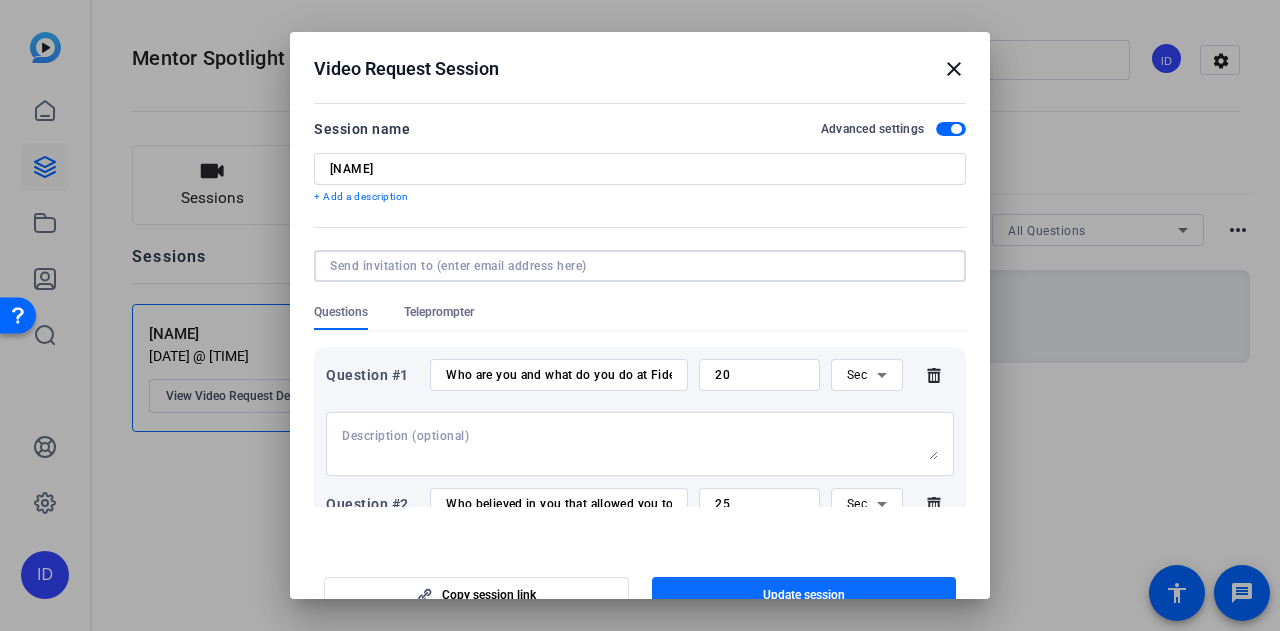 click on "Copy session link   Update session" at bounding box center (640, 587) 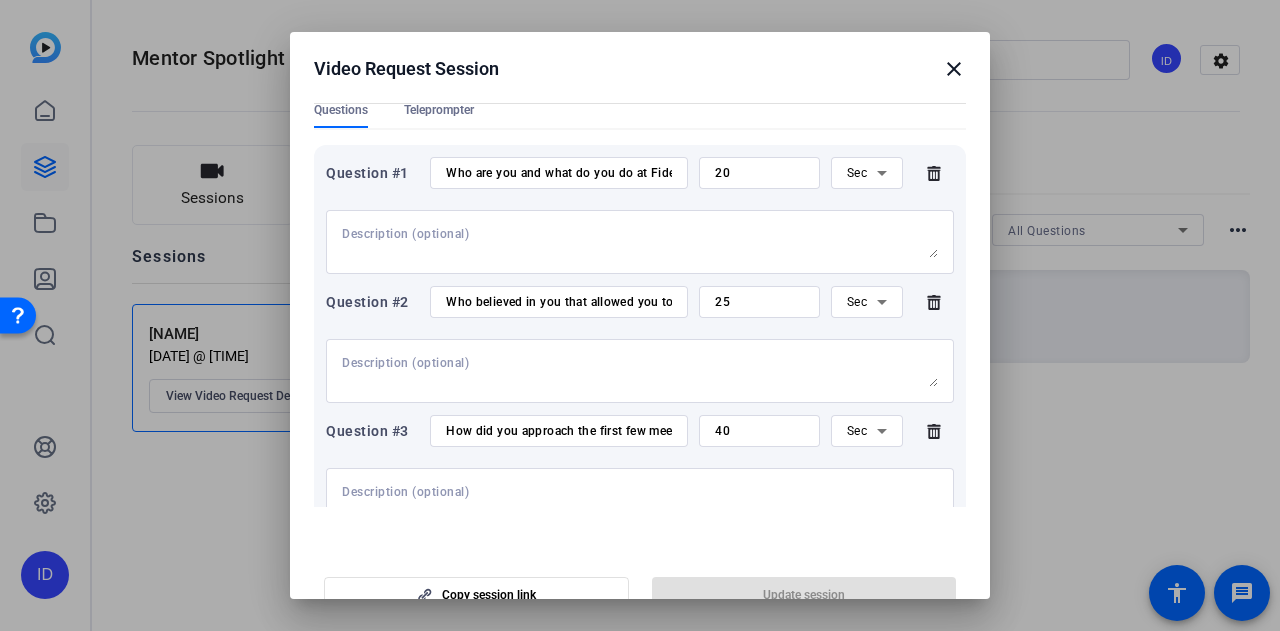 scroll, scrollTop: 0, scrollLeft: 0, axis: both 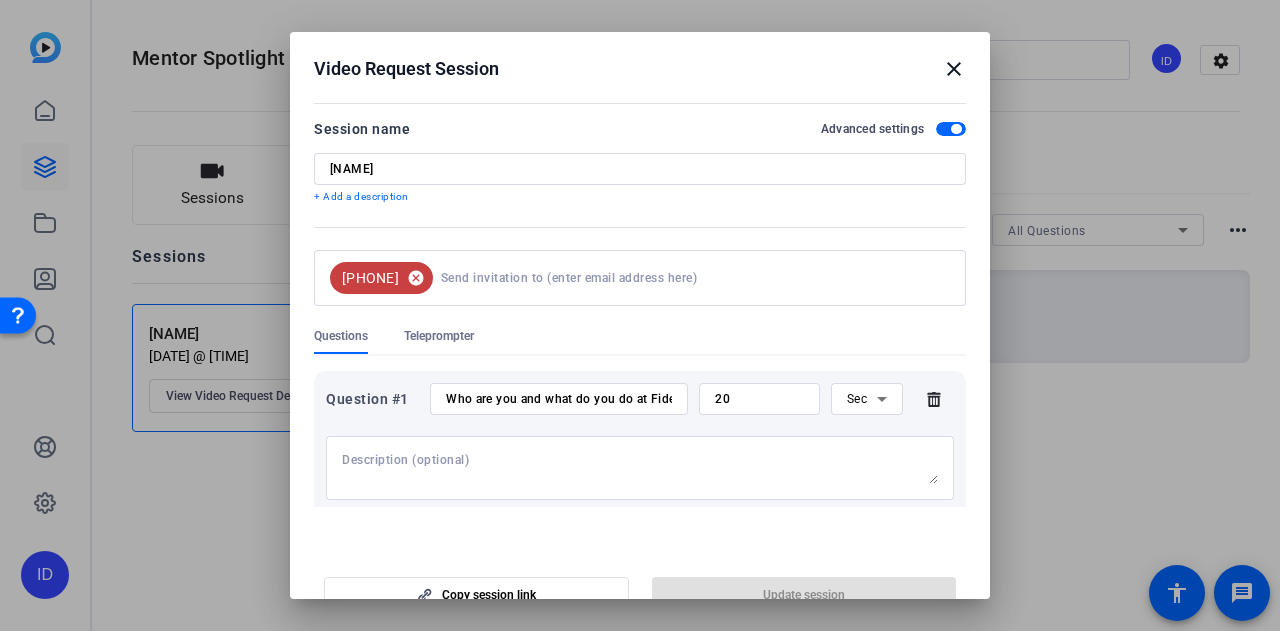 click on "cancel" at bounding box center (416, 278) 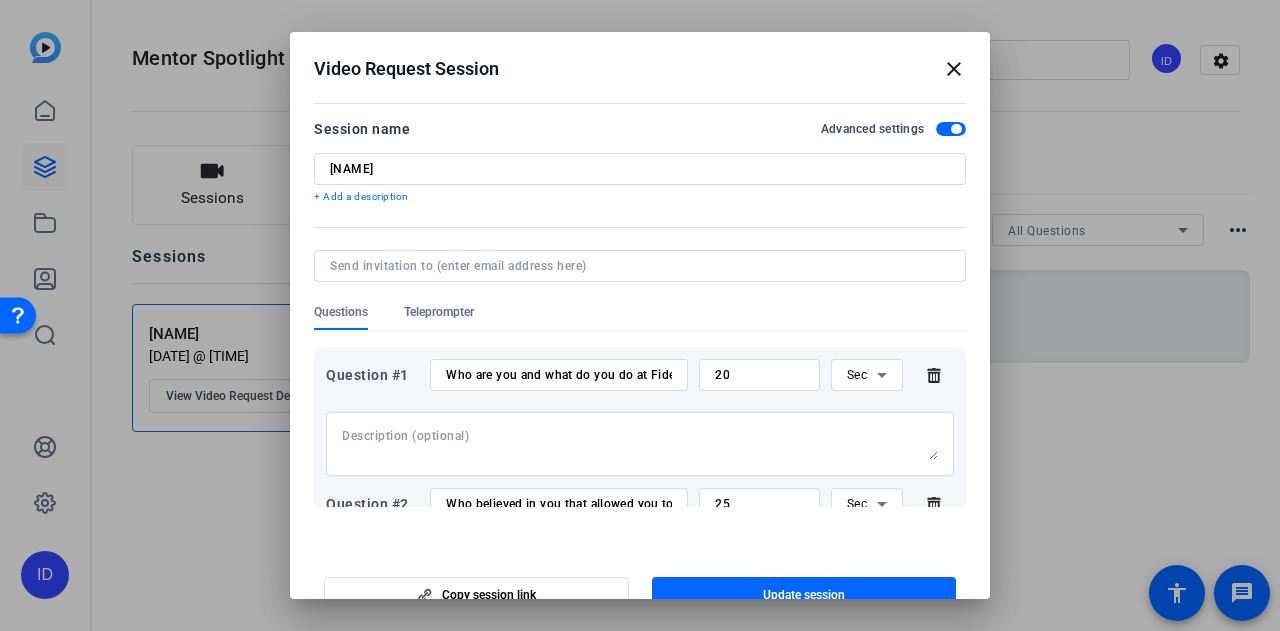 scroll, scrollTop: 31, scrollLeft: 0, axis: vertical 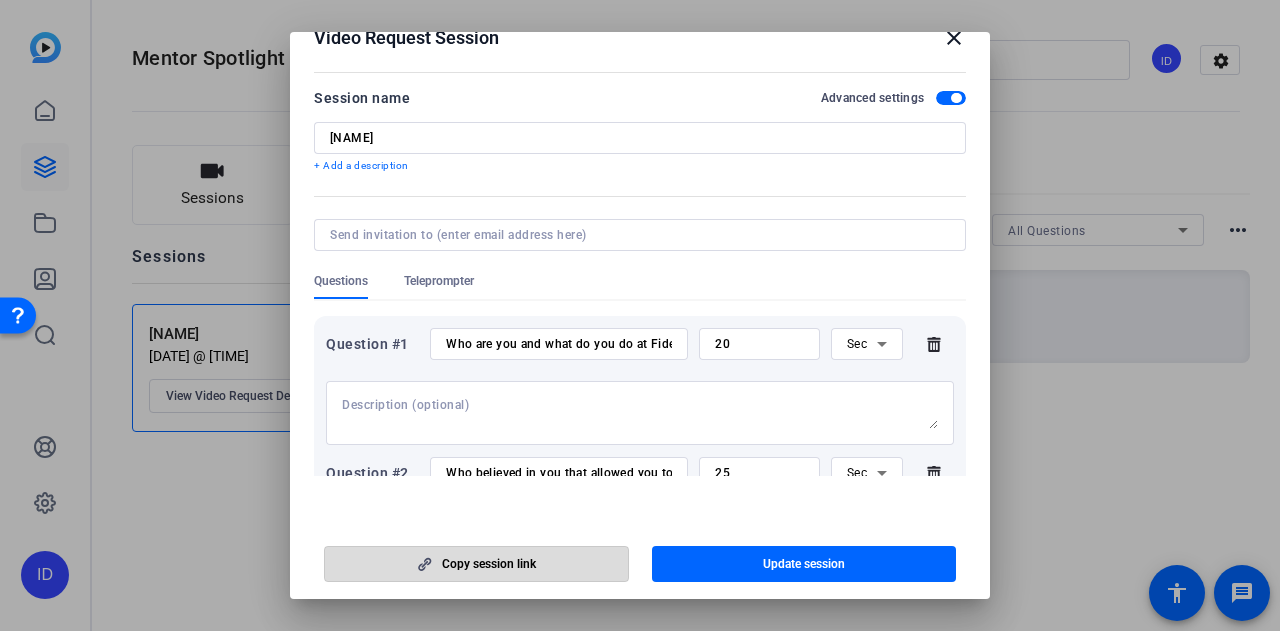 click at bounding box center (476, 564) 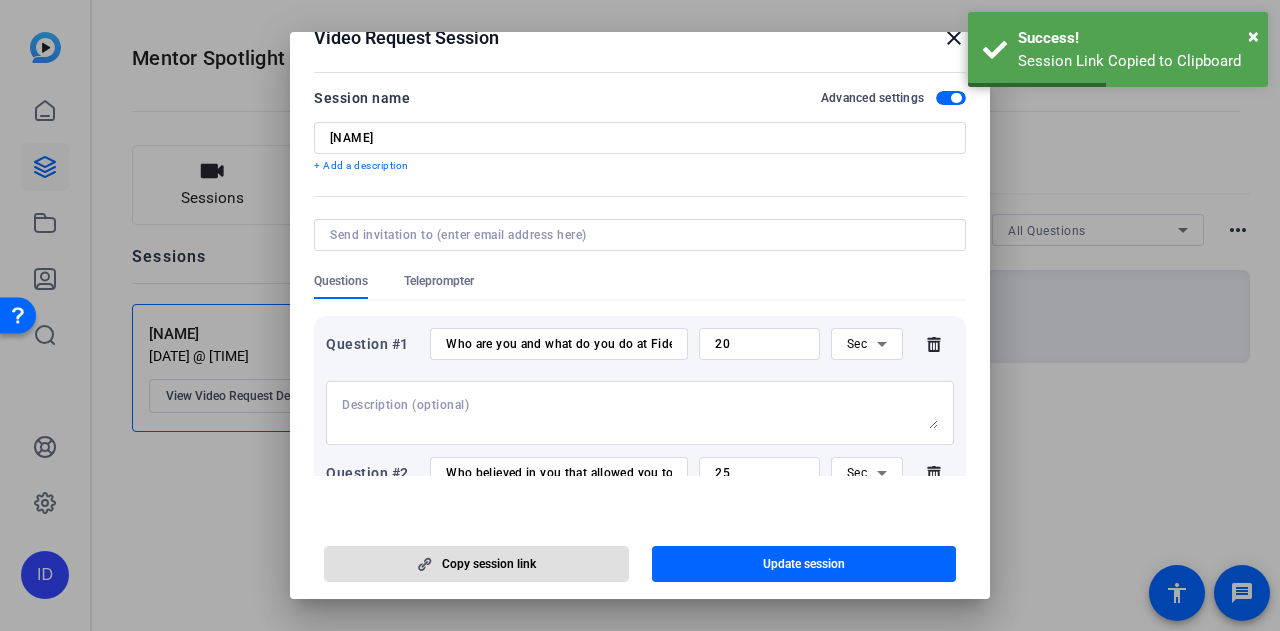 click on "close" at bounding box center (954, 38) 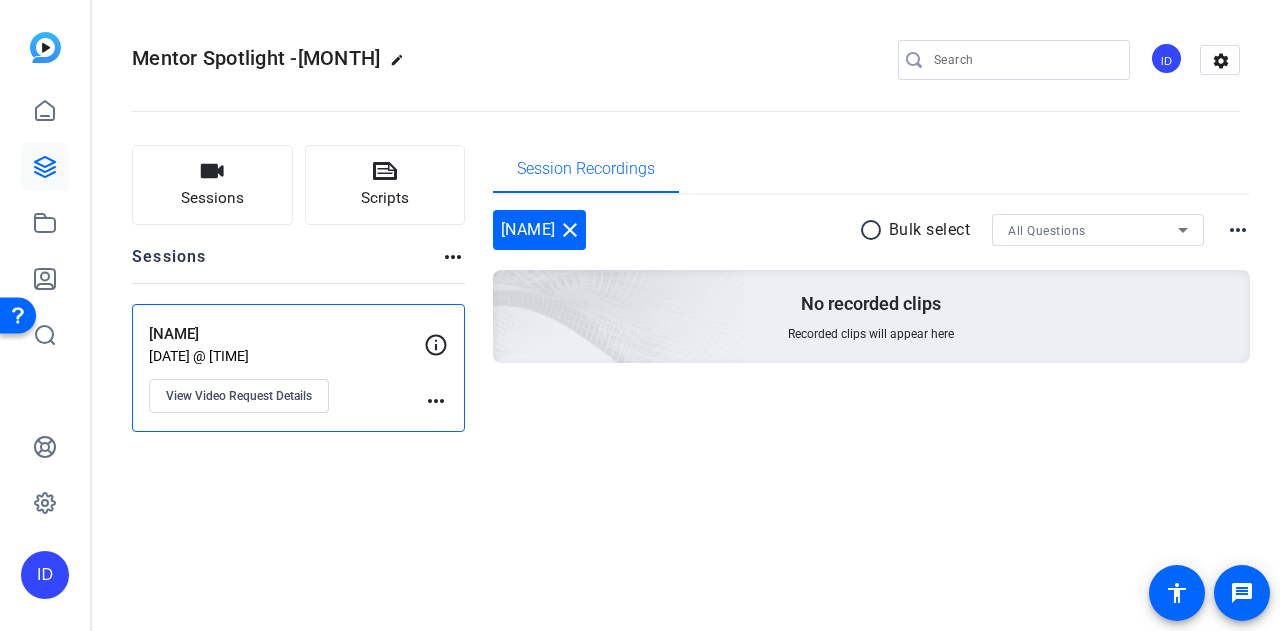 click on "more_horiz" 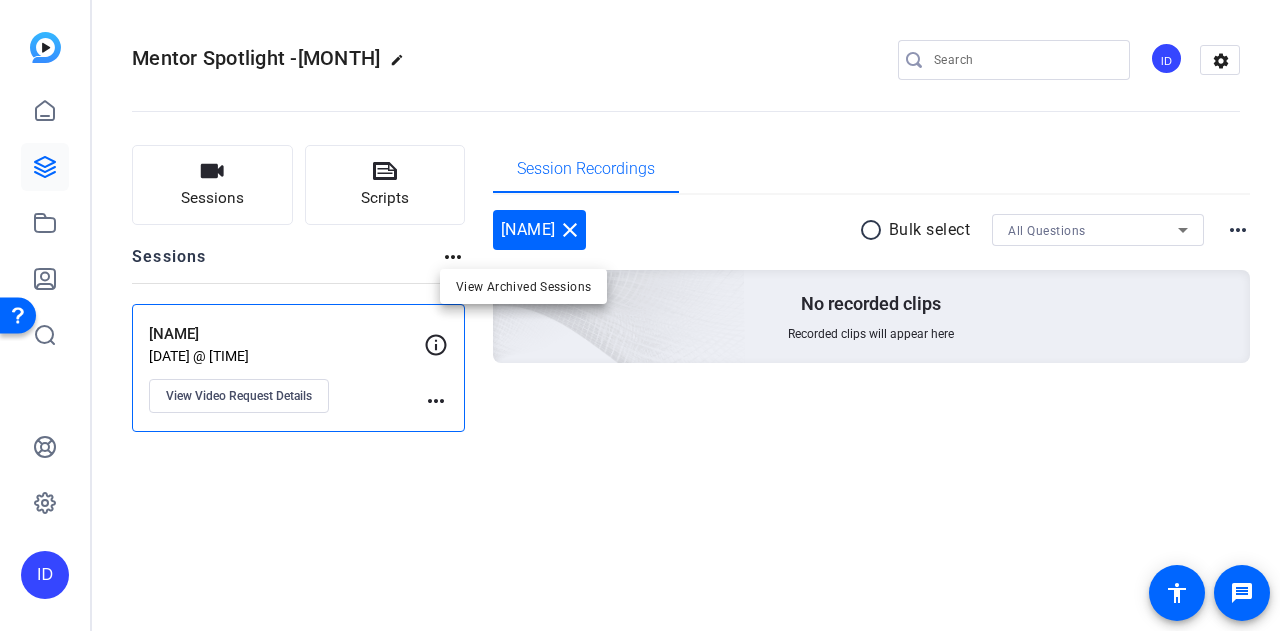 click at bounding box center (640, 315) 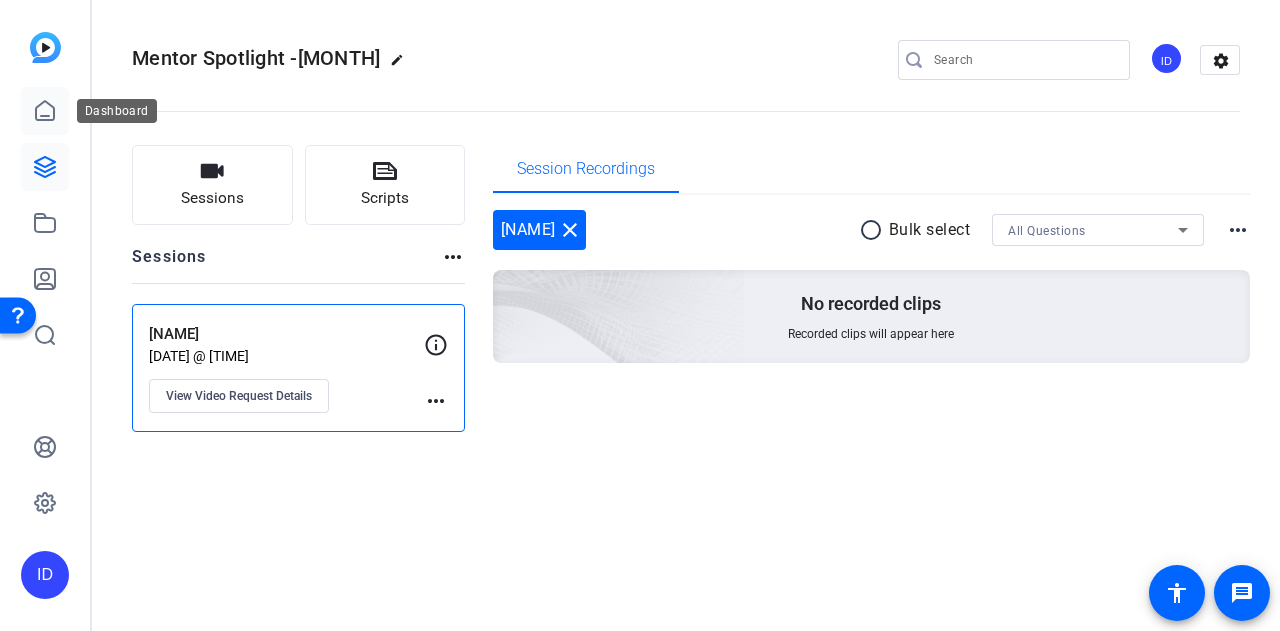 click 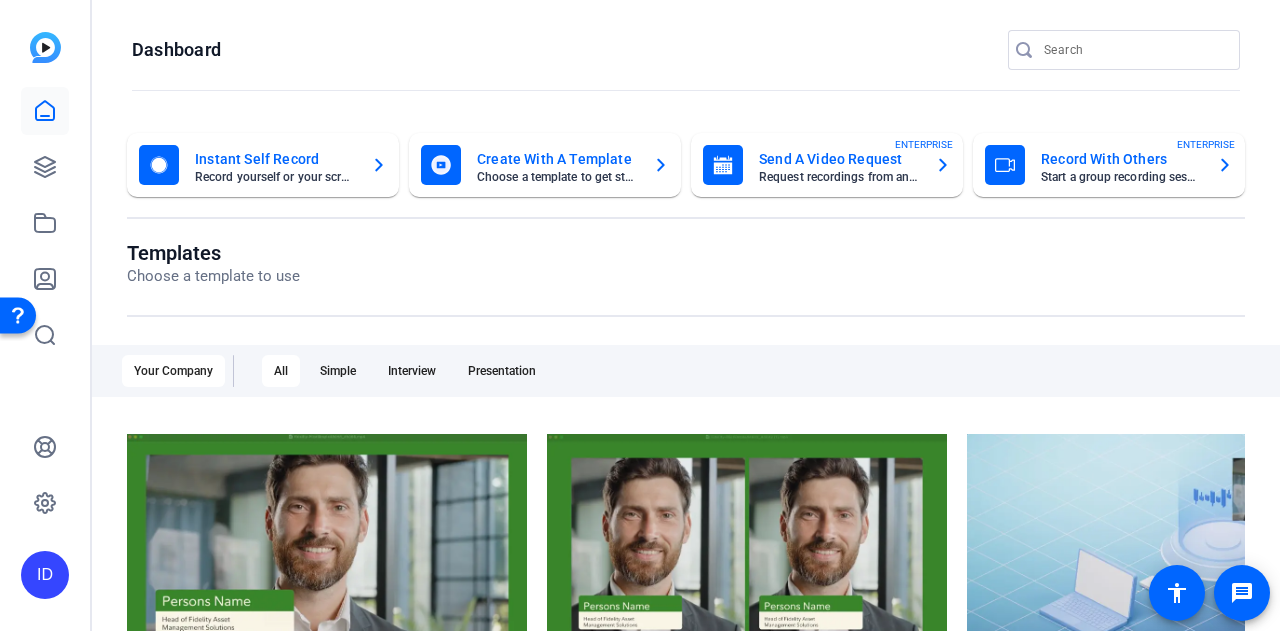 click on "Send A Video Request" 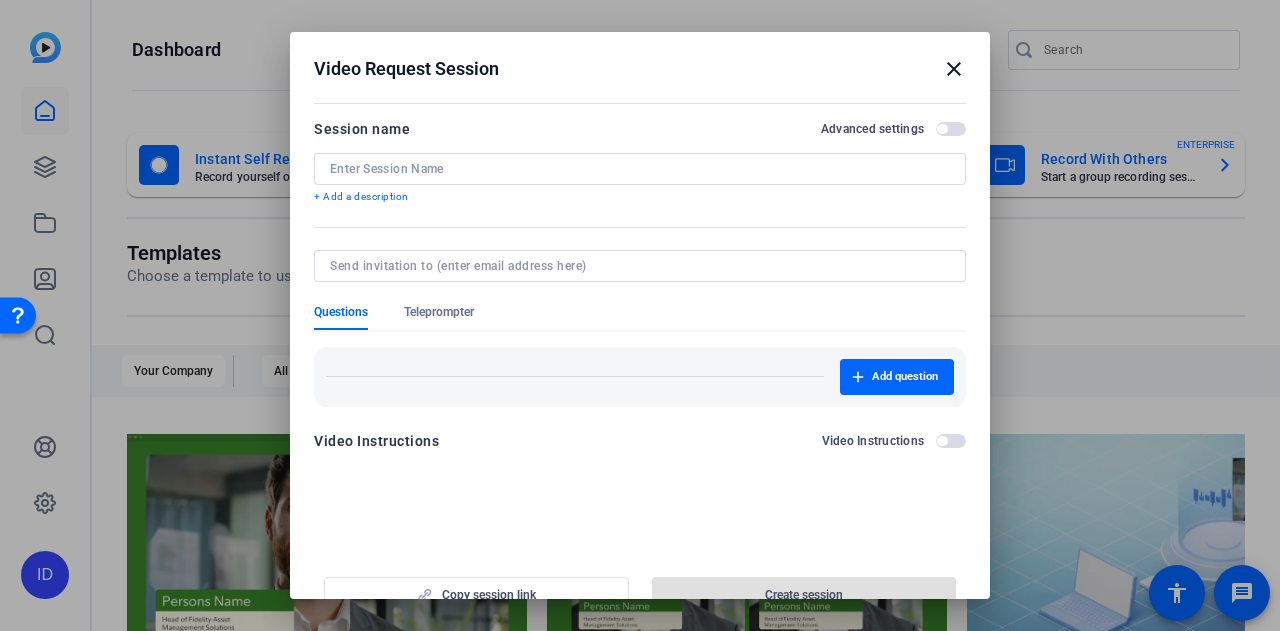 click at bounding box center (640, 169) 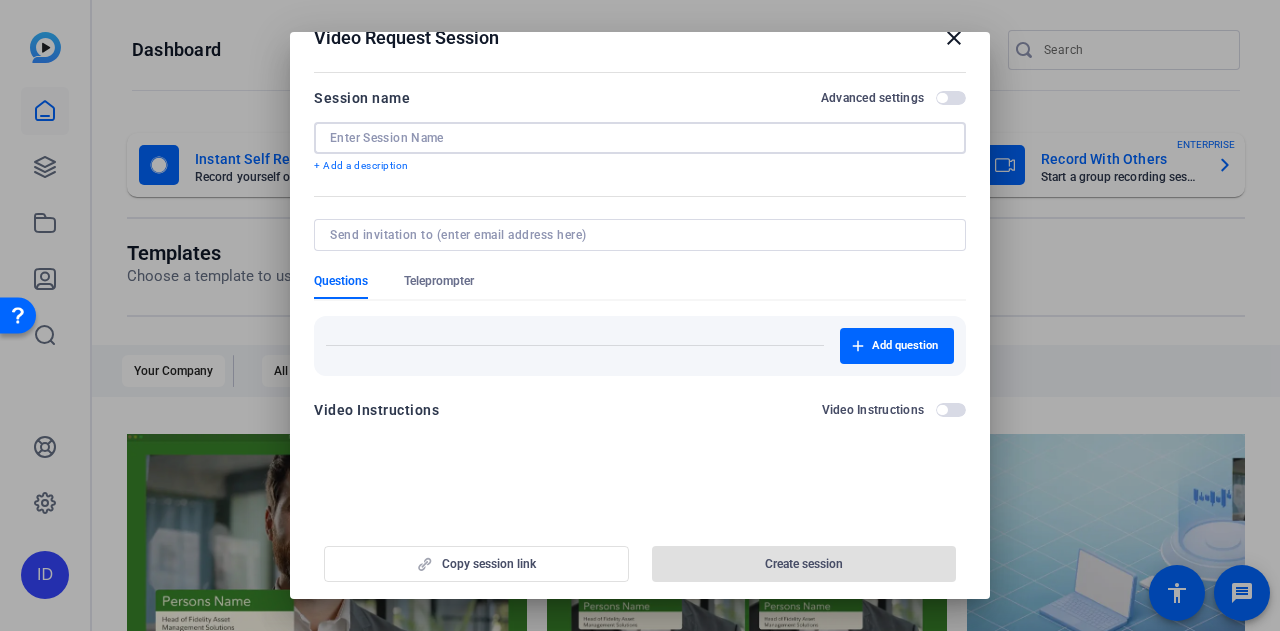 scroll, scrollTop: 0, scrollLeft: 0, axis: both 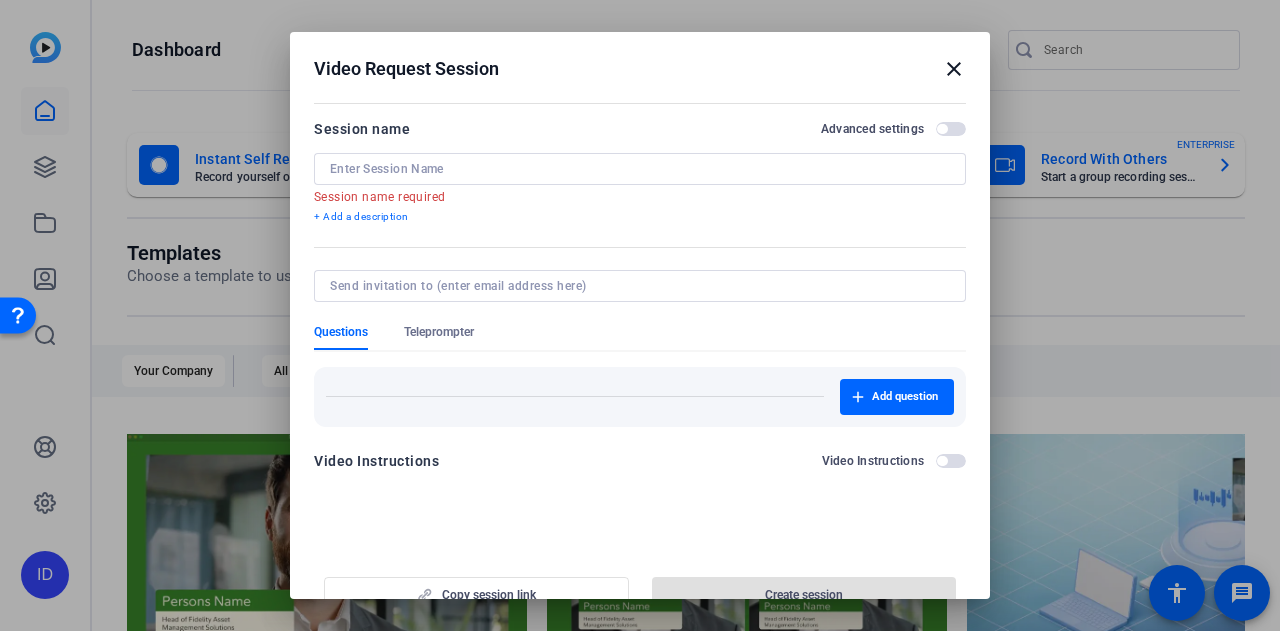 click on "close" at bounding box center [954, 69] 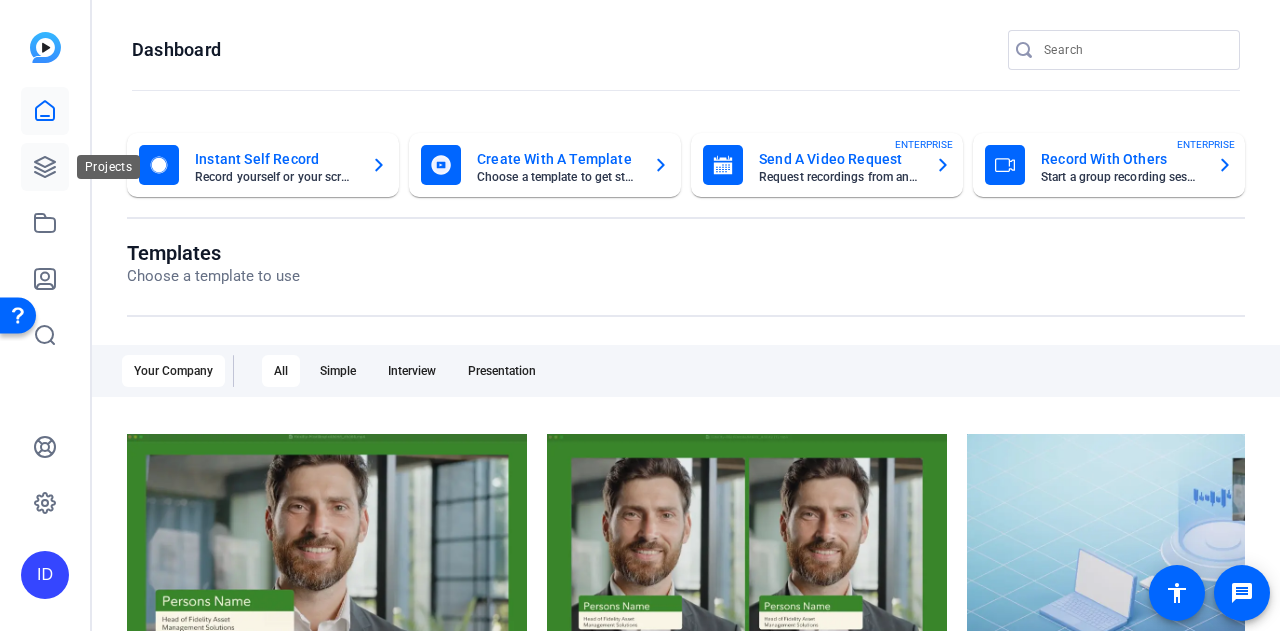 click 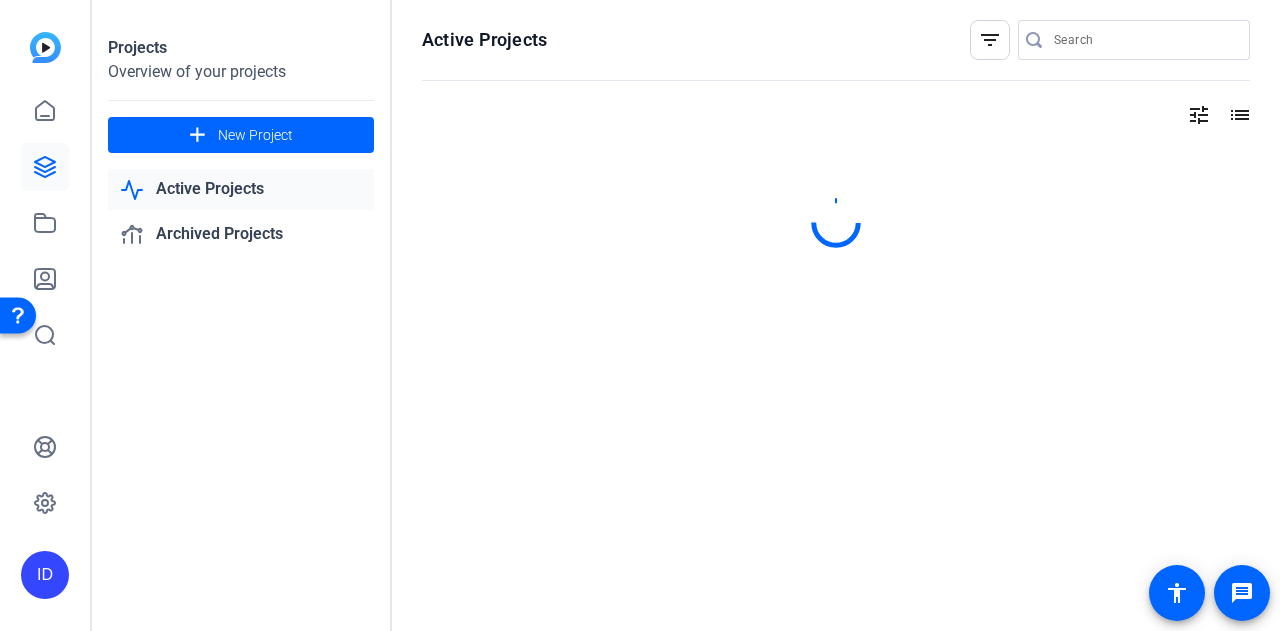 click on "Active Projects" 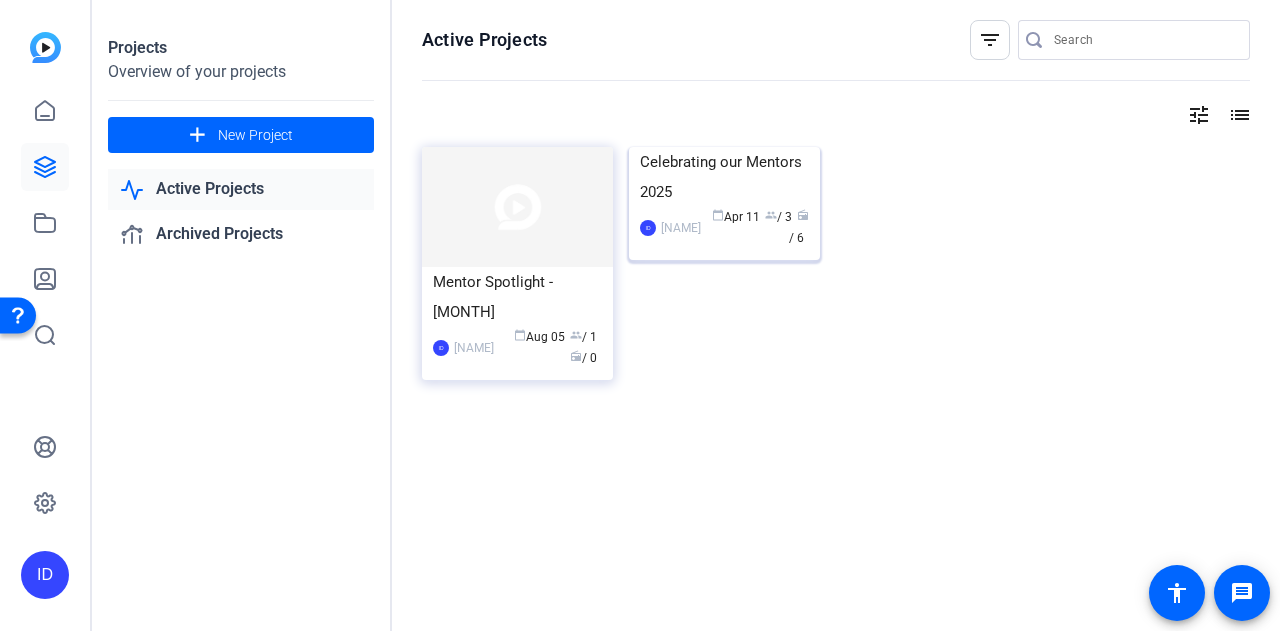 click on "Celebrating our Mentors 2025" 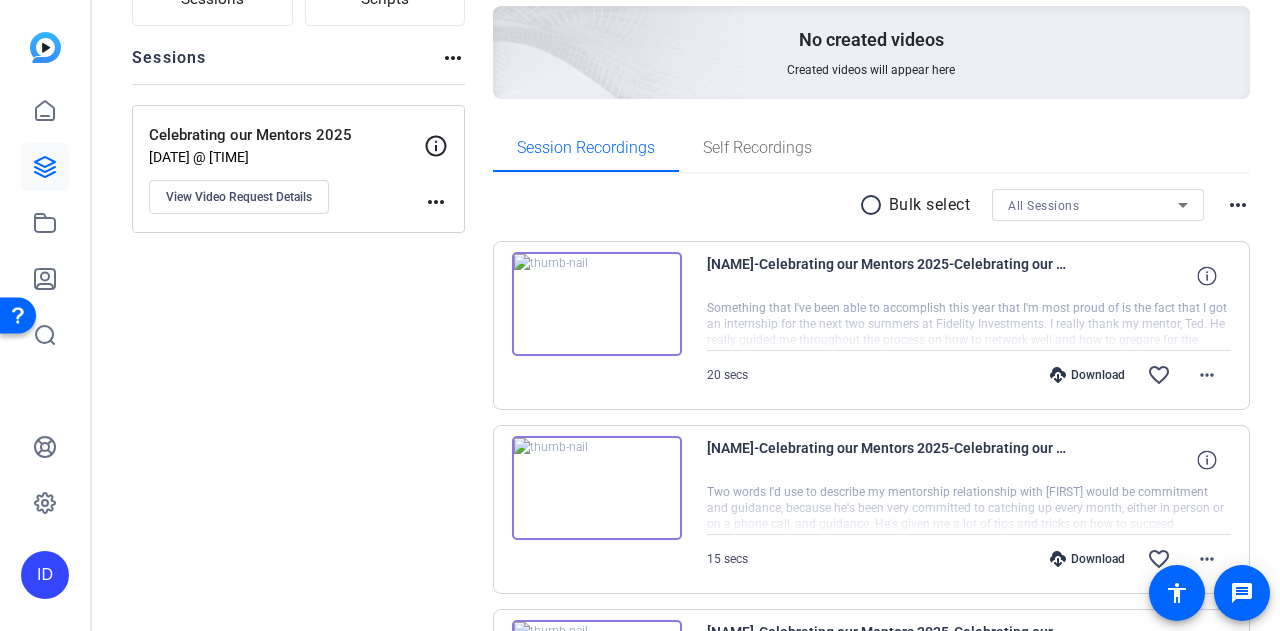 scroll, scrollTop: 200, scrollLeft: 0, axis: vertical 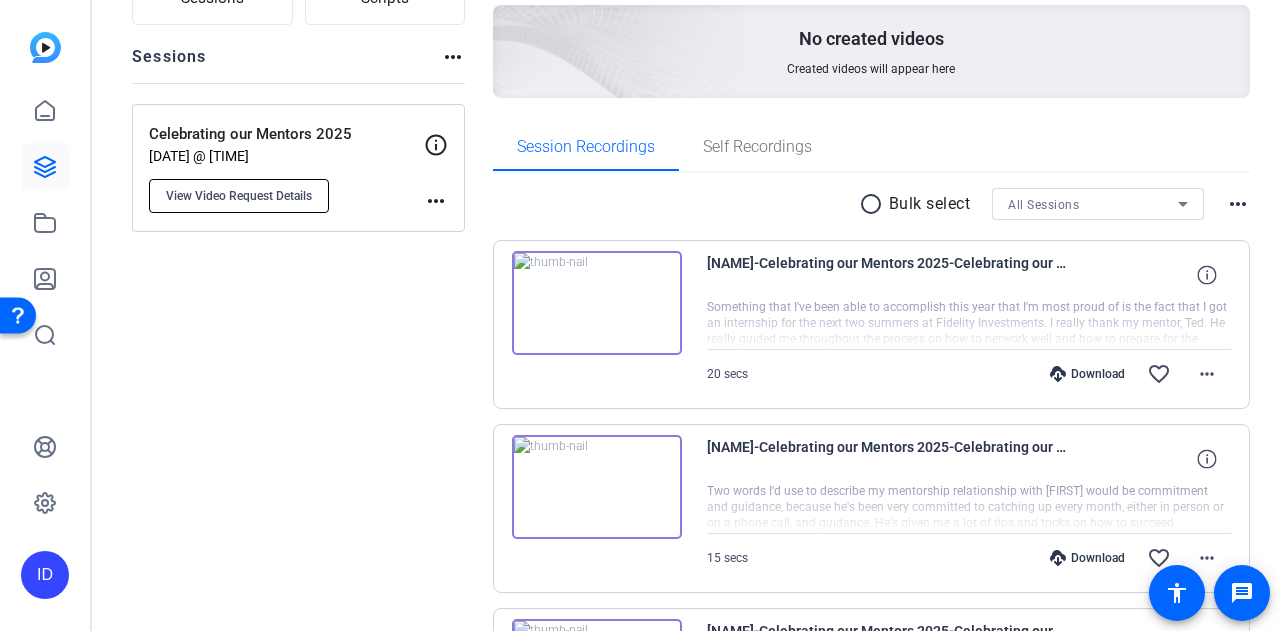 click on "View Video Request Details" 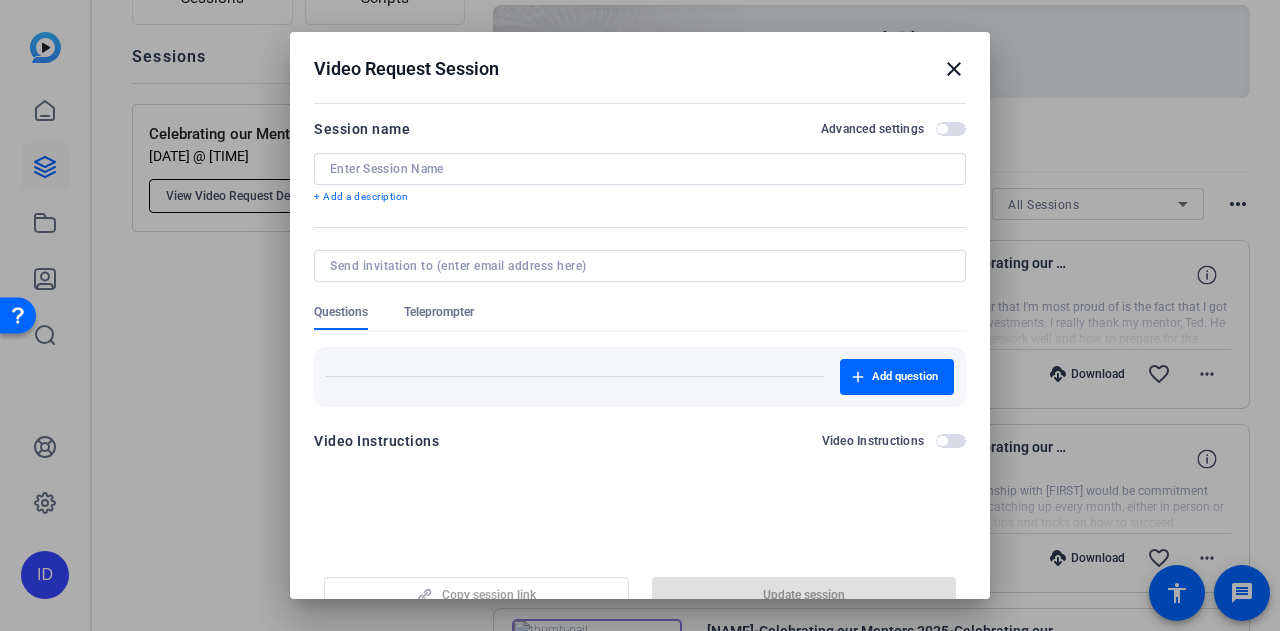 type on "Celebrating our Mentors 2025" 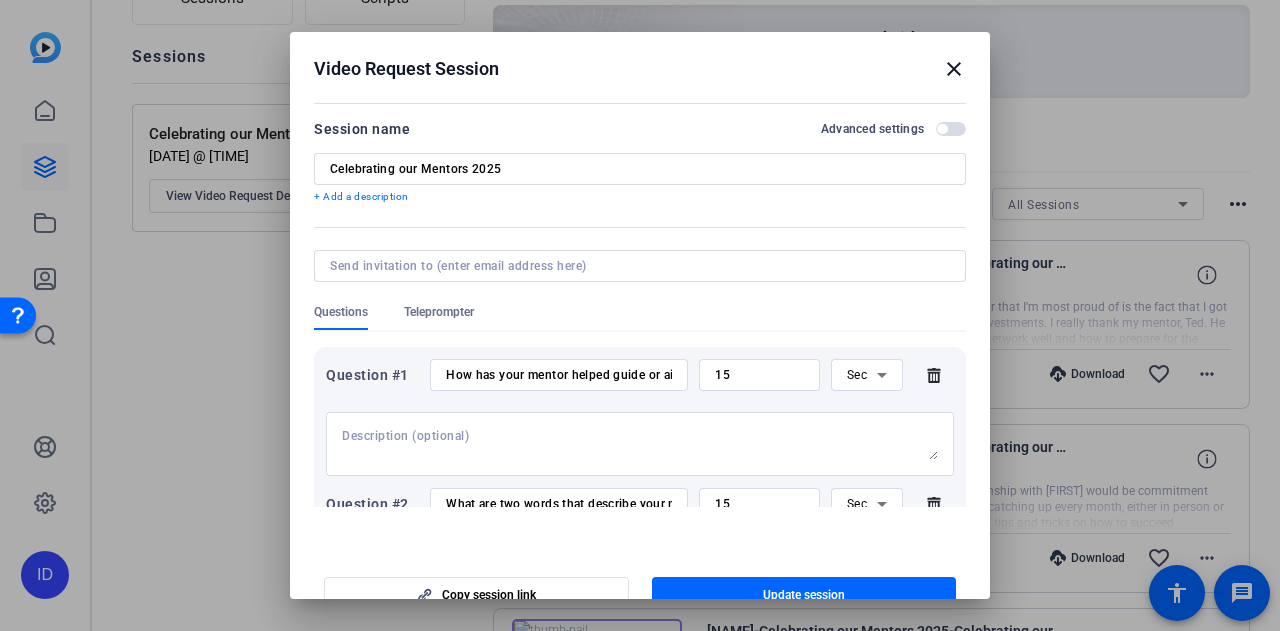 scroll, scrollTop: 366, scrollLeft: 0, axis: vertical 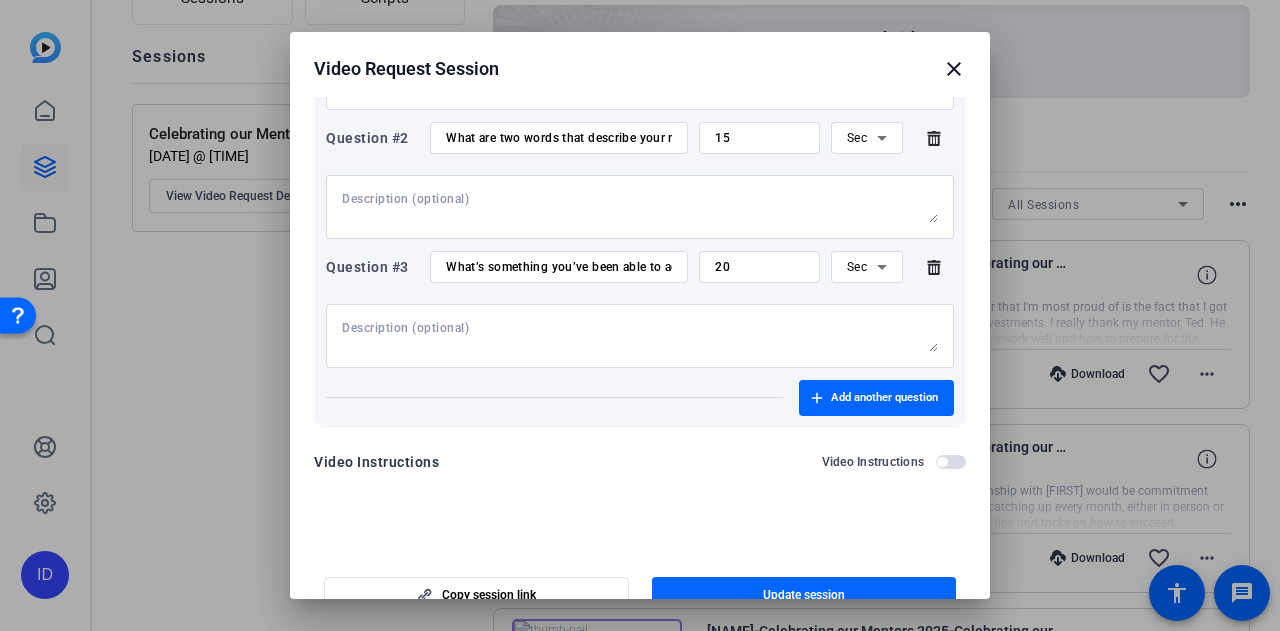 click on "close" at bounding box center (954, 69) 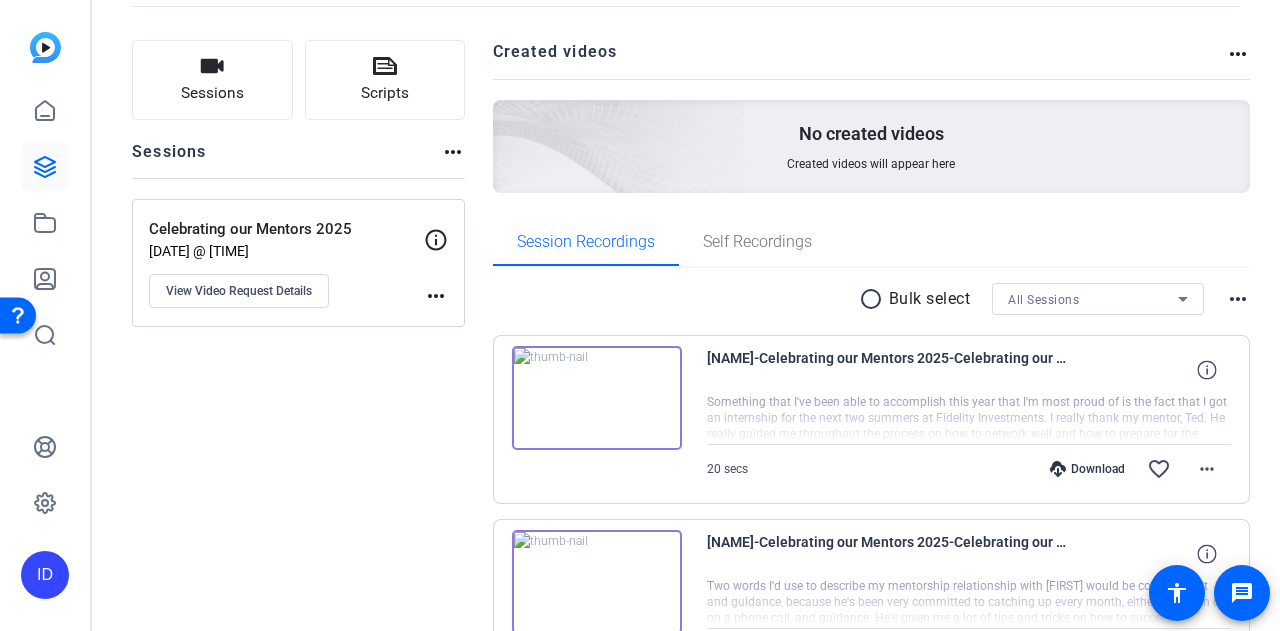 scroll, scrollTop: 0, scrollLeft: 0, axis: both 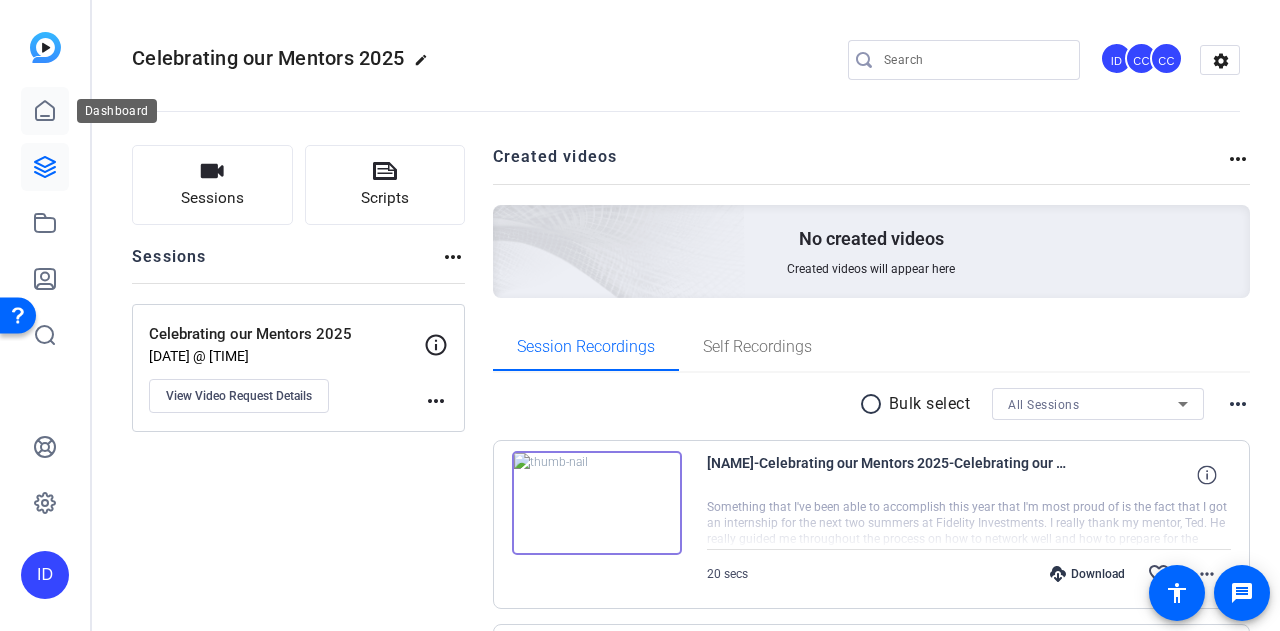 click 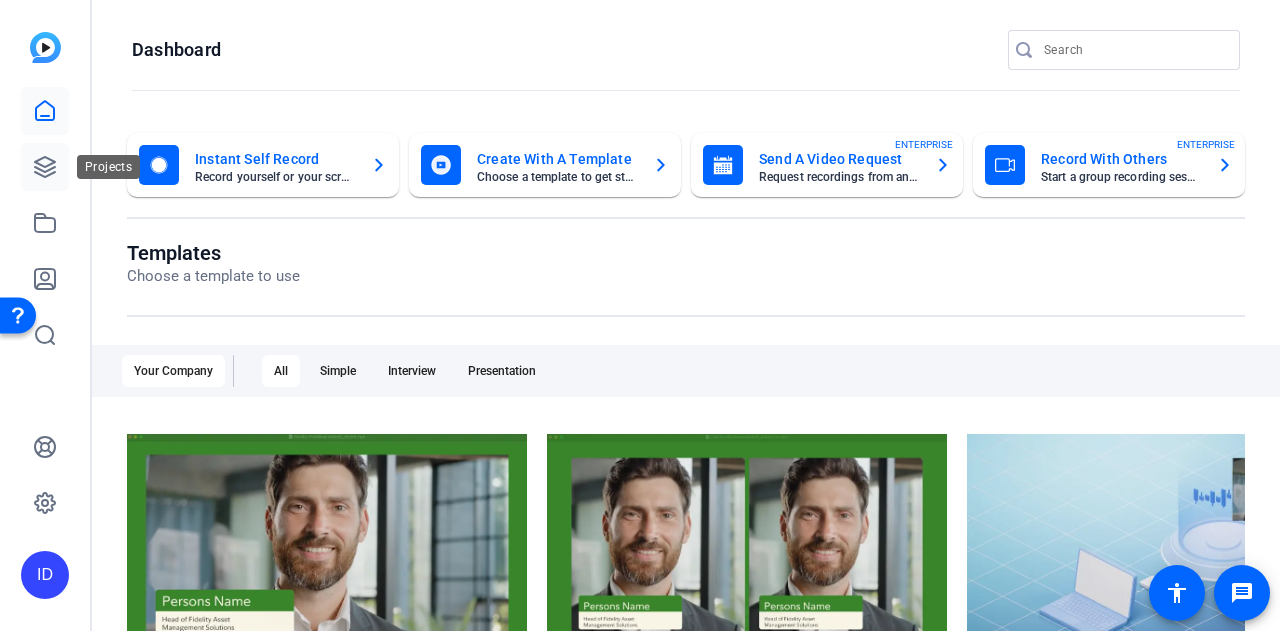 click 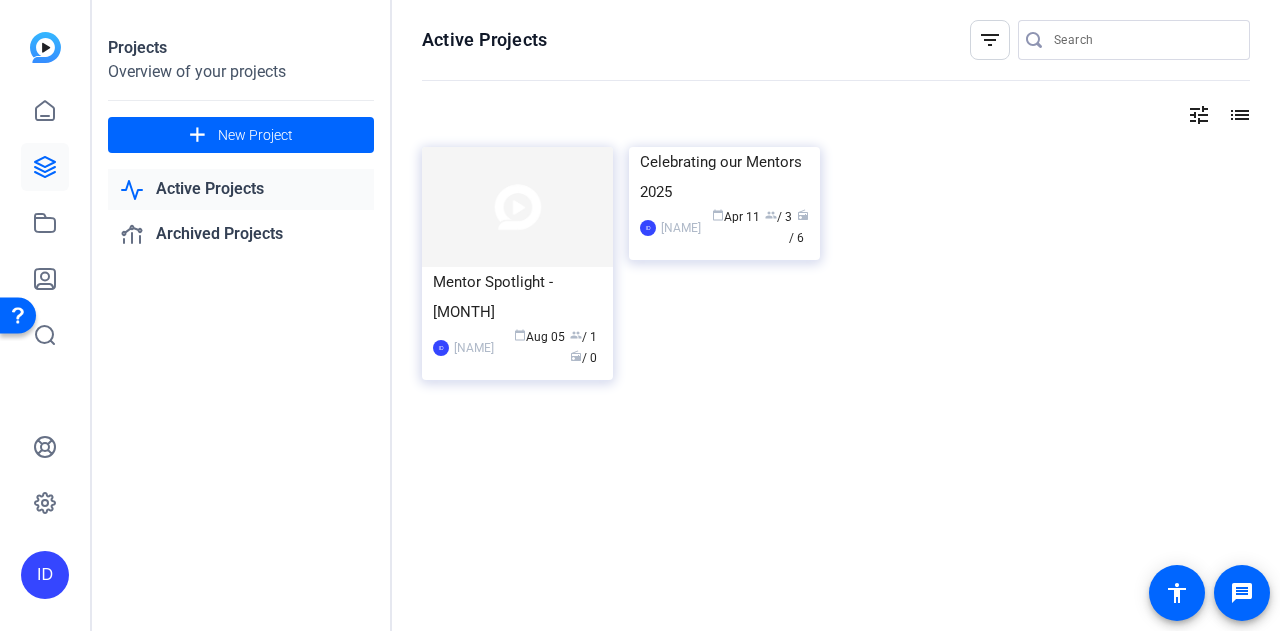 click on "Active Projects" 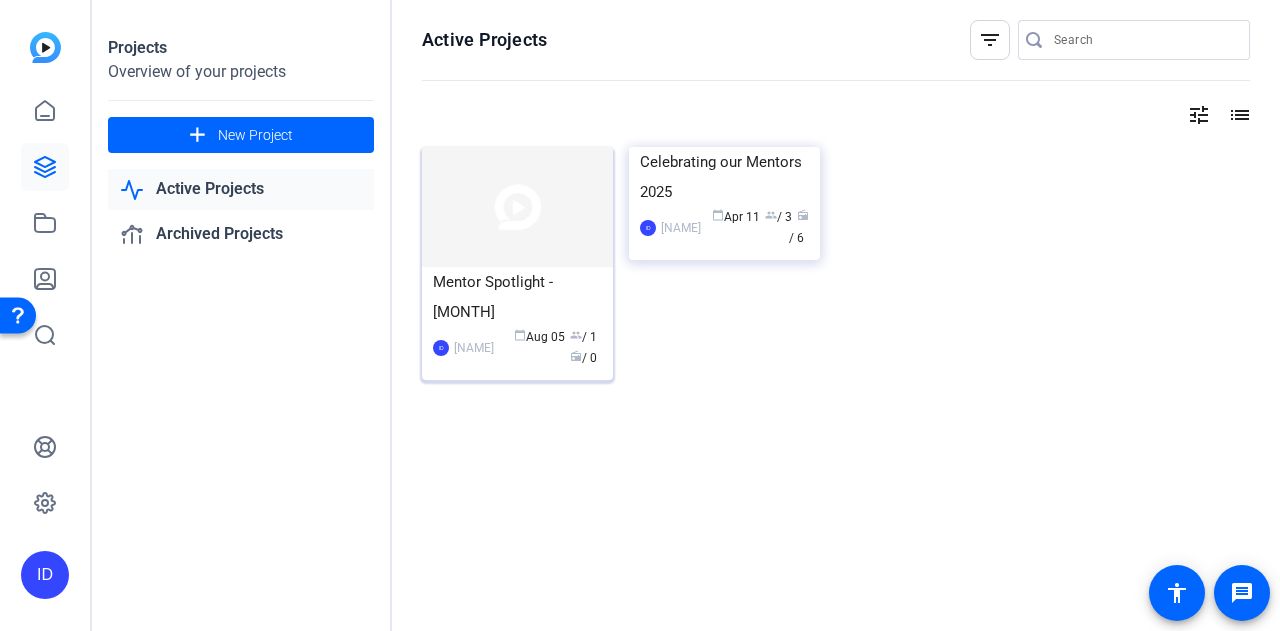 click 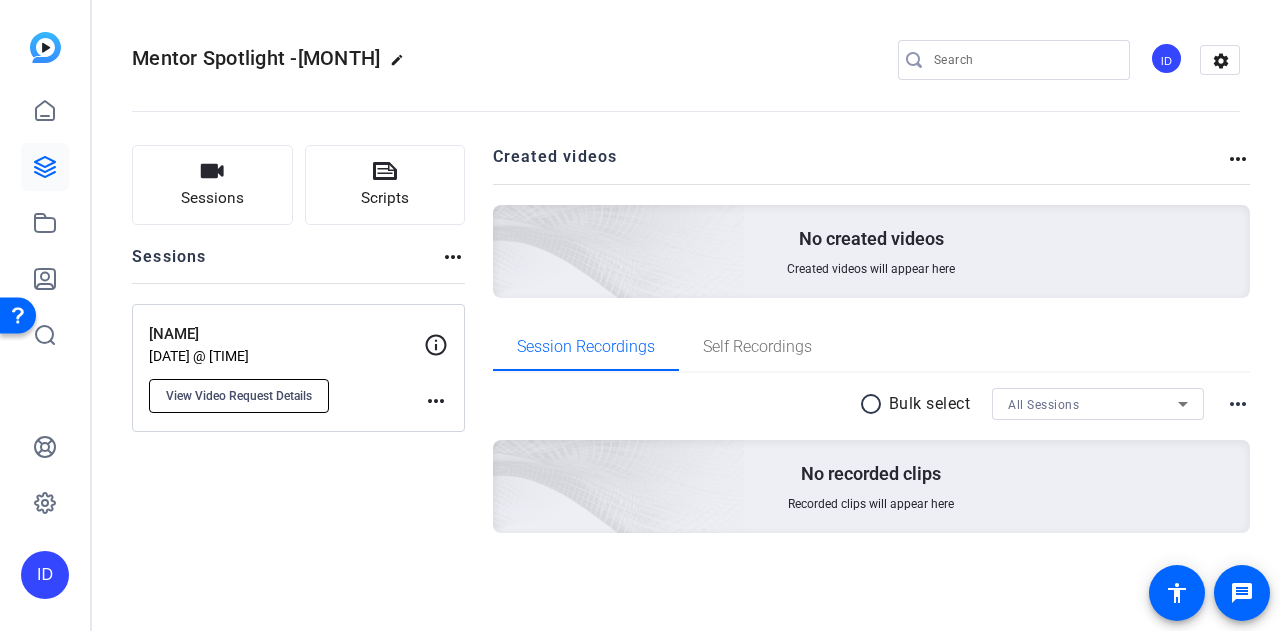 click on "View Video Request Details" 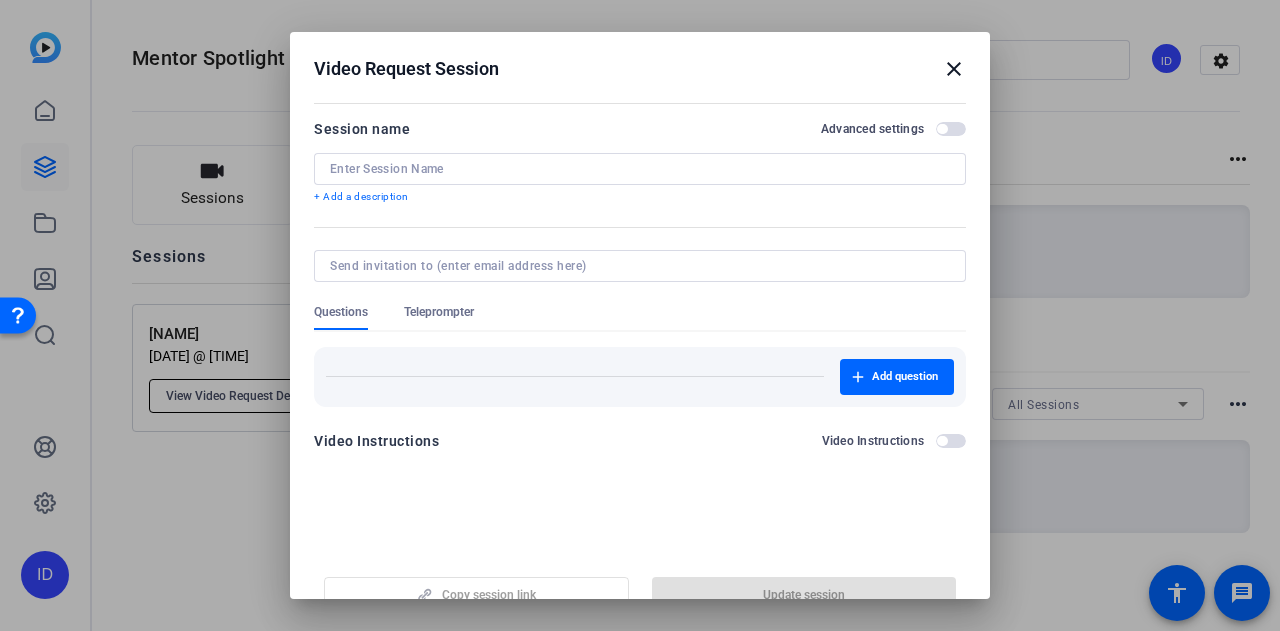 type on "[NAME]" 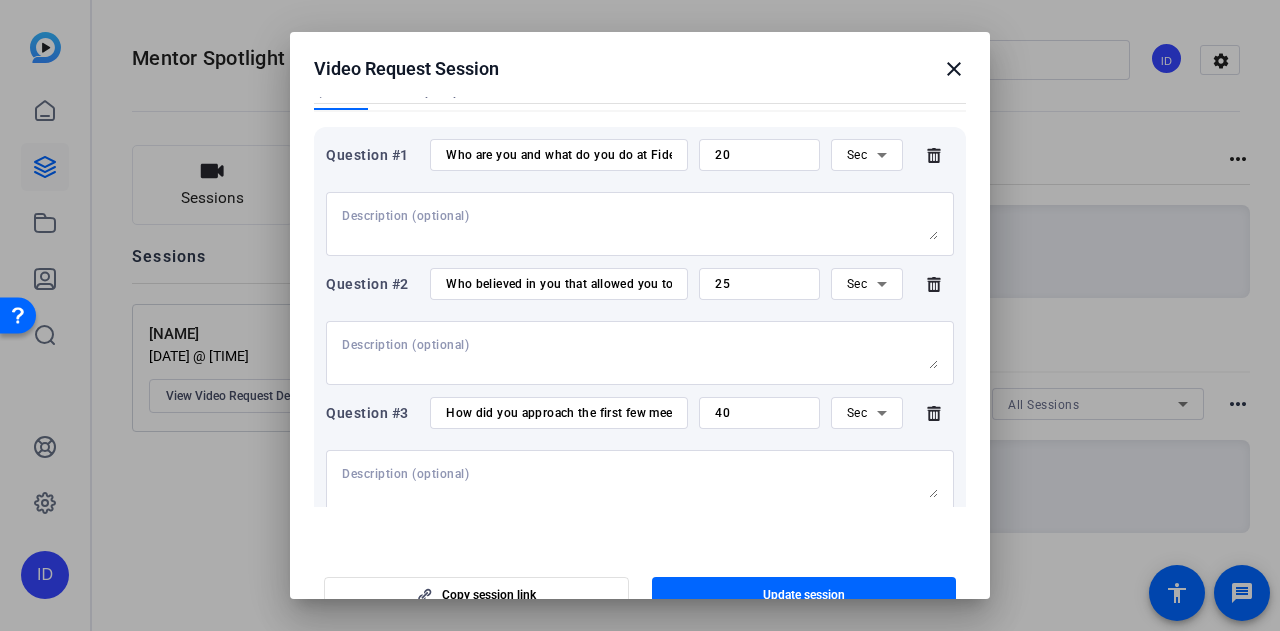 scroll, scrollTop: 495, scrollLeft: 0, axis: vertical 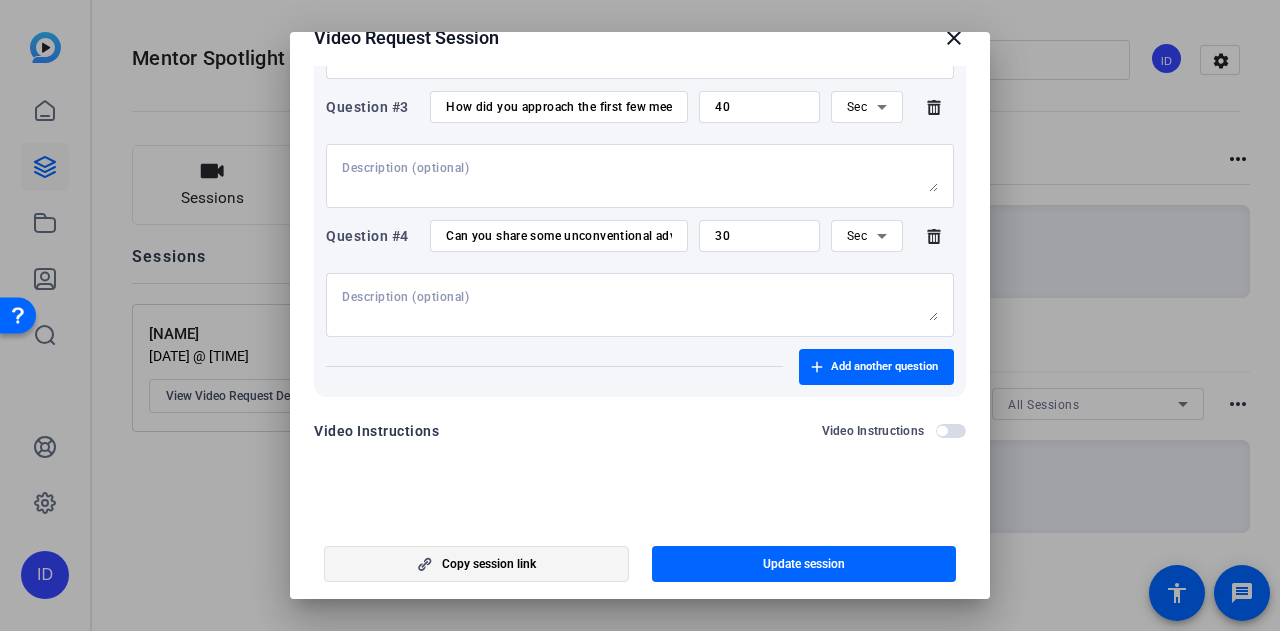 click on "Copy session link" at bounding box center (489, 564) 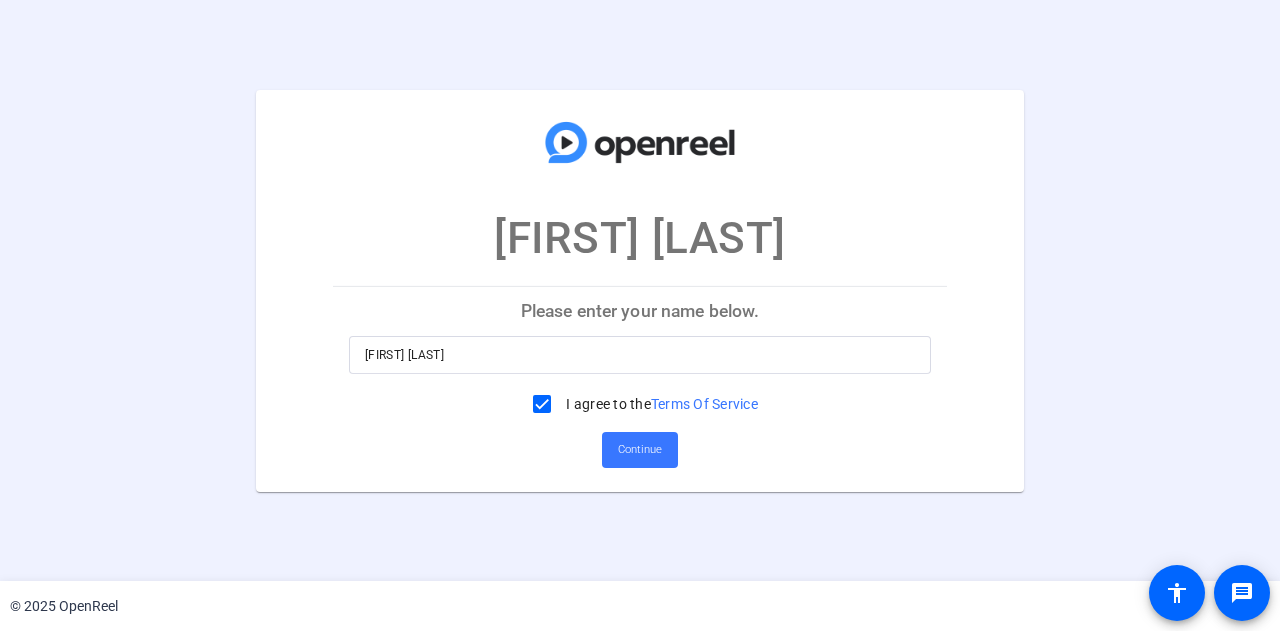 scroll, scrollTop: 0, scrollLeft: 0, axis: both 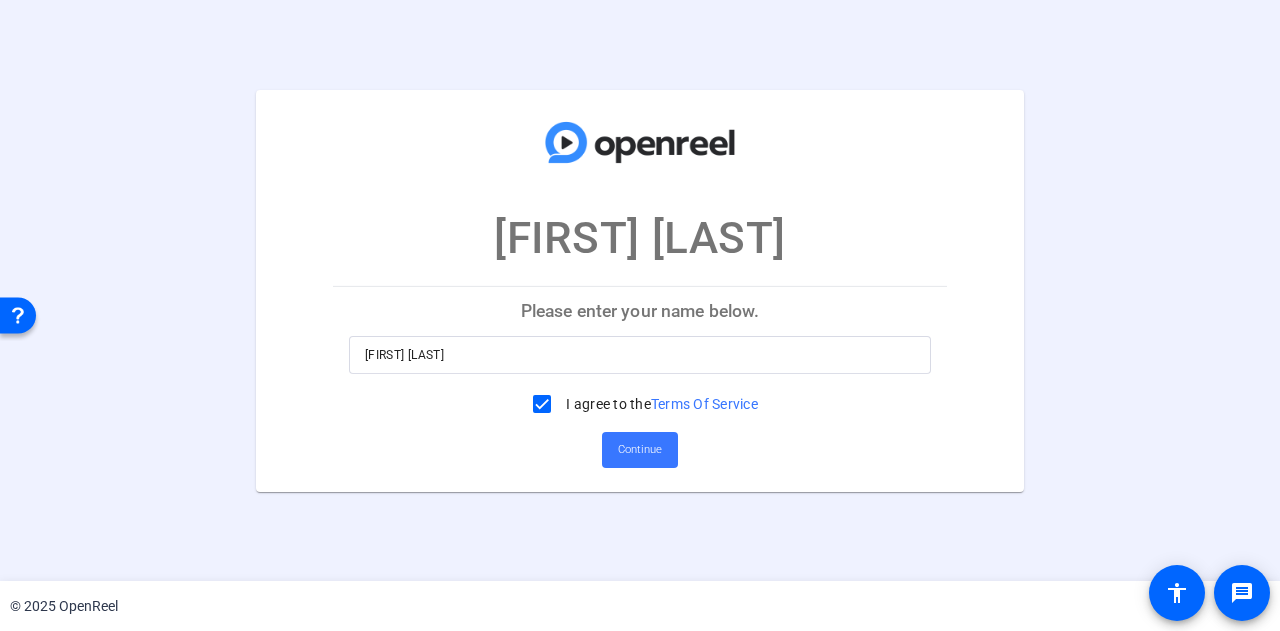 click on "Please enter your name below." 